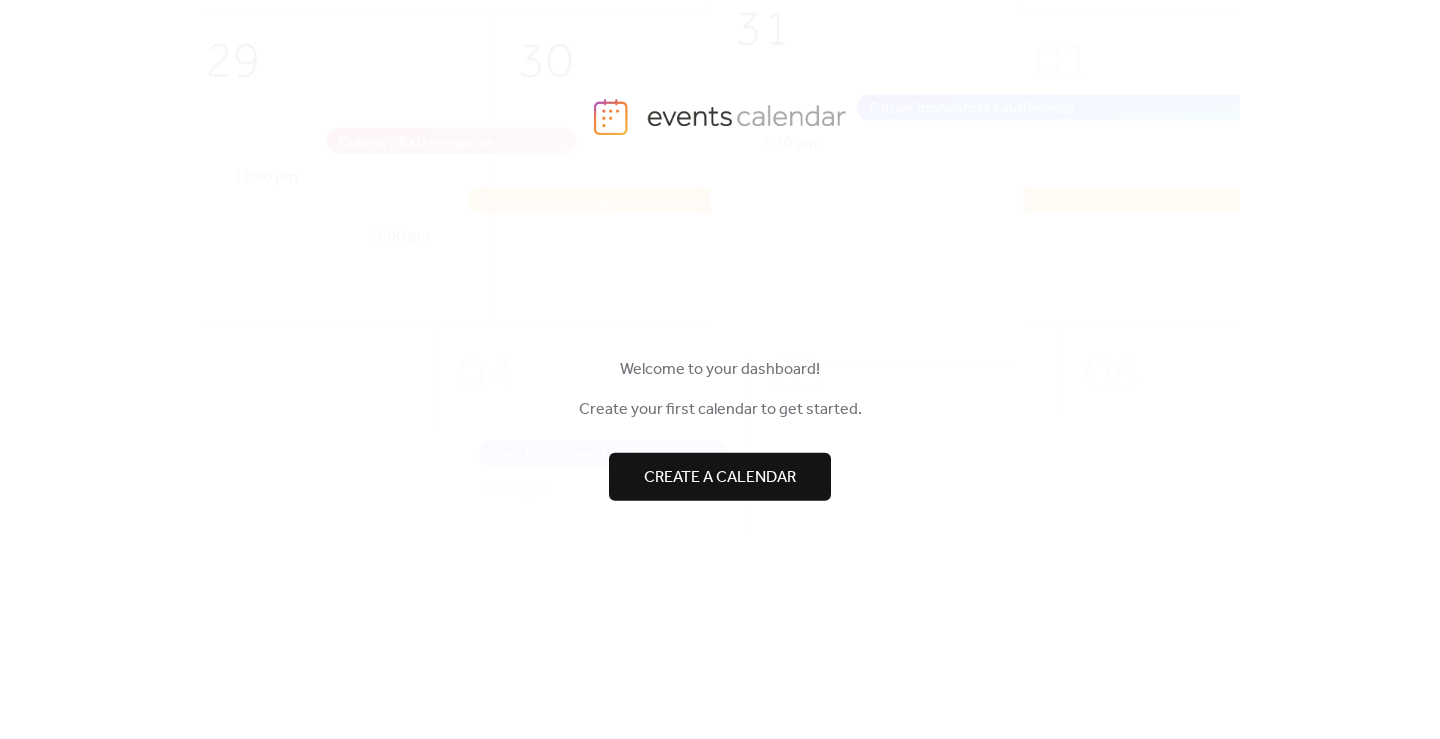 scroll, scrollTop: 0, scrollLeft: 0, axis: both 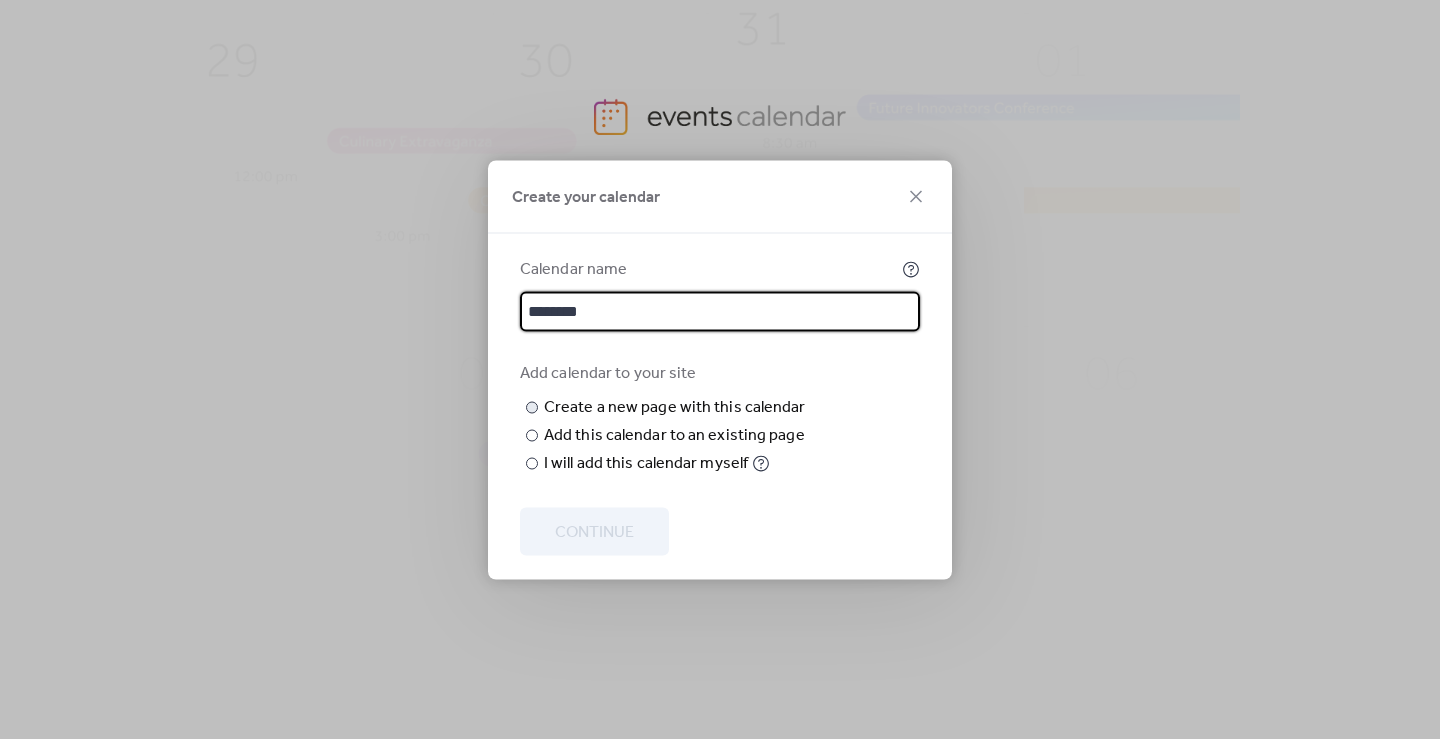 type on "********" 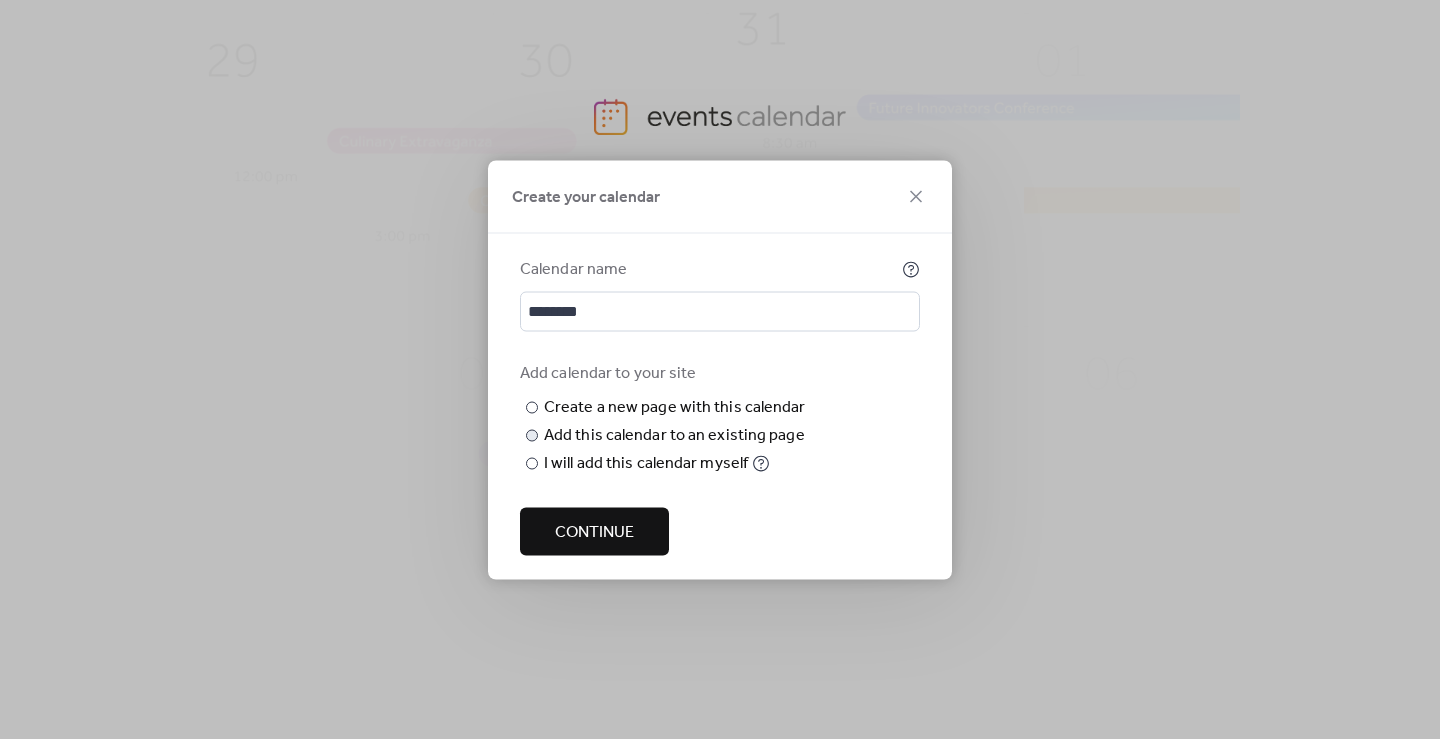 type on "**********" 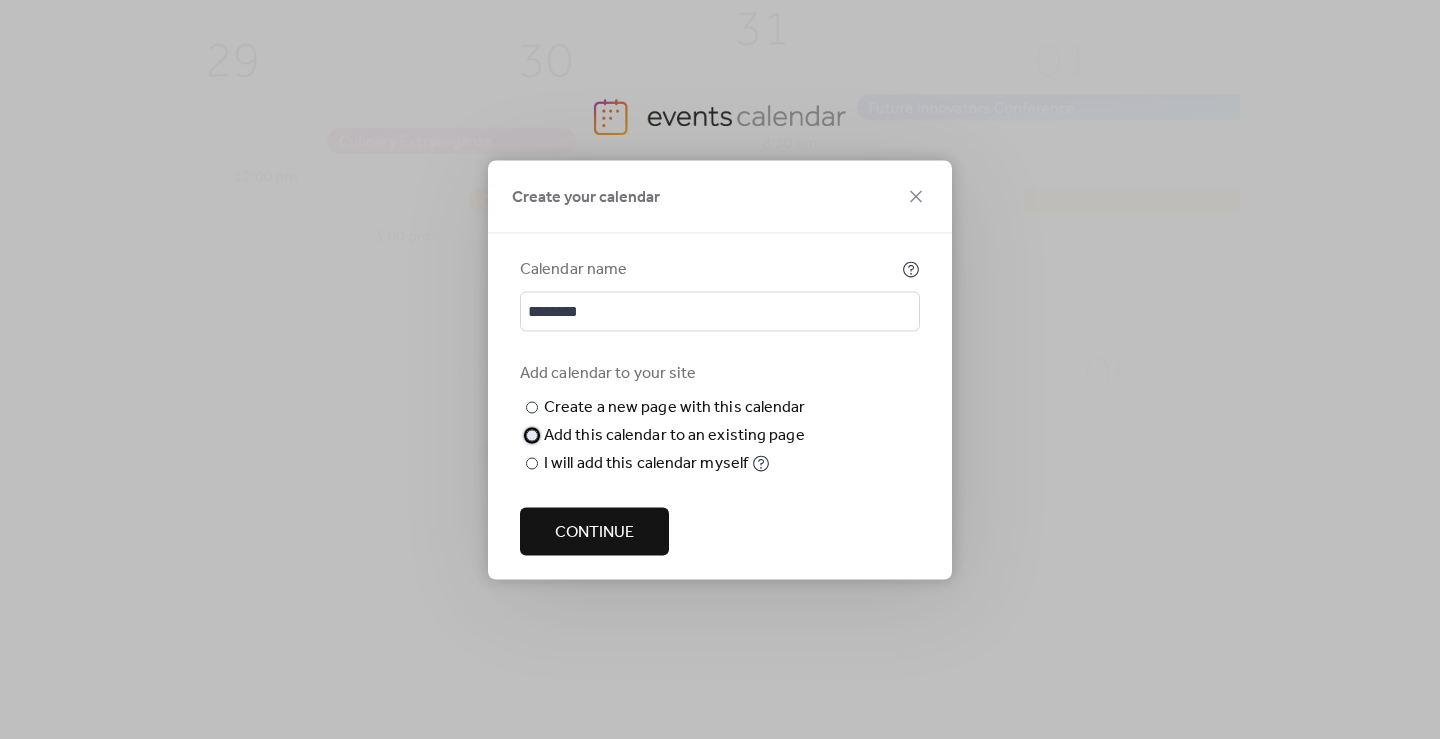 click at bounding box center [532, 435] 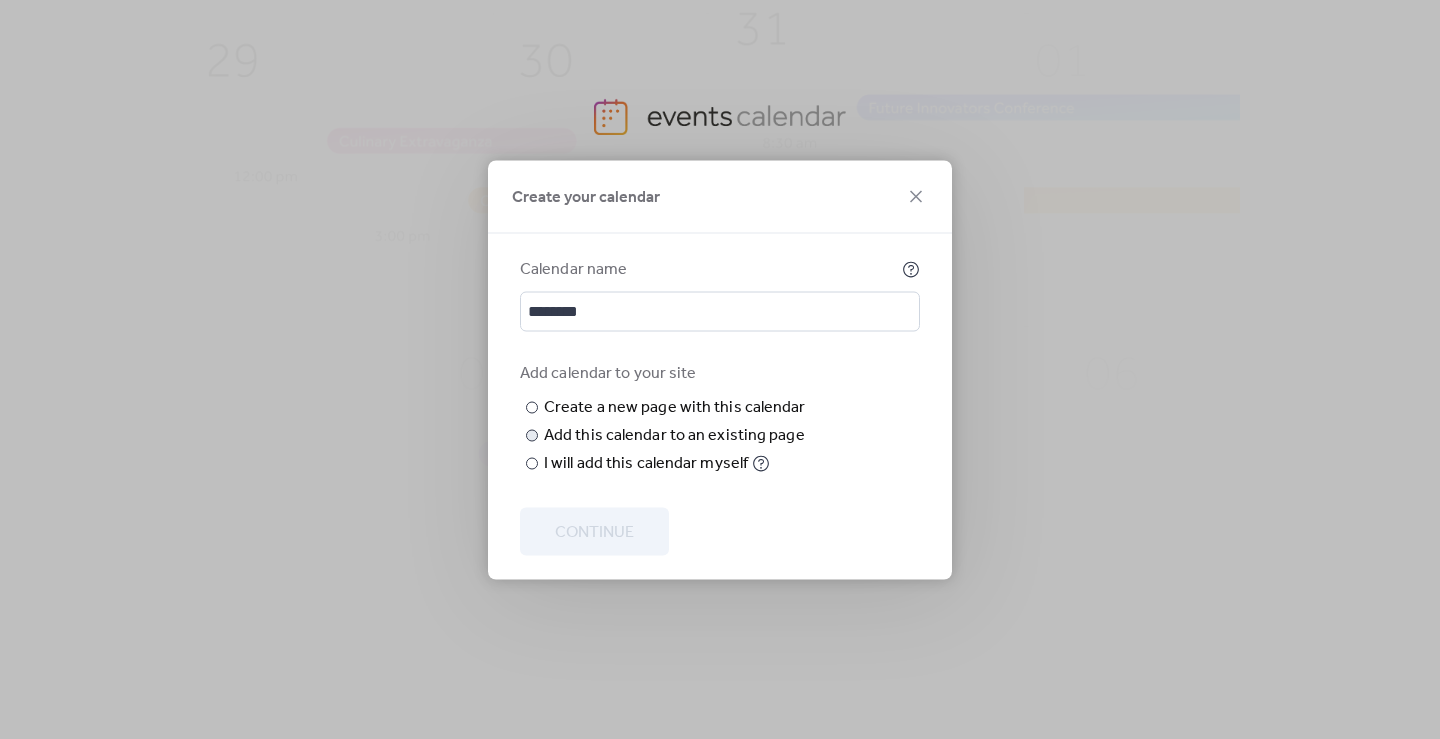 click on "Choose page" at bounding box center [0, 0] 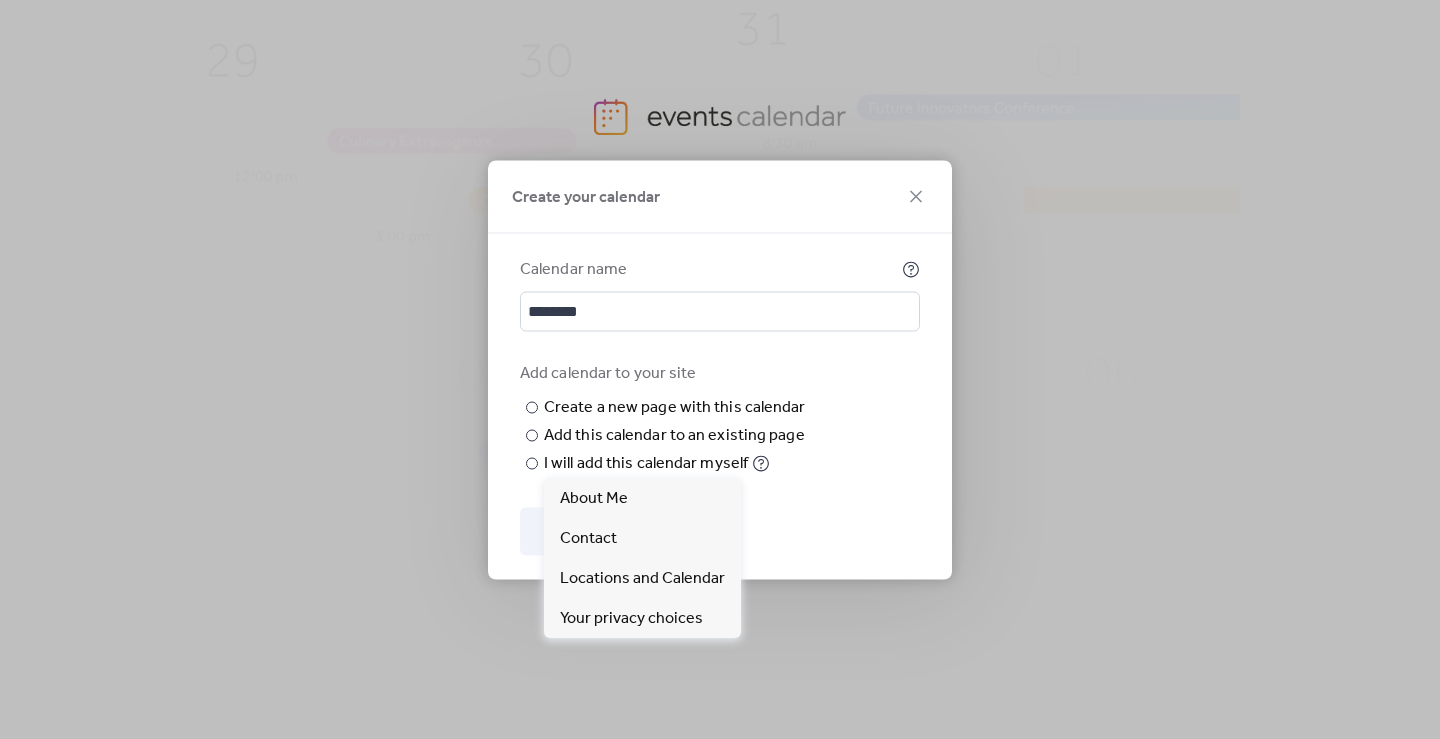 click on "**********" at bounding box center (720, 418) 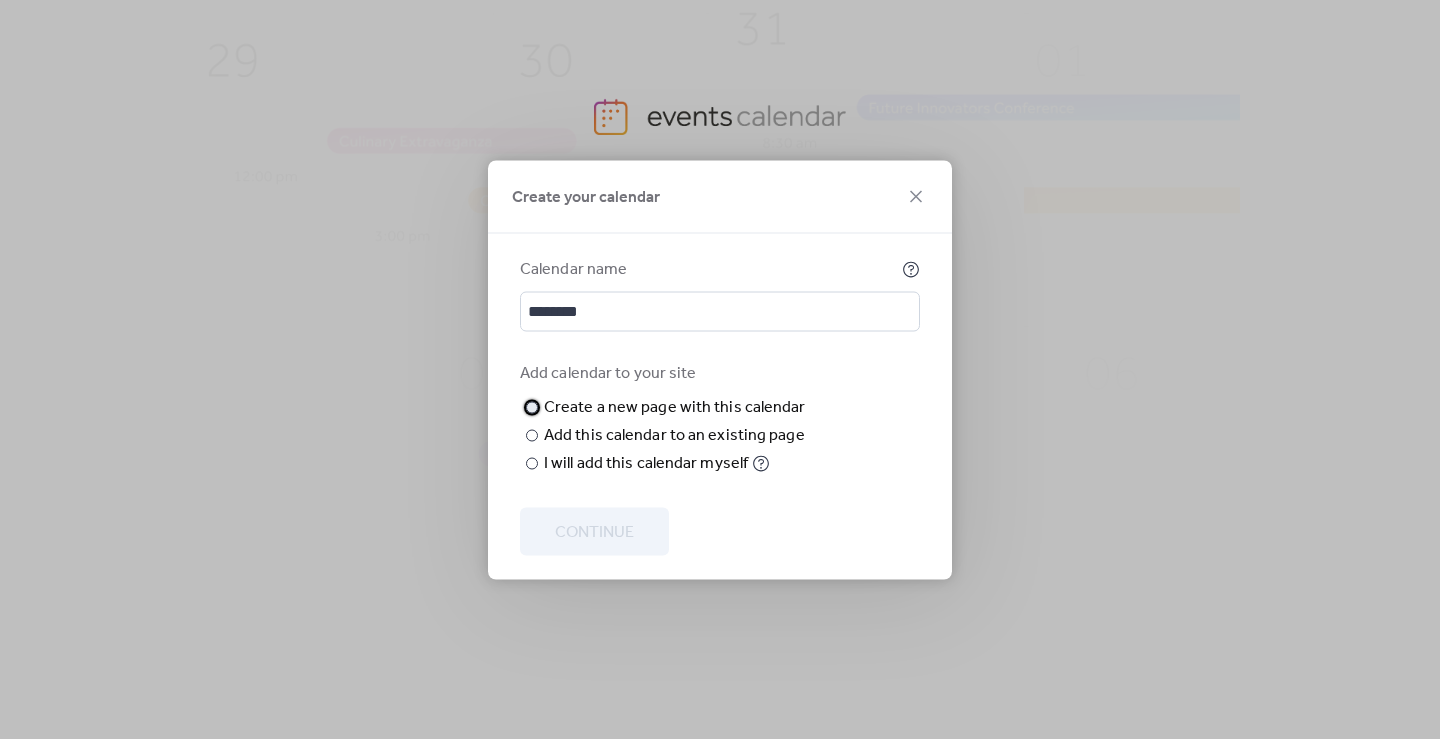 click at bounding box center (532, 407) 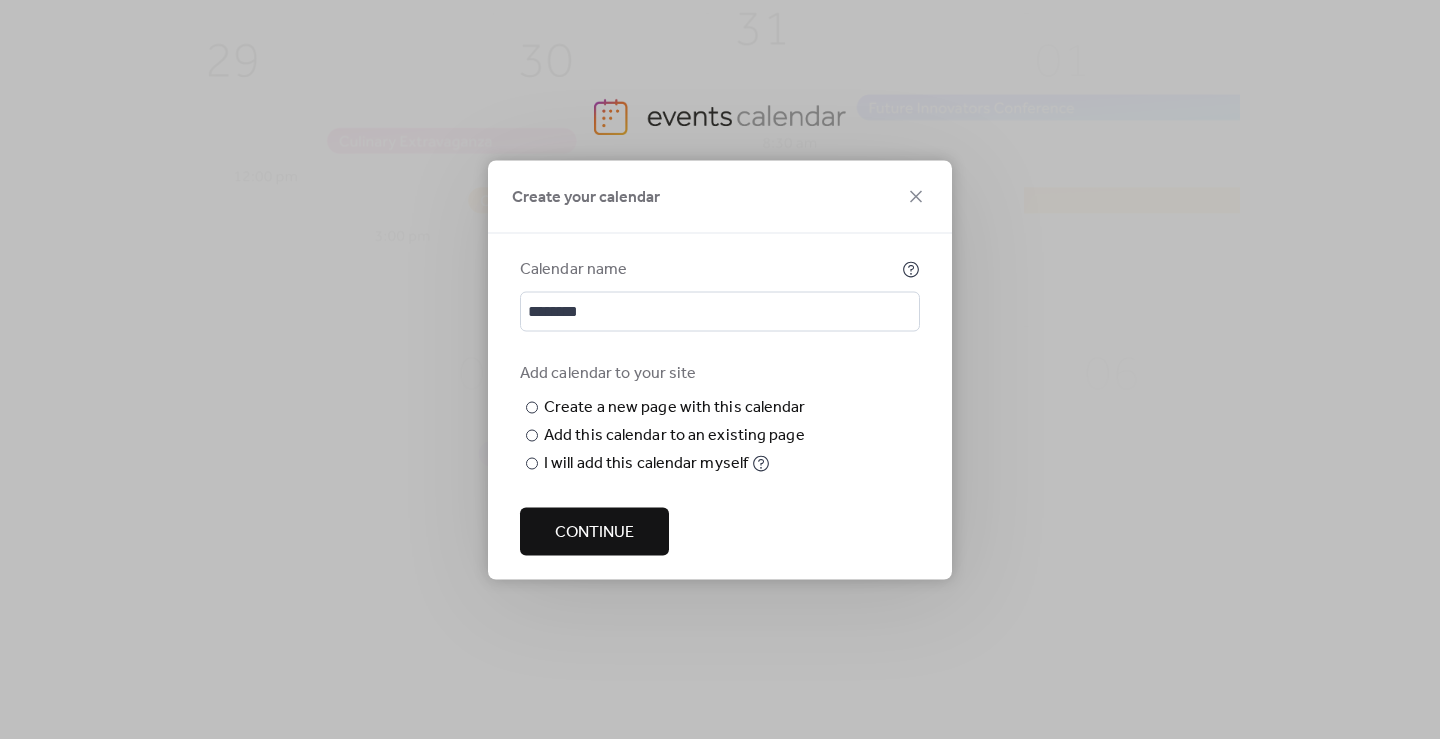 click on "Continue" at bounding box center [594, 532] 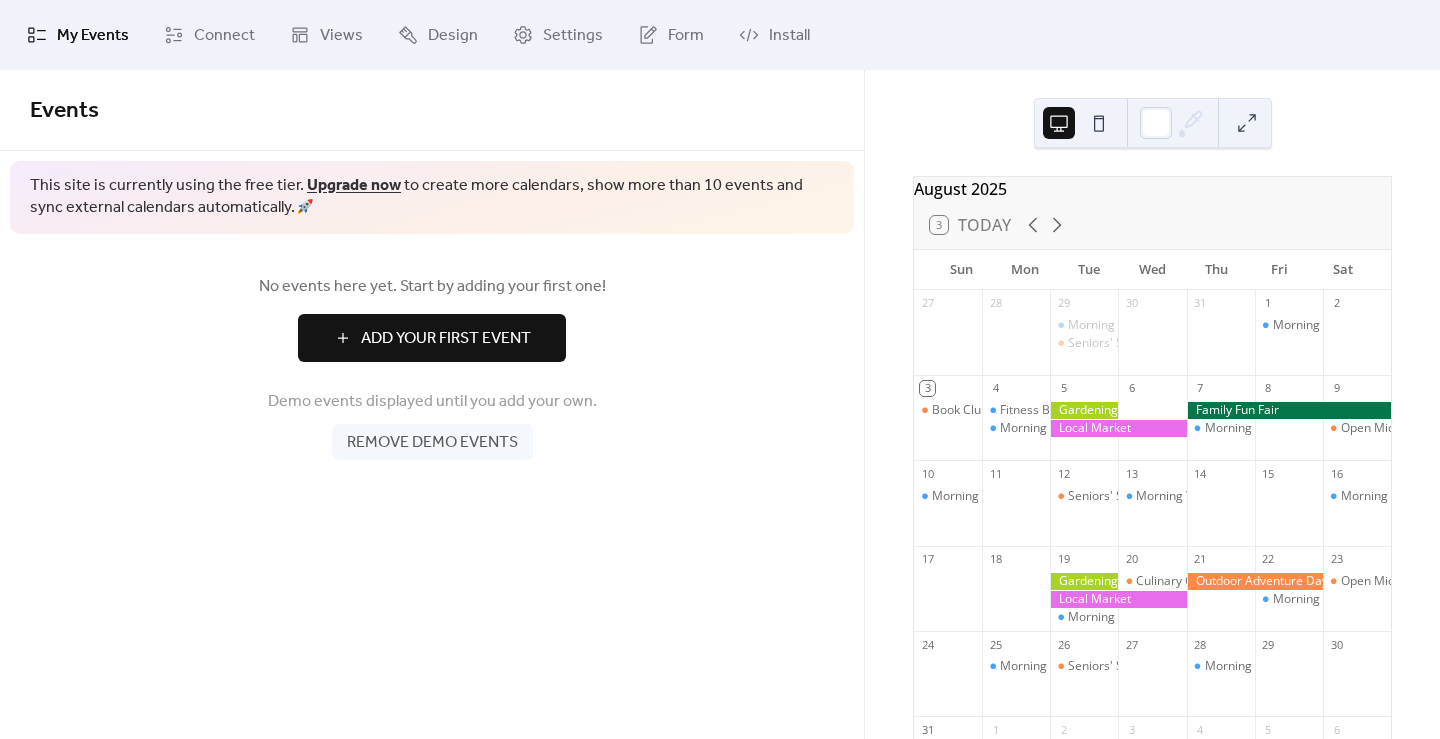 click on "Remove demo events" at bounding box center (432, 443) 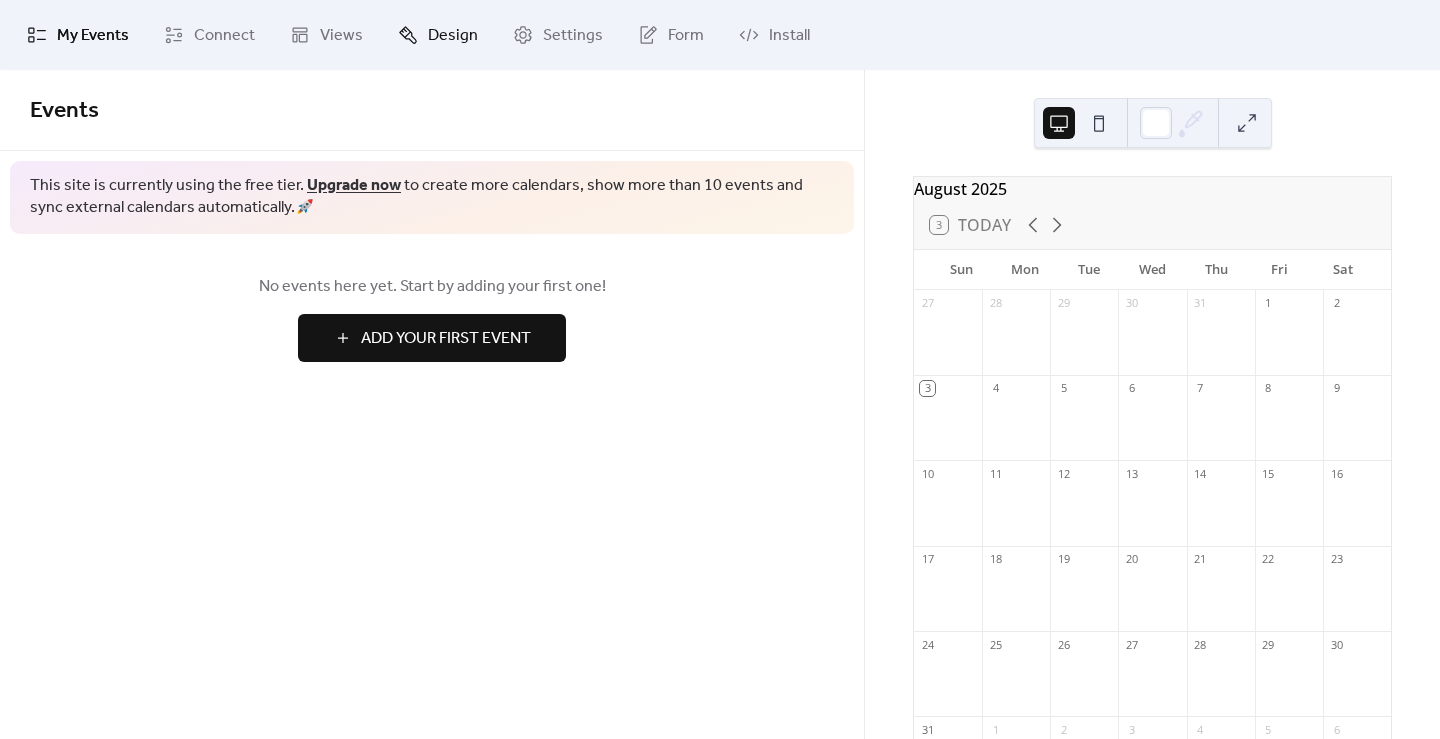click on "Design" at bounding box center [453, 36] 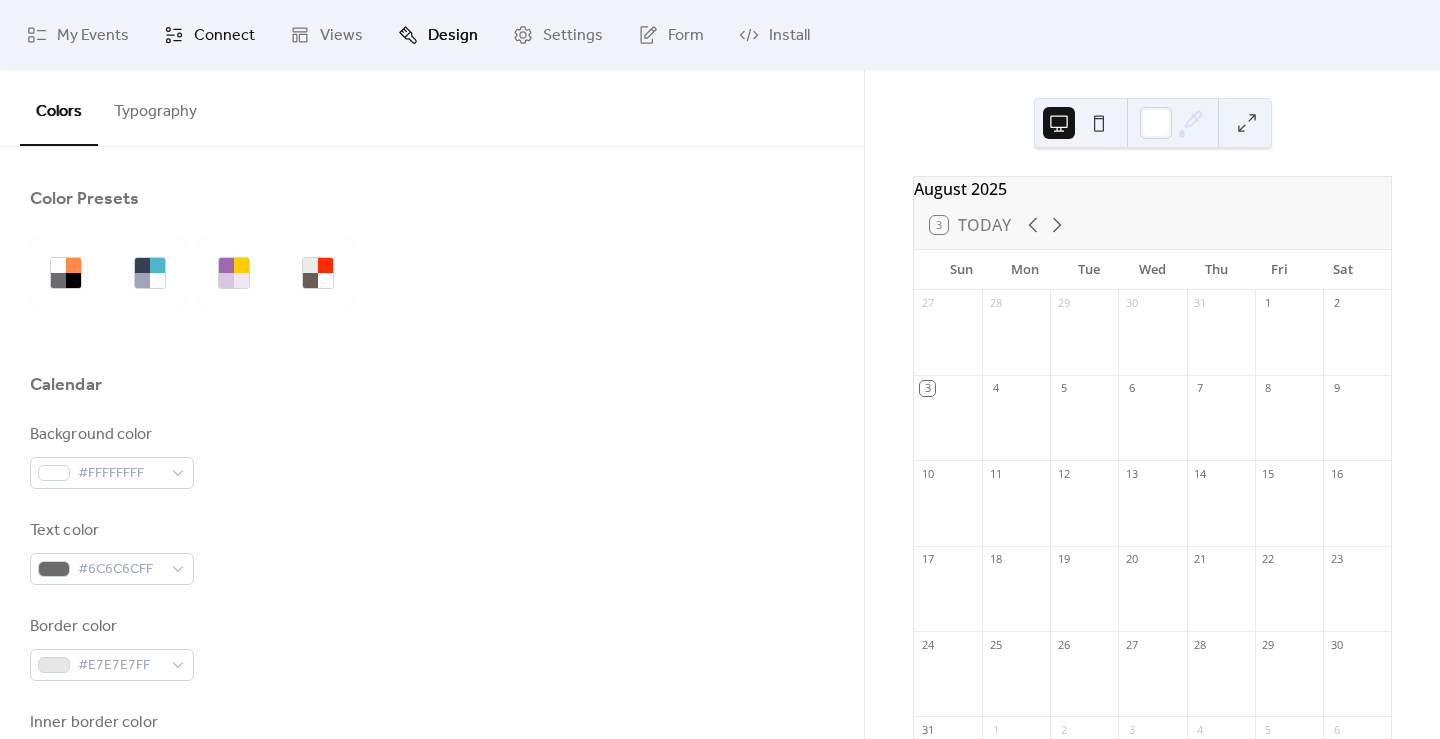 click on "Connect" at bounding box center (224, 36) 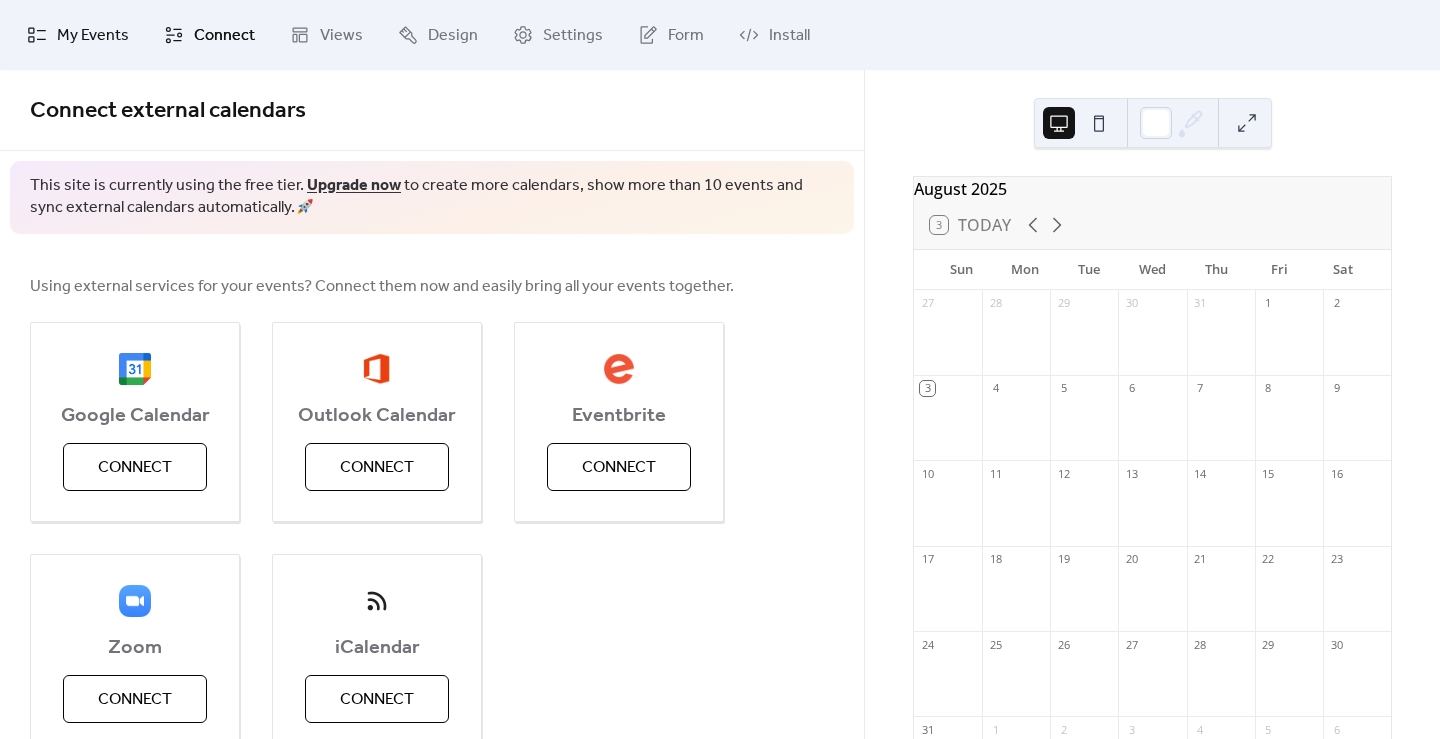 click on "My Events" at bounding box center (93, 36) 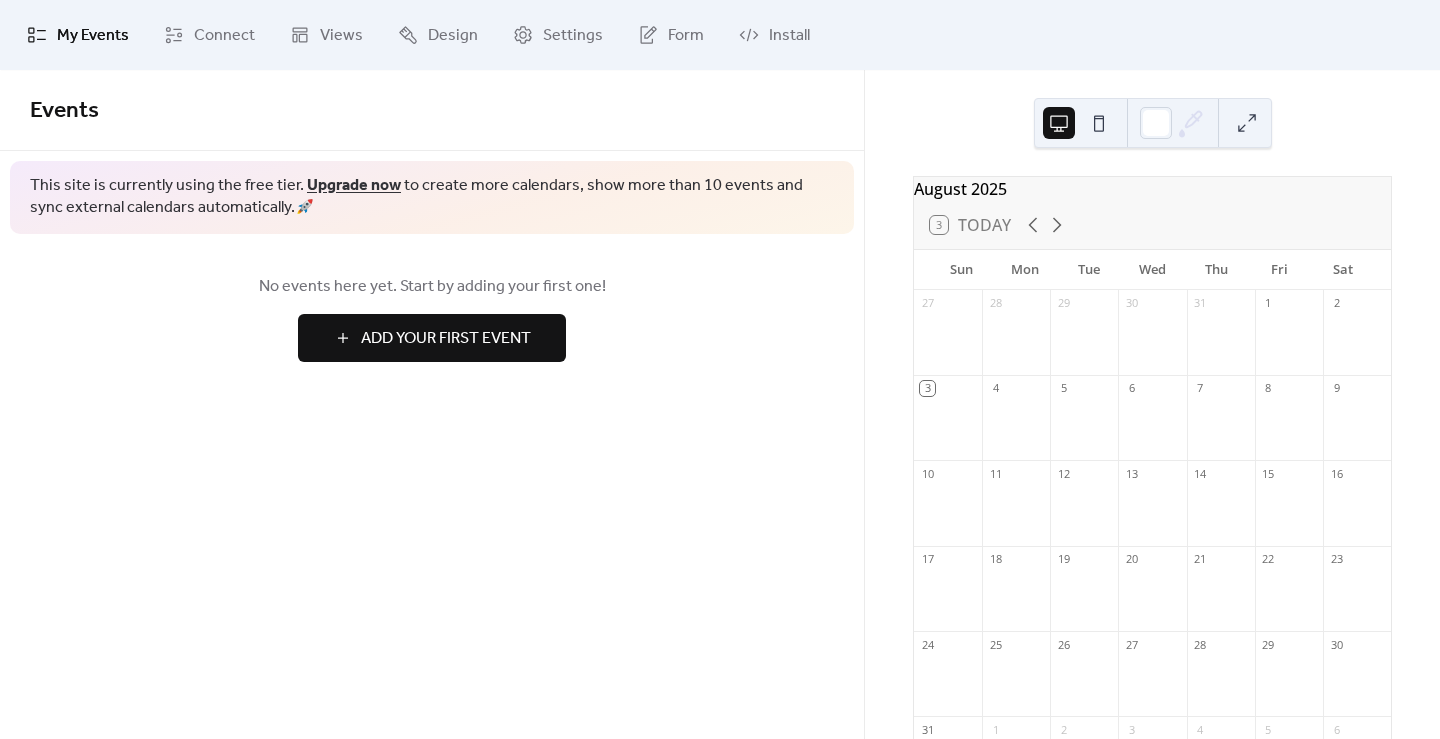 click on "Add Your First Event" at bounding box center [446, 339] 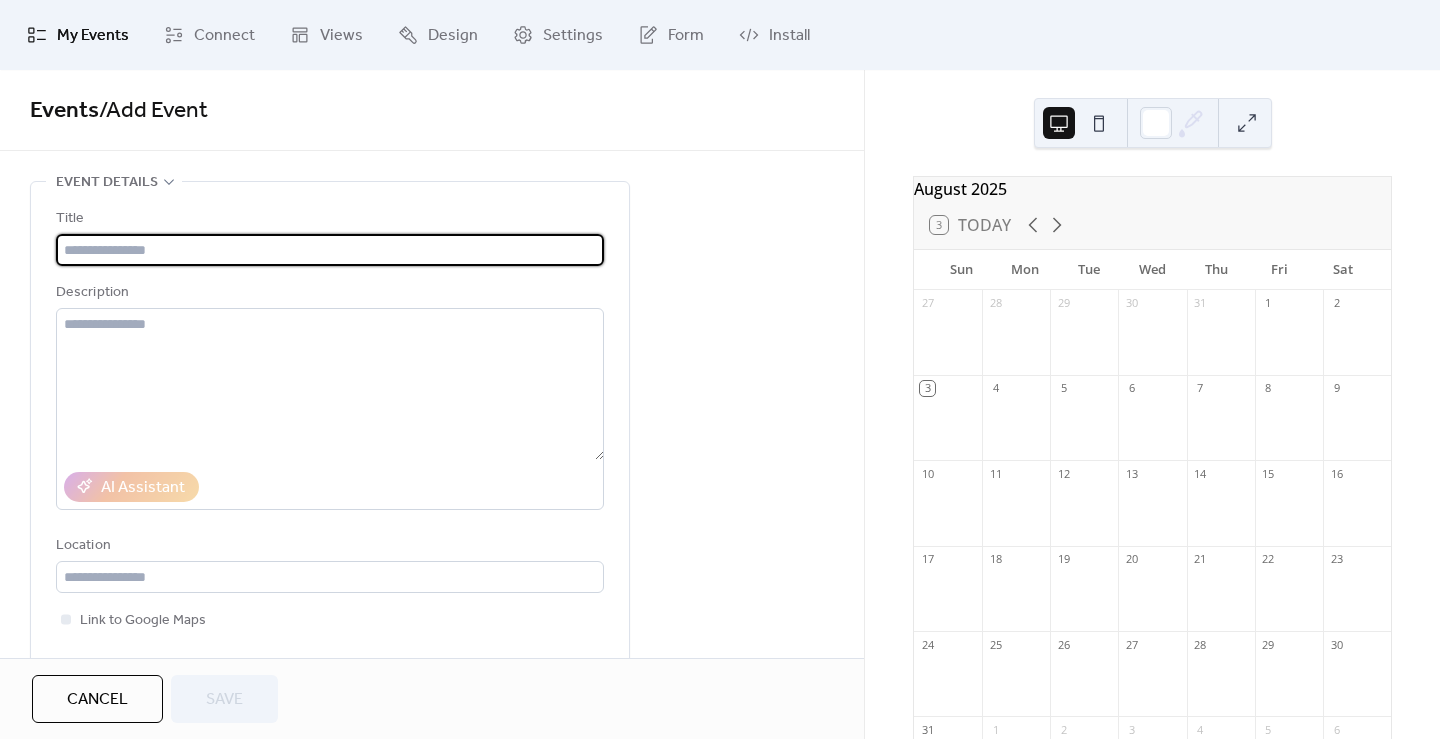 click on "**********" at bounding box center (432, 822) 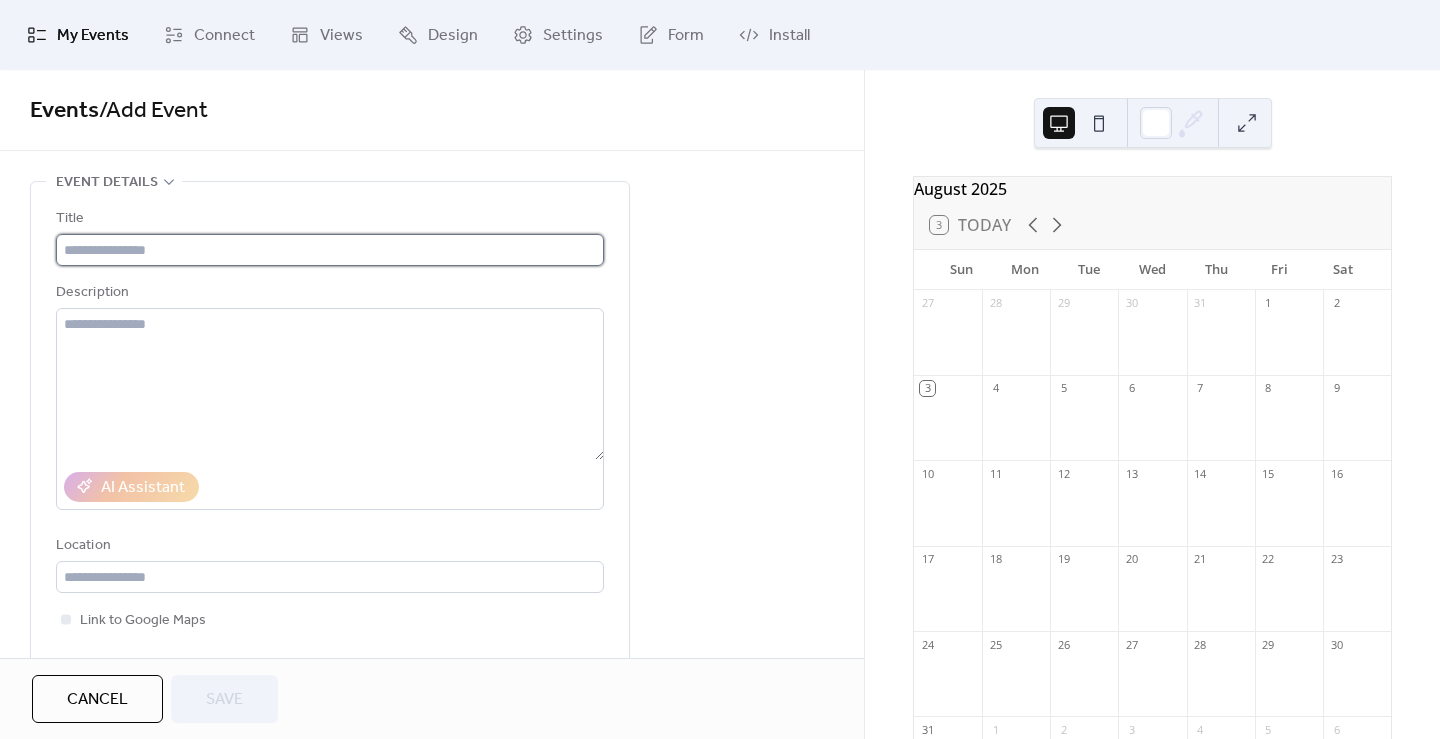 click at bounding box center (330, 250) 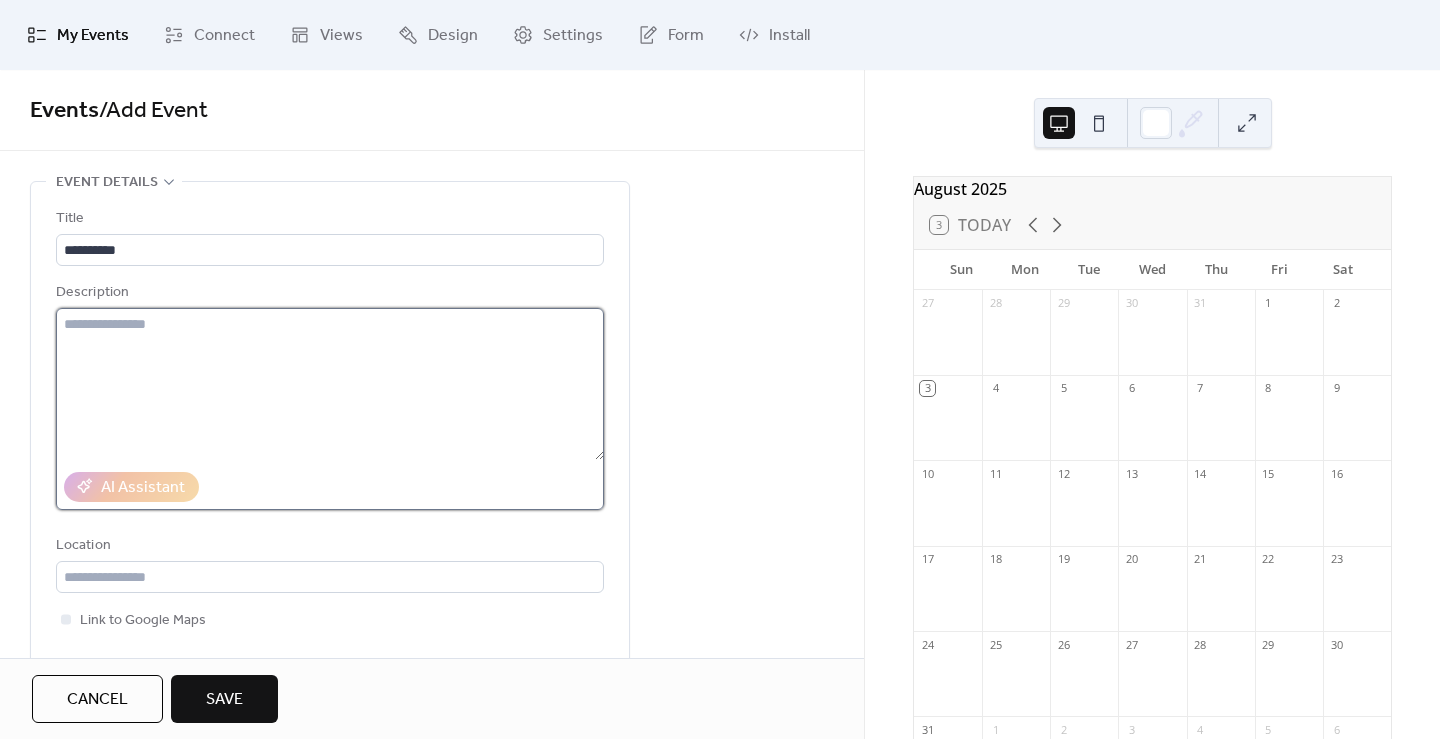 click at bounding box center [330, 384] 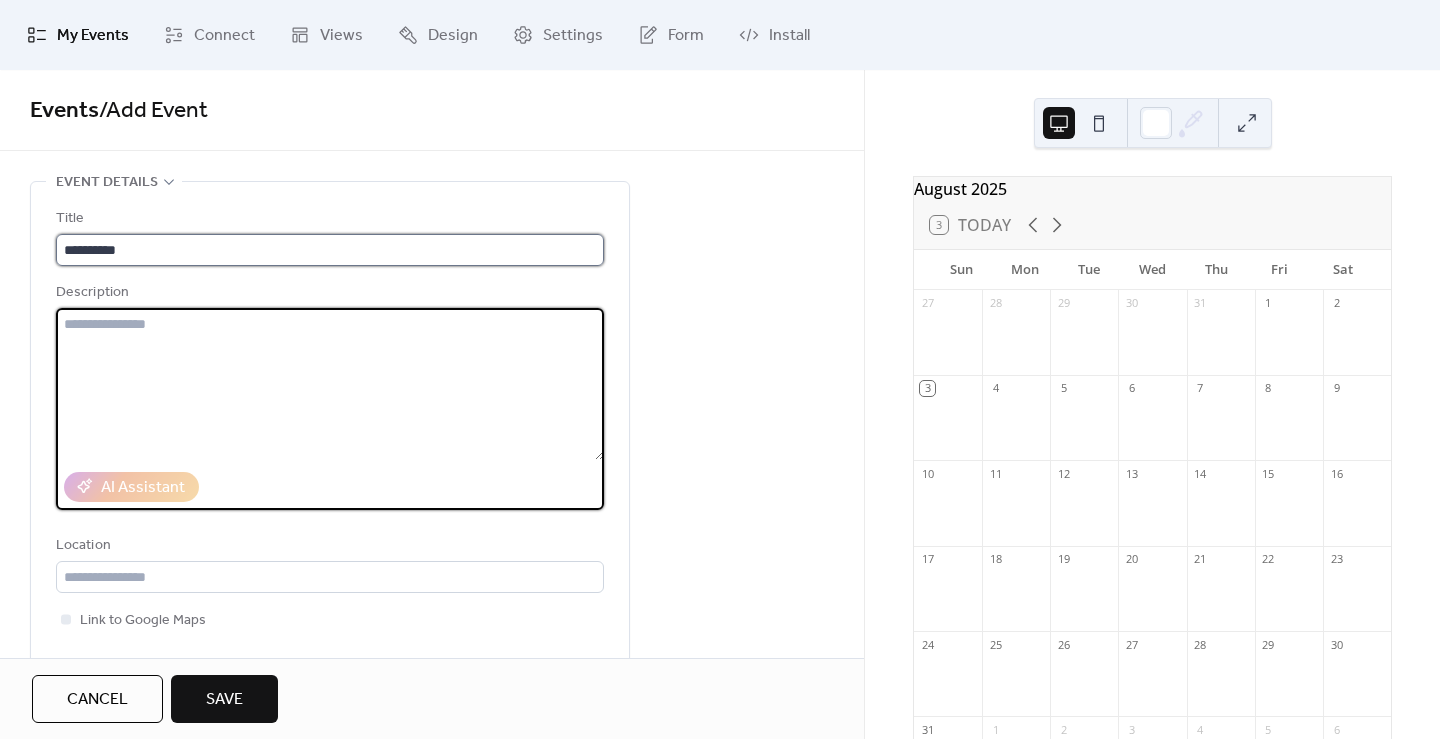 click on "*********" at bounding box center (330, 250) 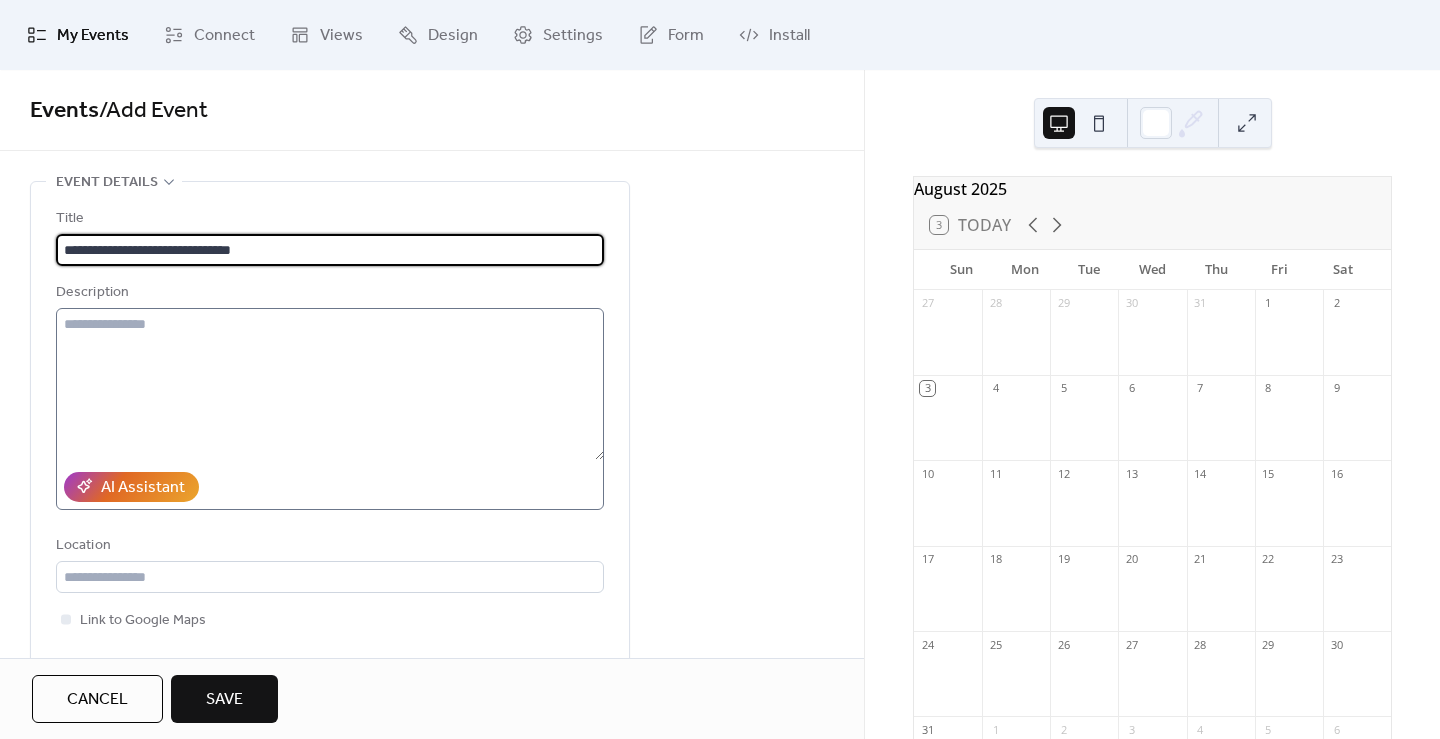 type on "**********" 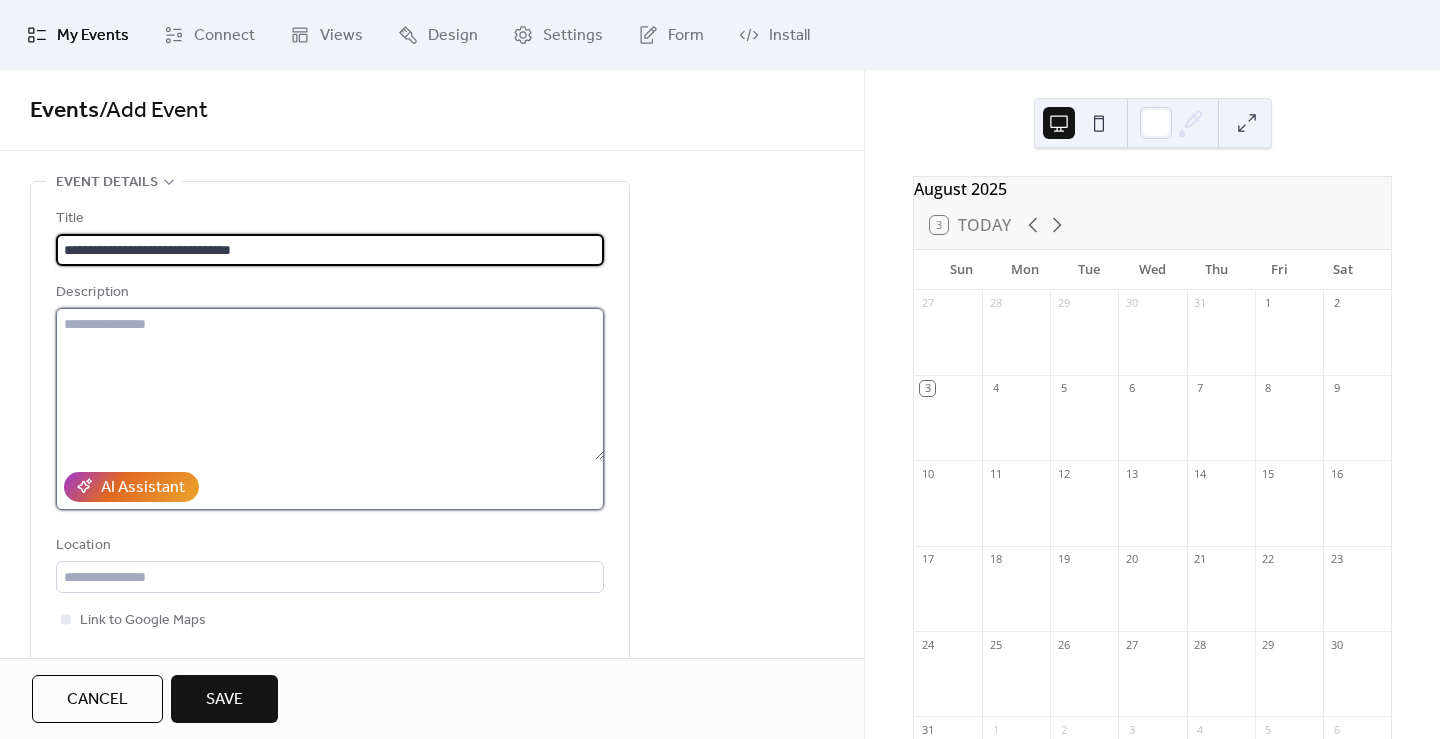 click at bounding box center (330, 384) 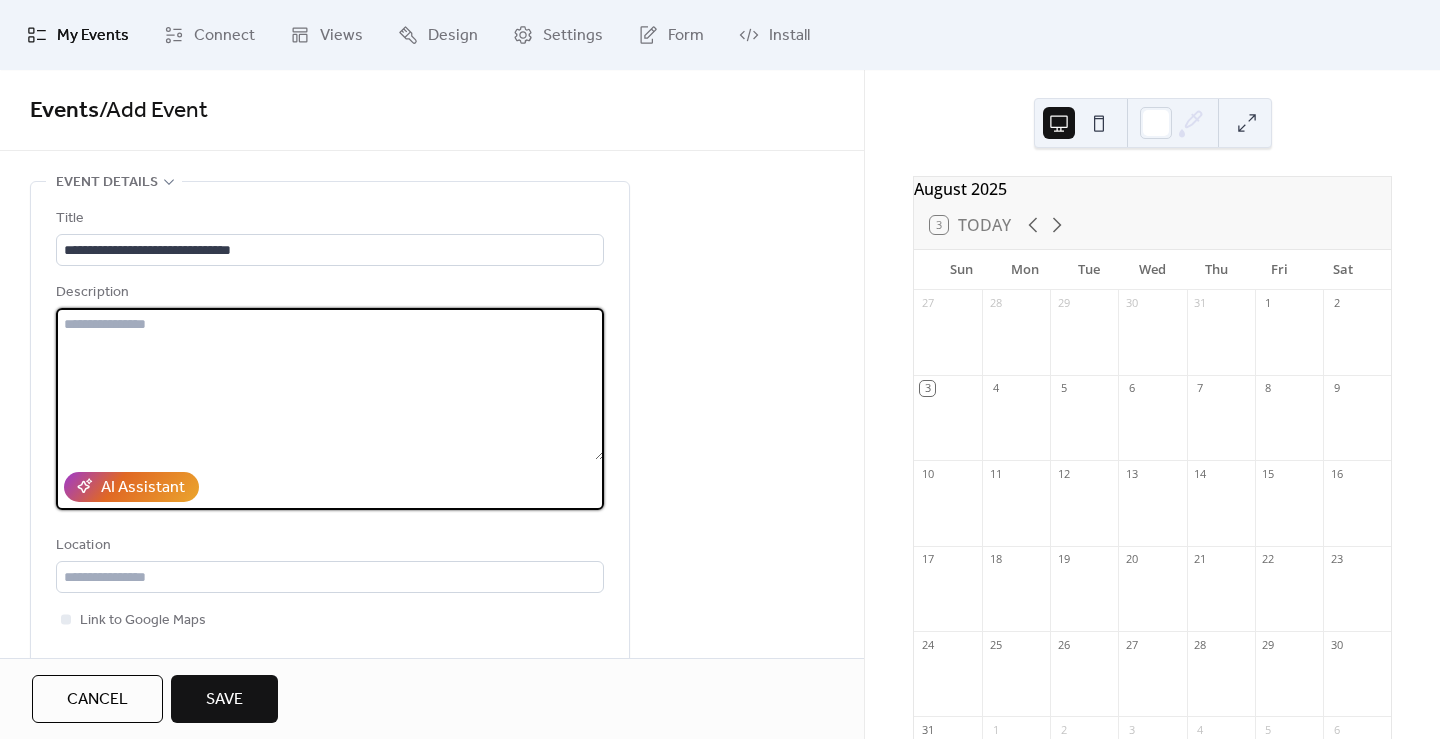 paste on "**********" 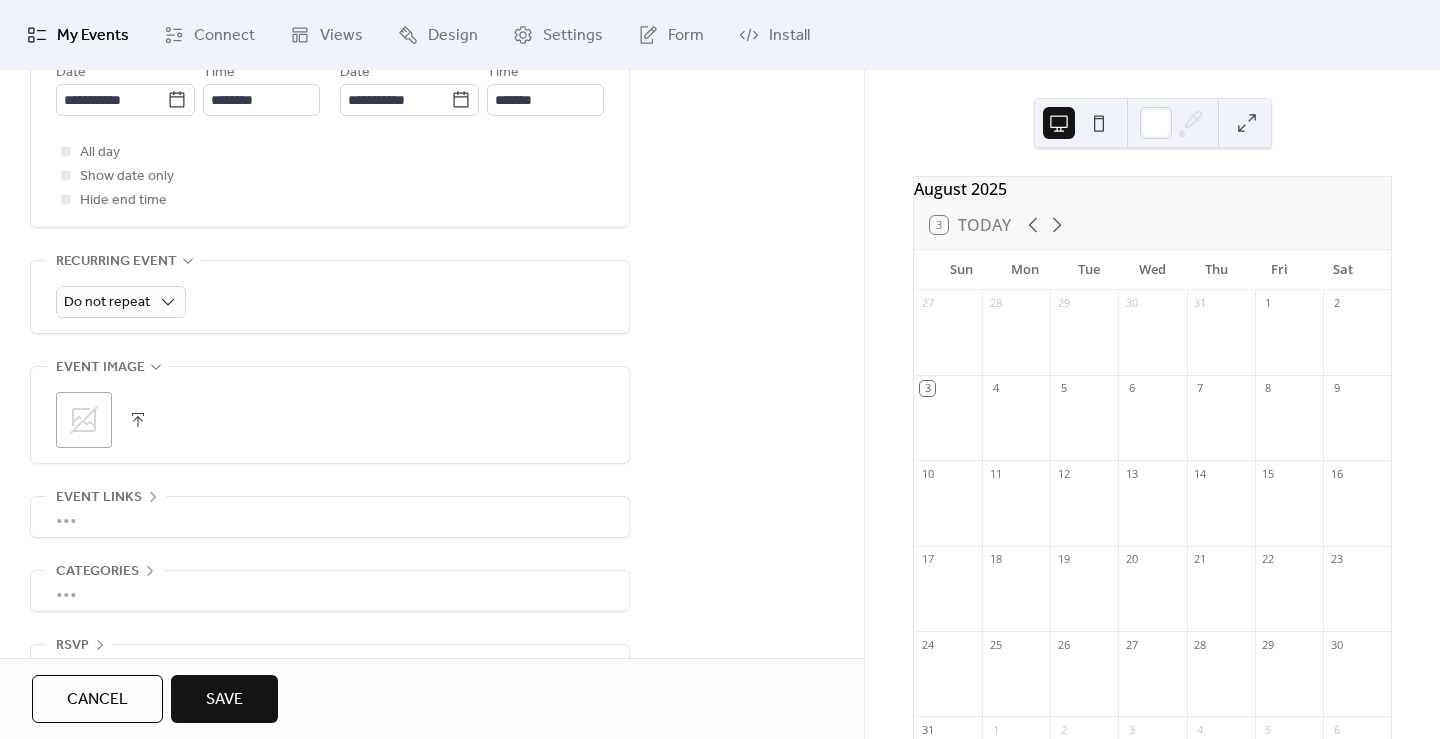 scroll, scrollTop: 808, scrollLeft: 0, axis: vertical 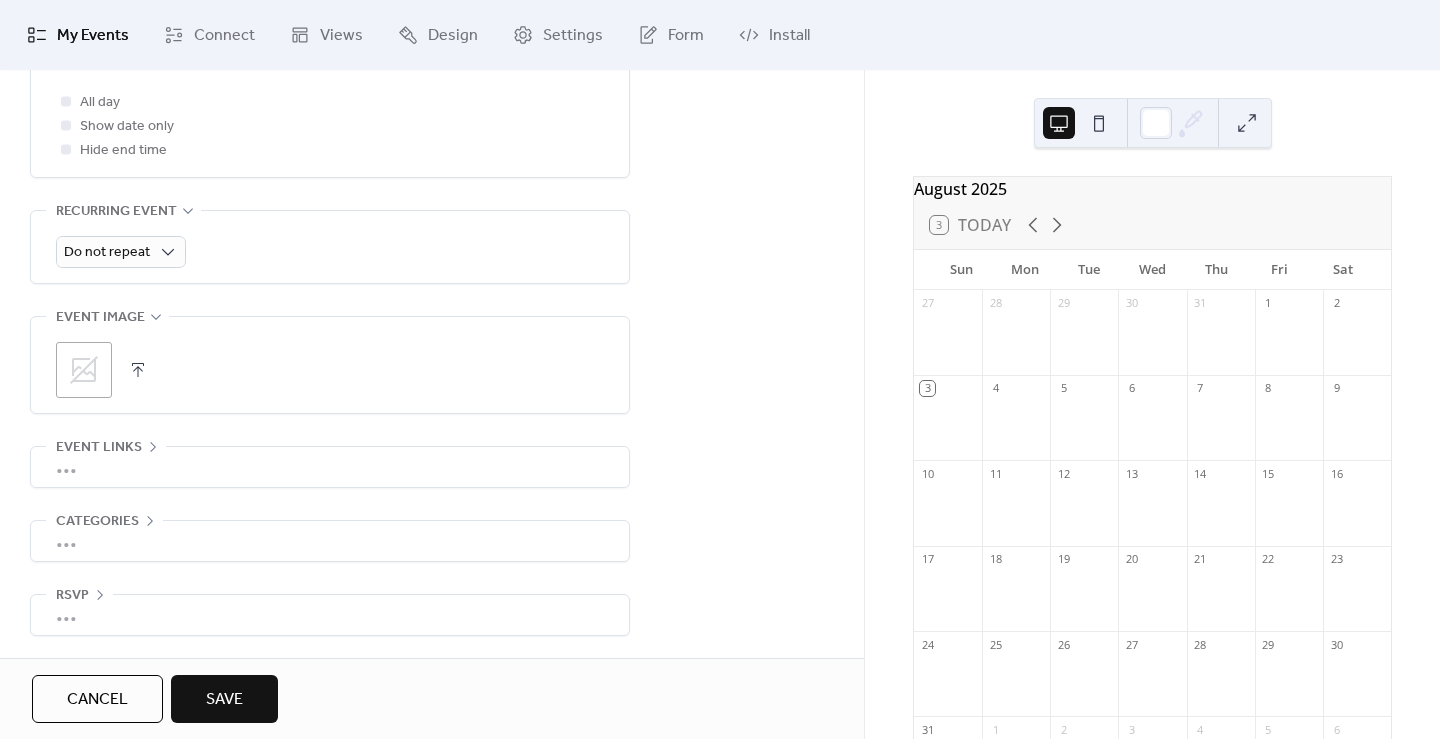 type on "**********" 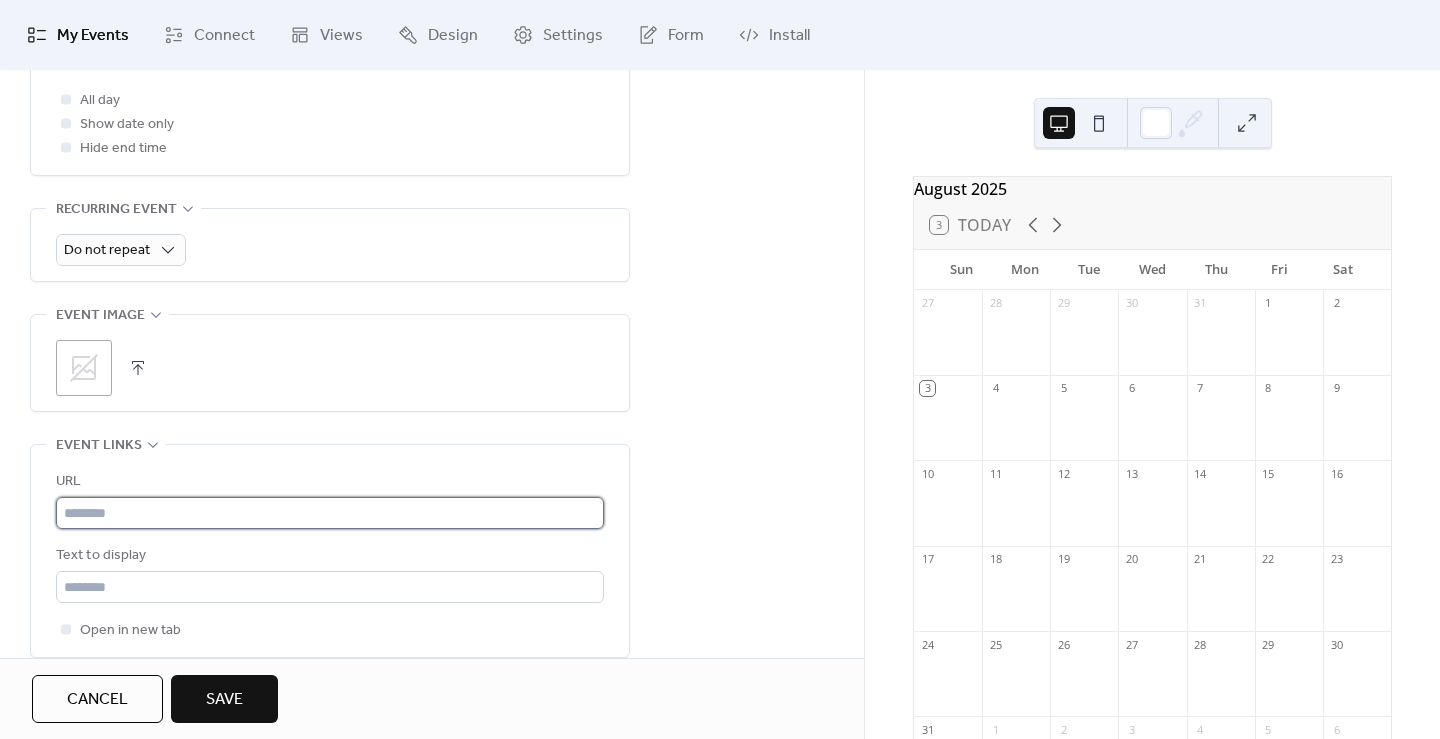click at bounding box center (330, 513) 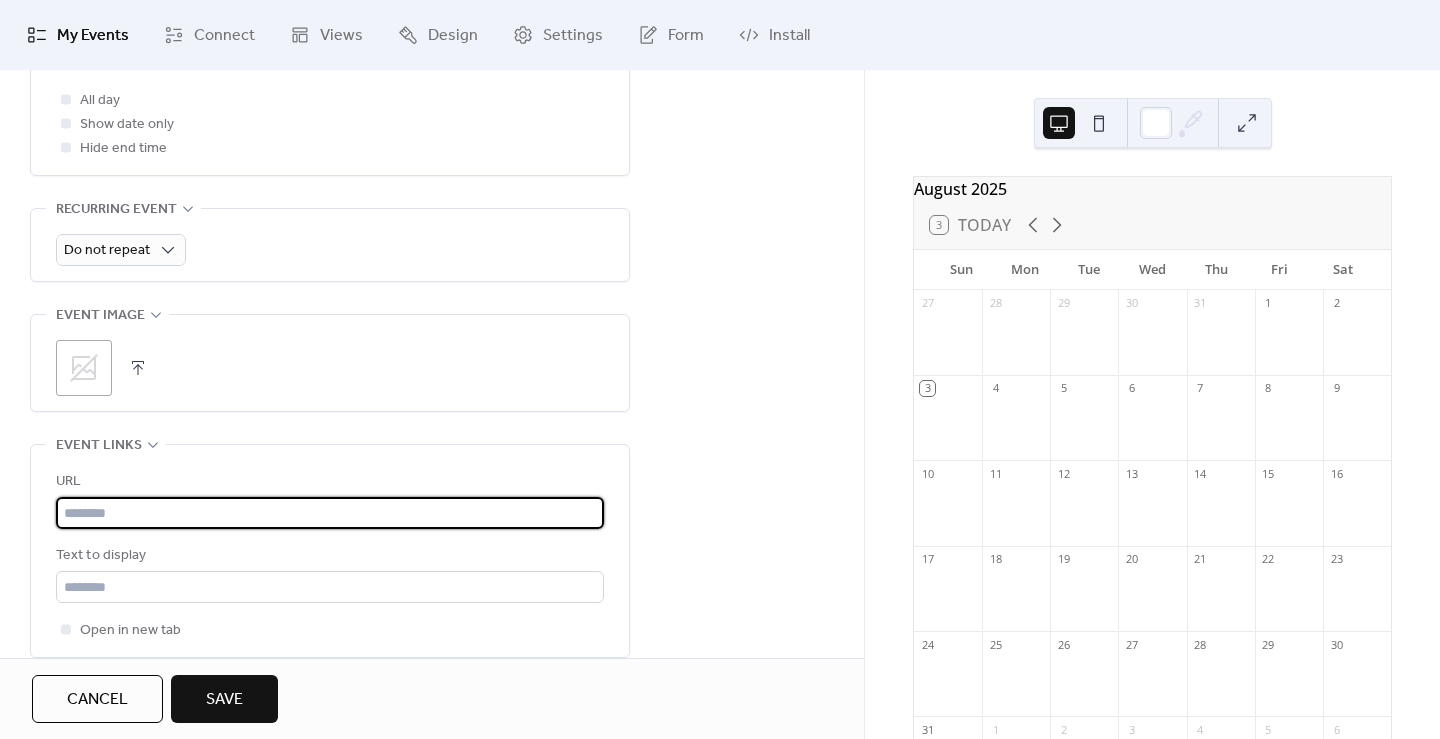 paste on "**********" 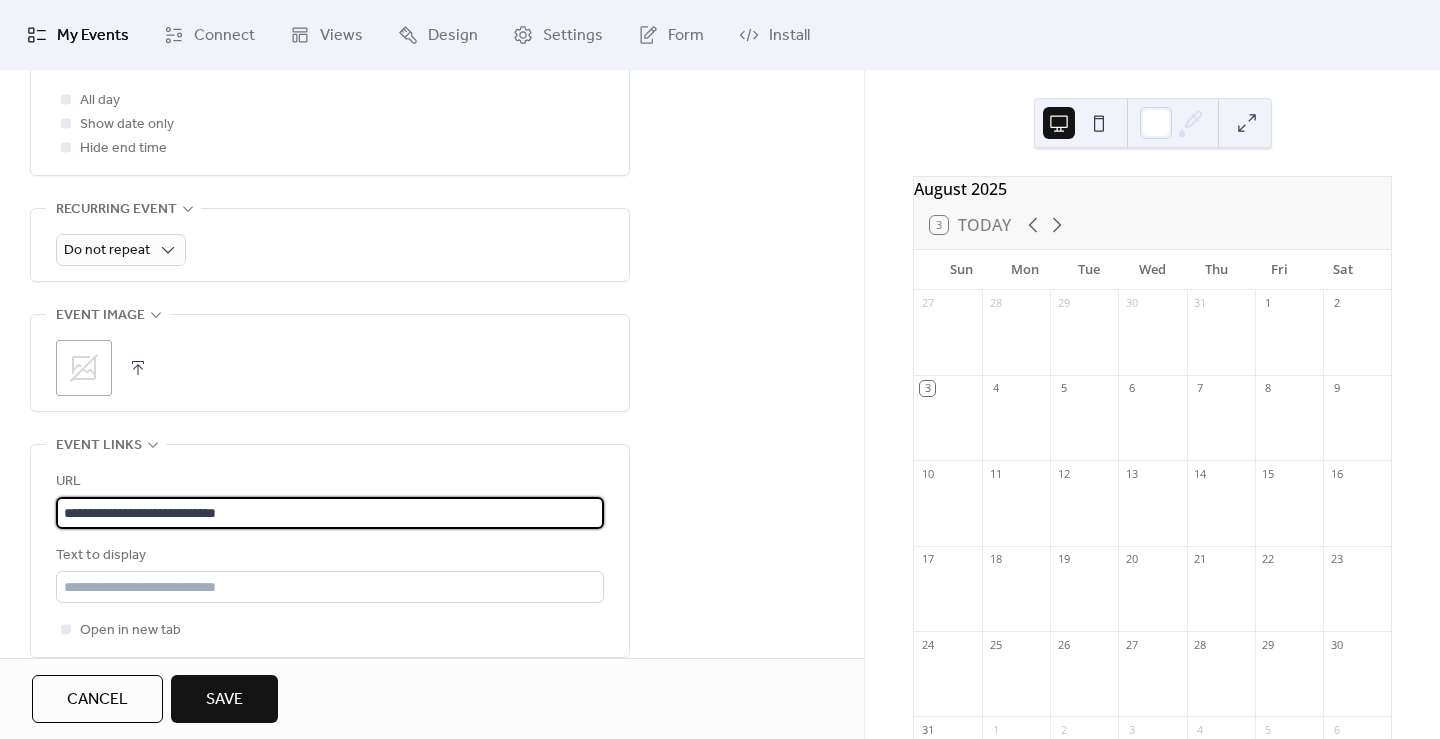 scroll, scrollTop: 980, scrollLeft: 0, axis: vertical 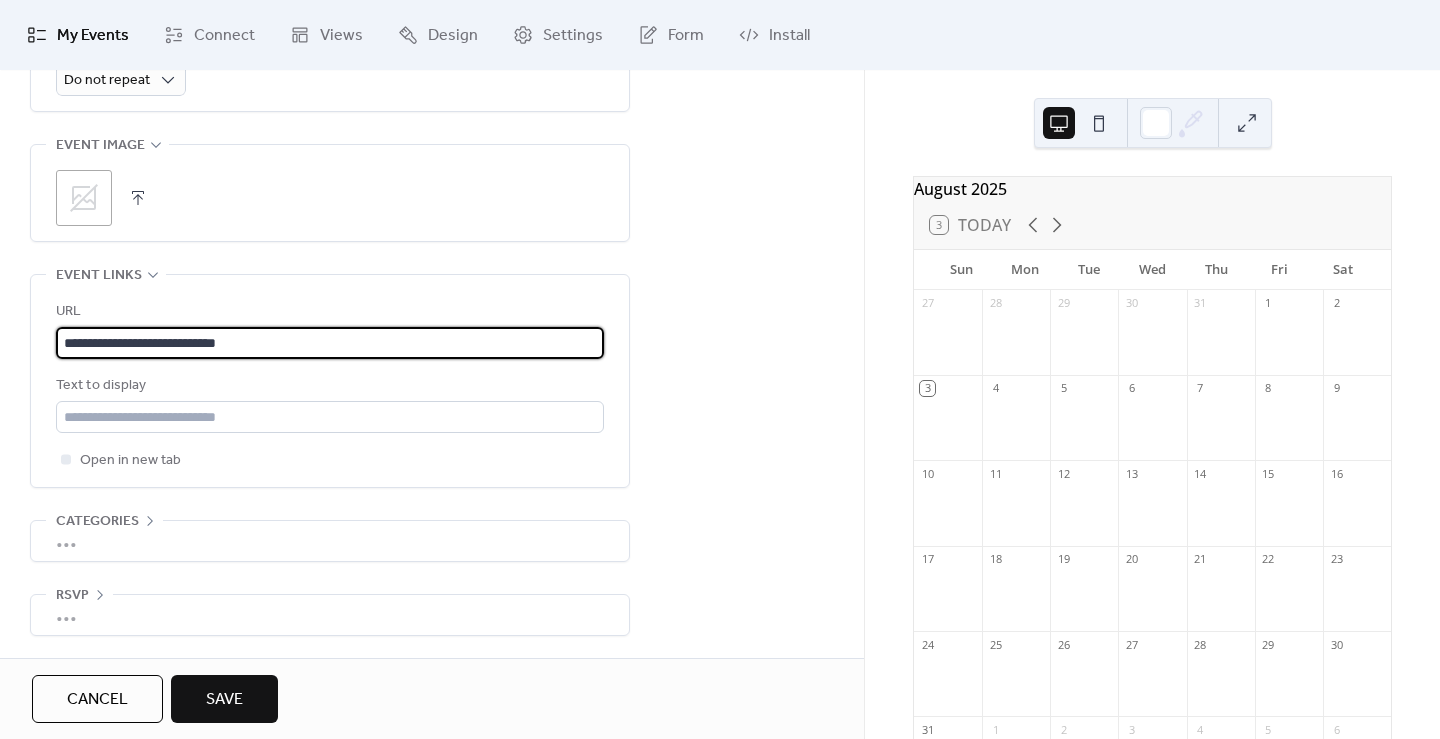 type on "**********" 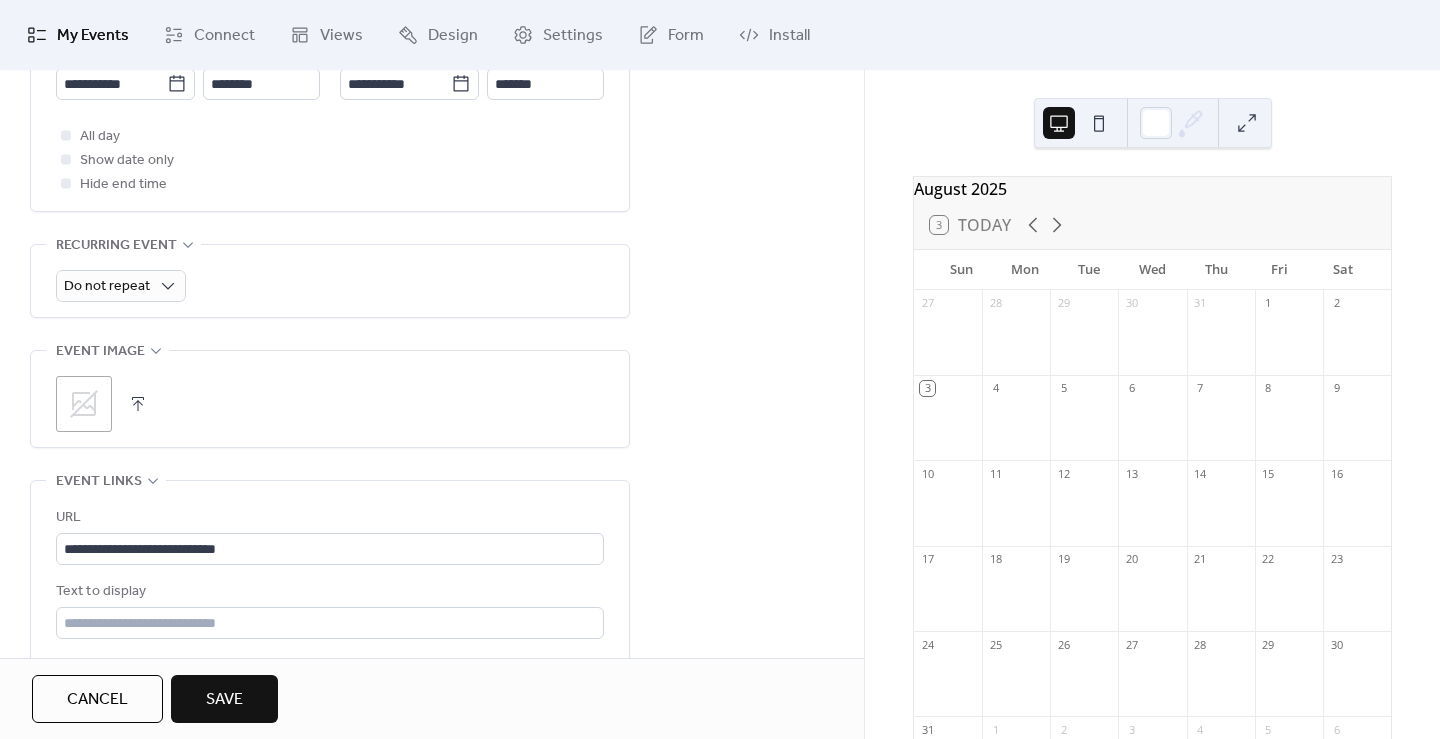 scroll, scrollTop: 698, scrollLeft: 0, axis: vertical 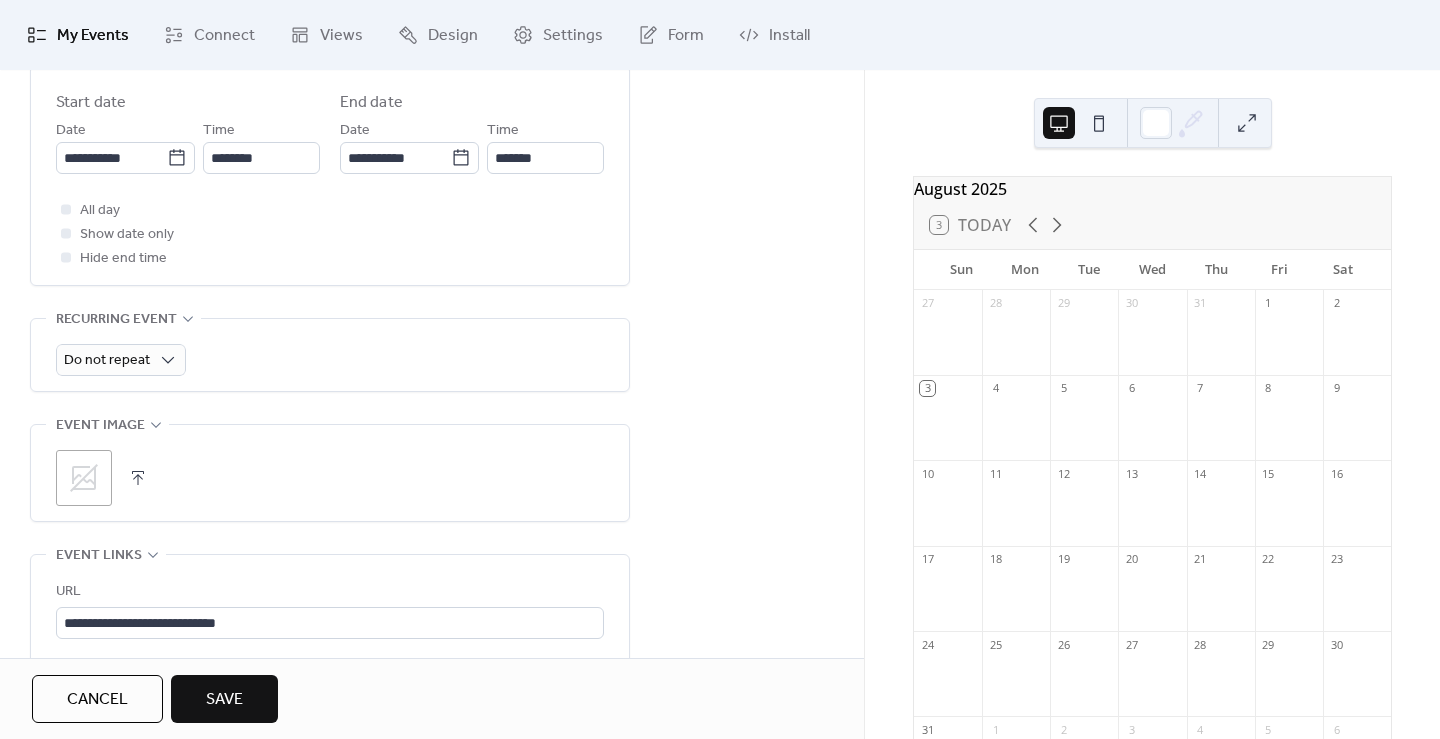 click 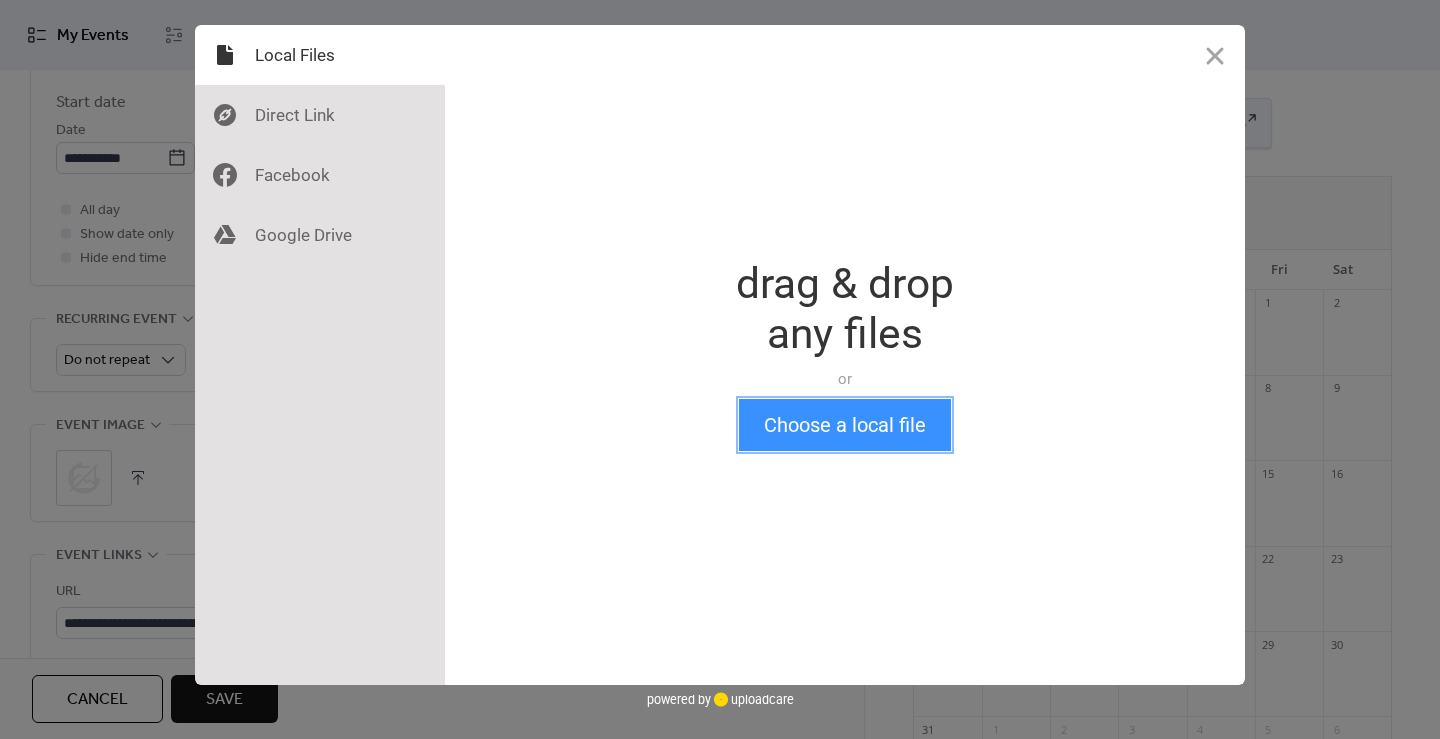 click on "Choose a local file" at bounding box center (845, 425) 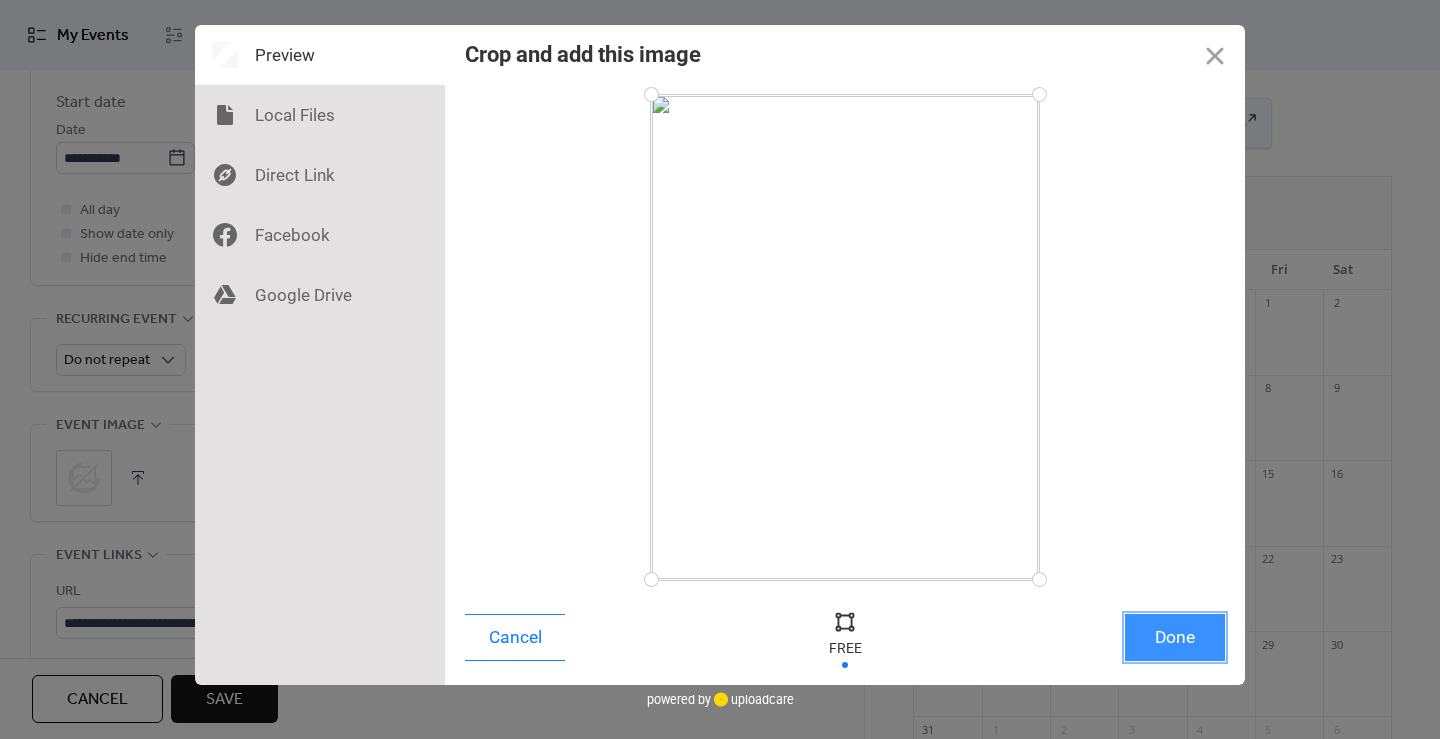 click on "Done" at bounding box center (1175, 637) 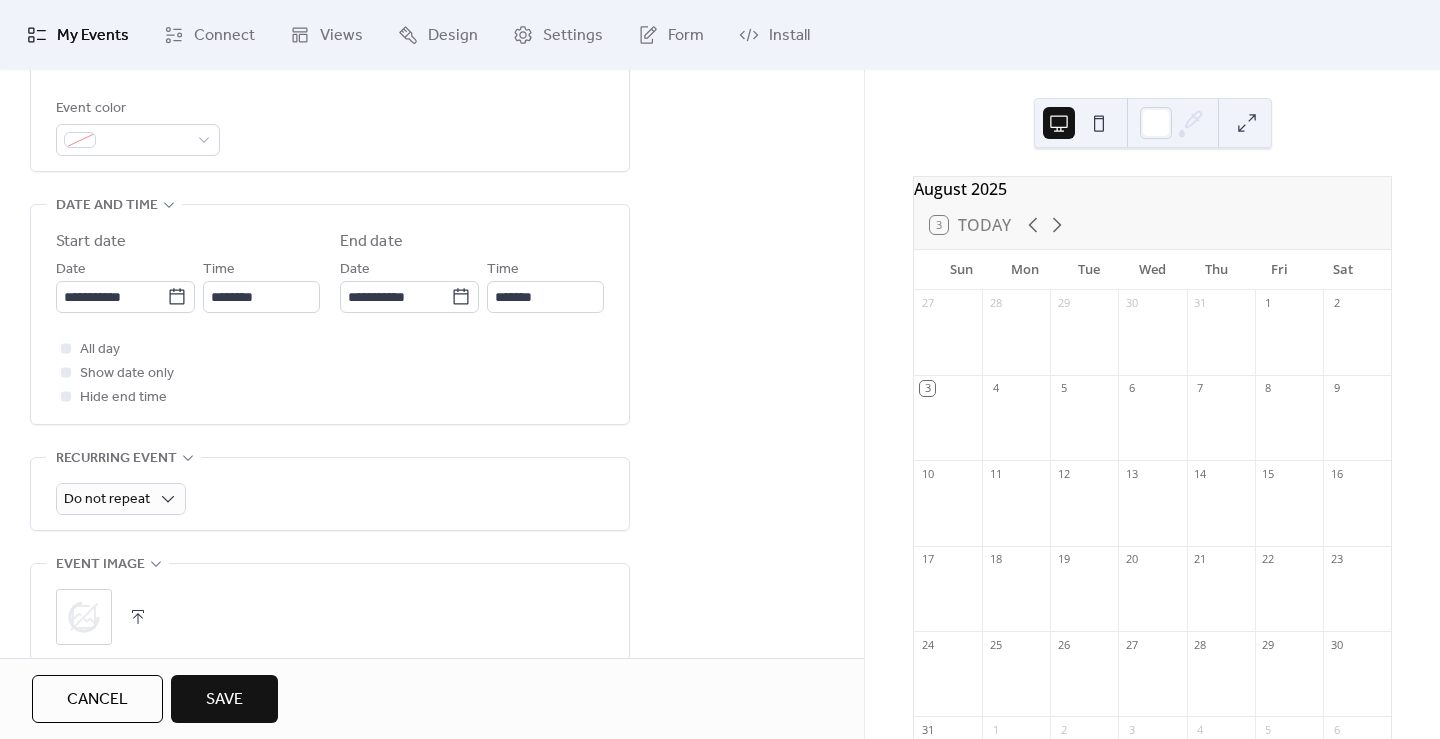 scroll, scrollTop: 553, scrollLeft: 0, axis: vertical 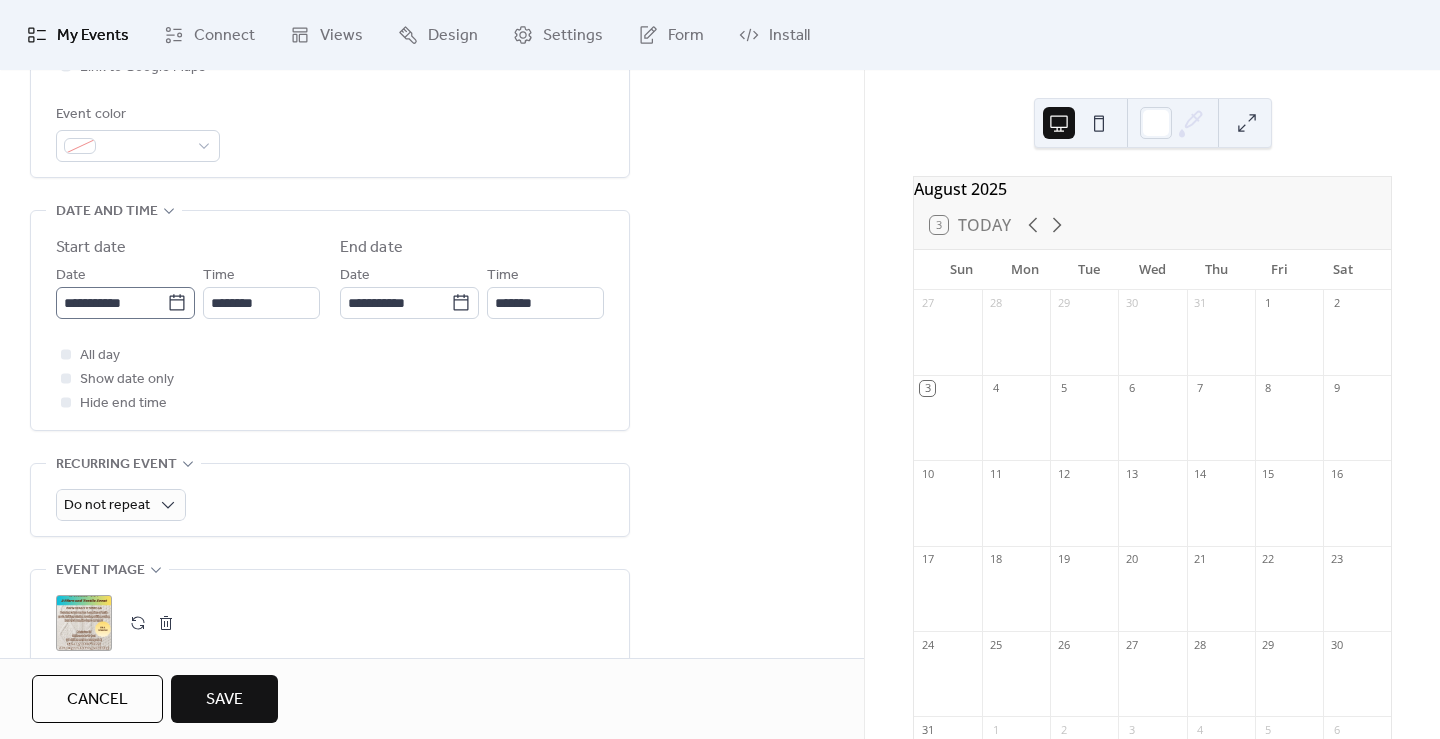 click on "**********" at bounding box center [125, 303] 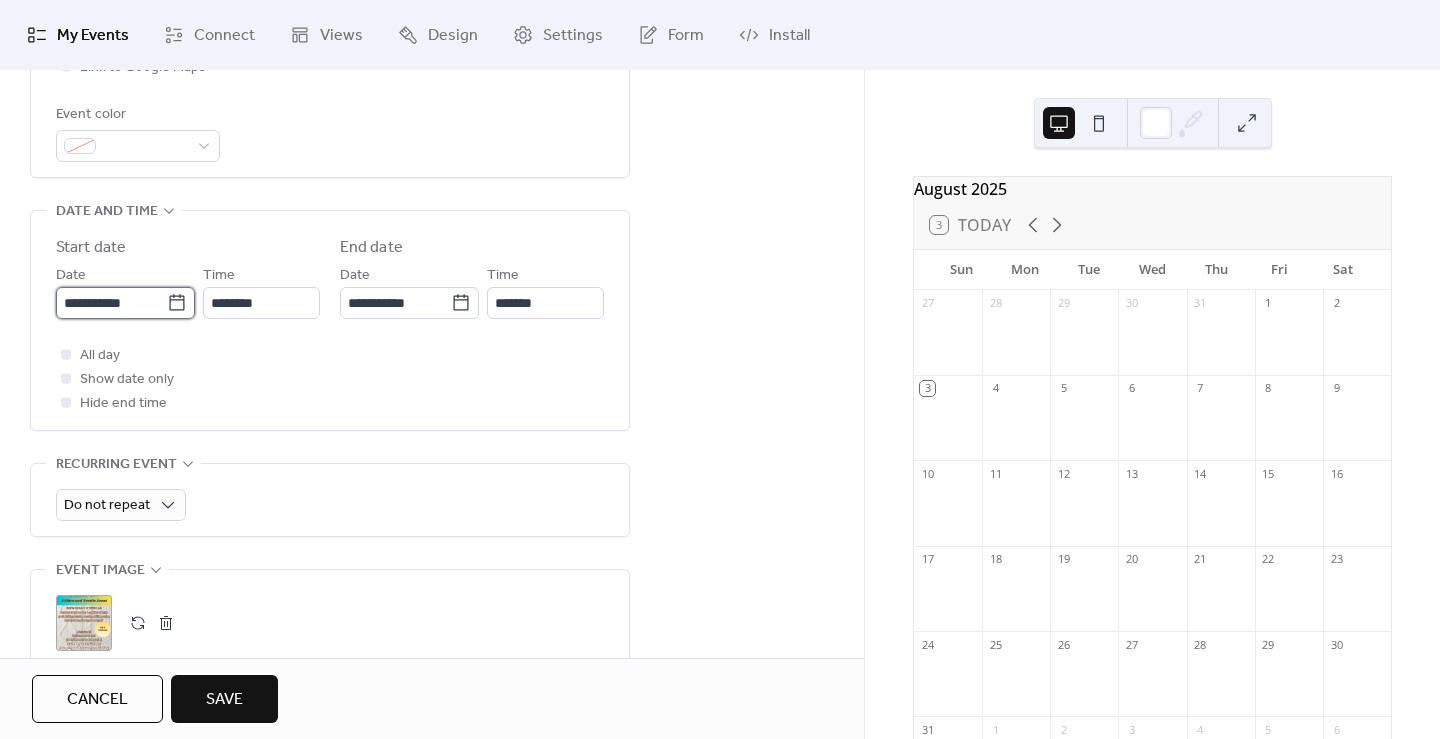 click on "**********" at bounding box center (111, 303) 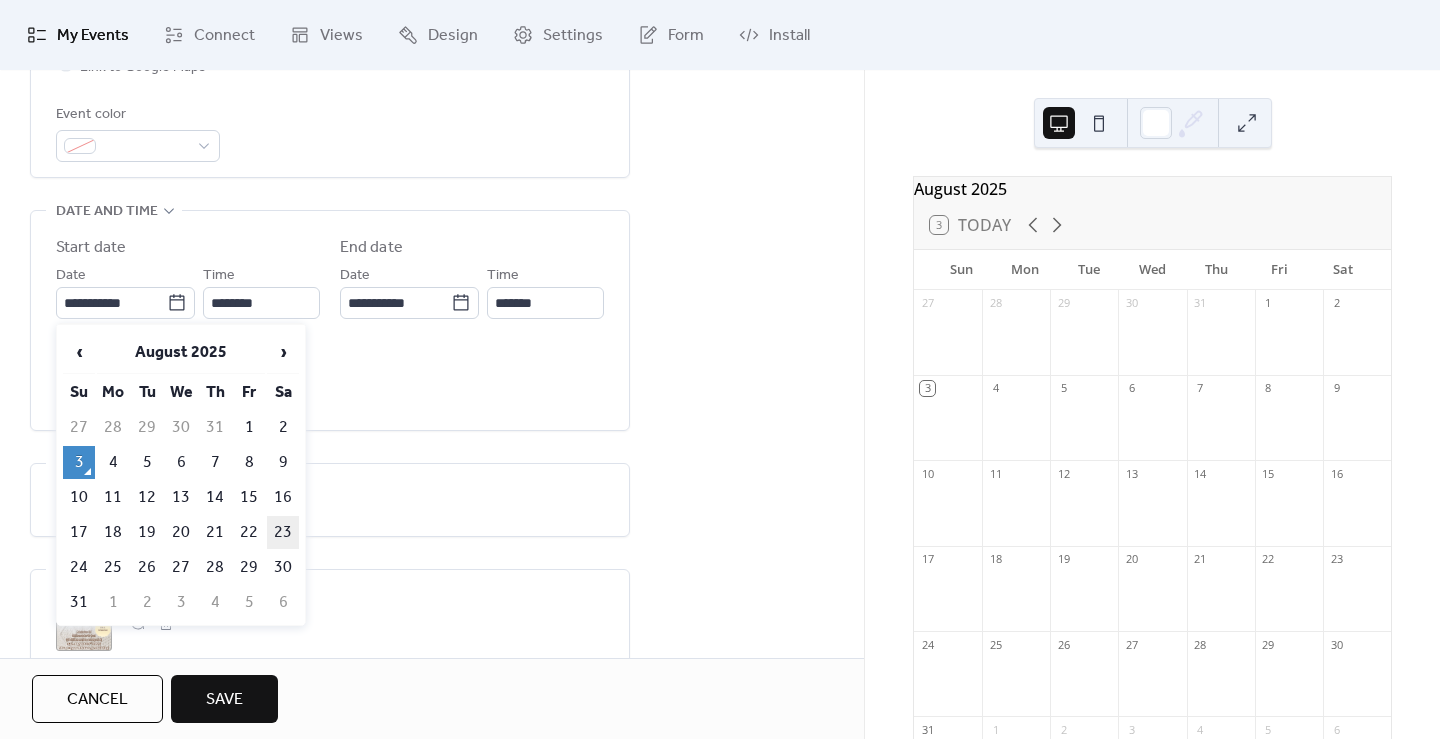 click on "23" at bounding box center [283, 532] 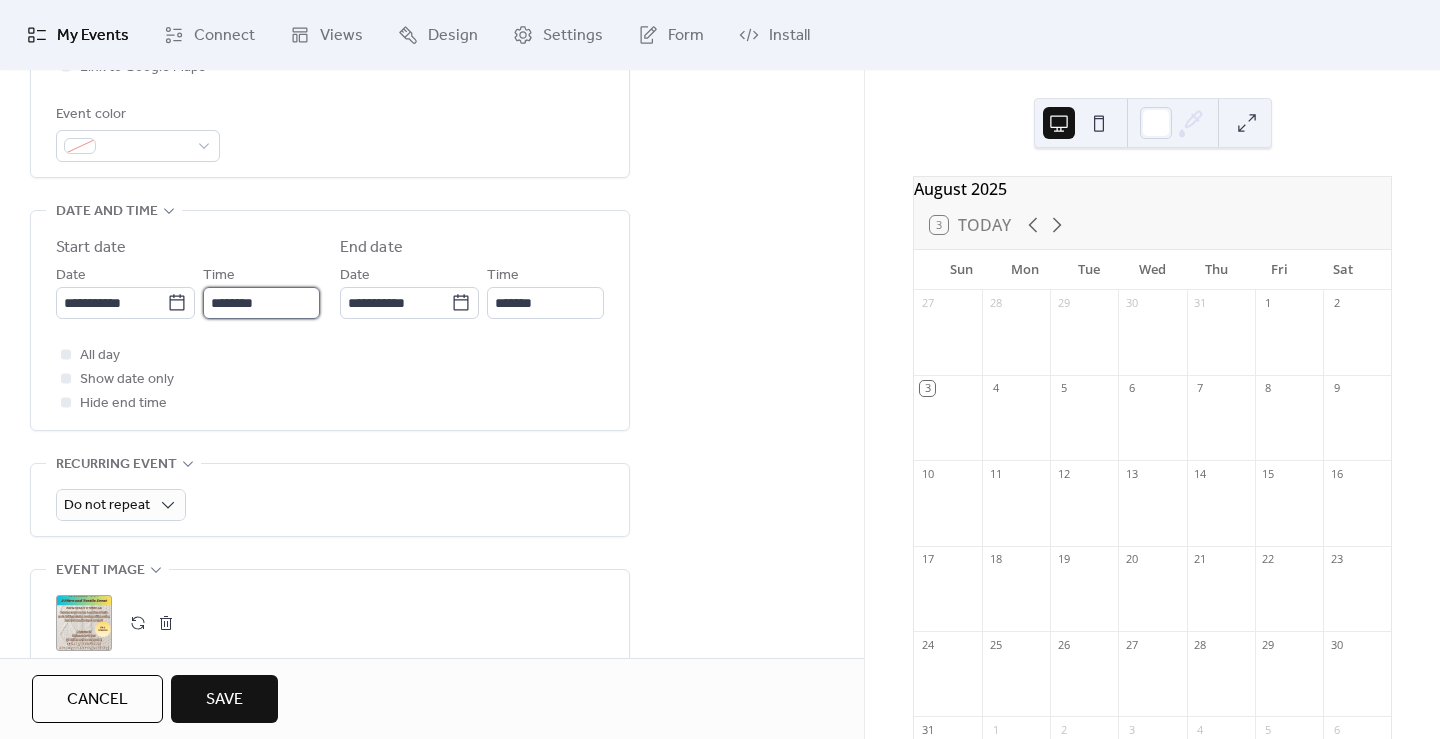 click on "********" at bounding box center [261, 303] 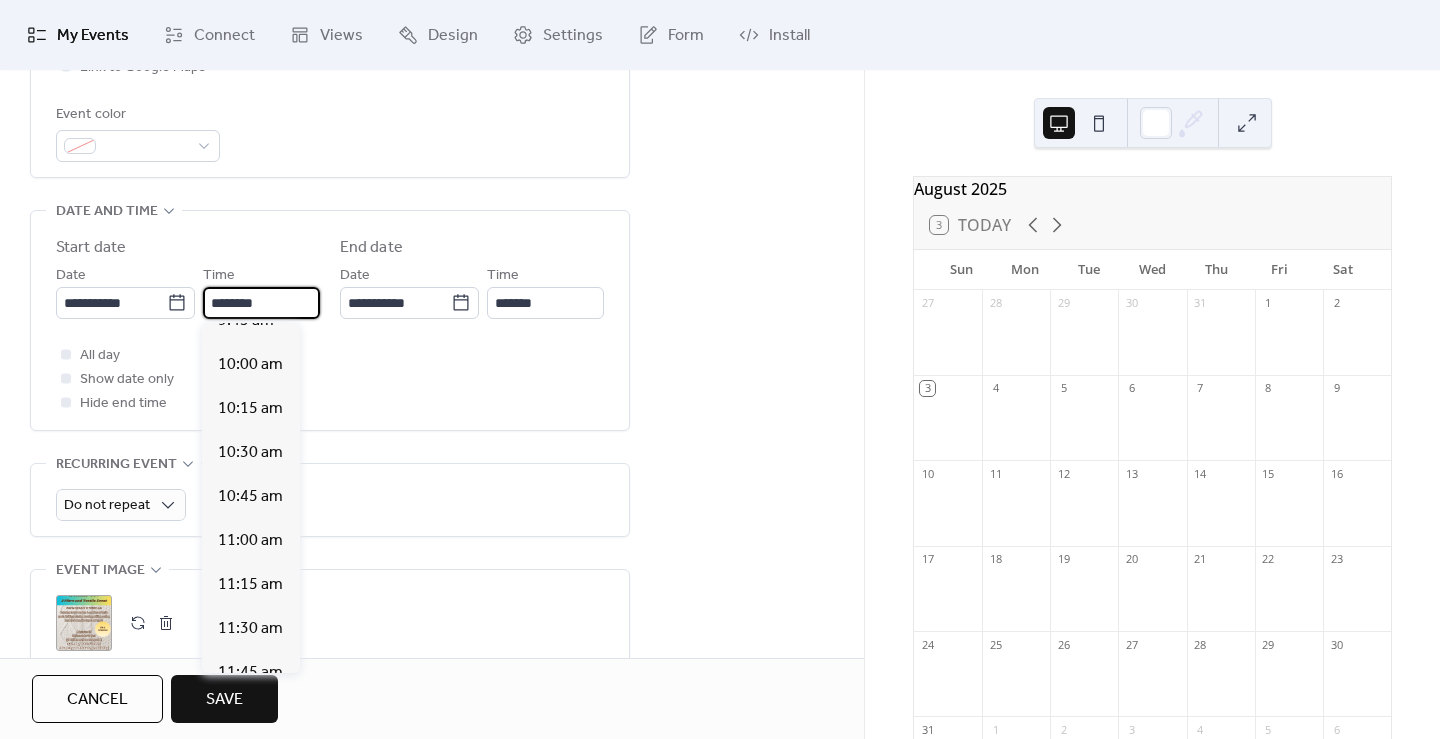 scroll, scrollTop: 1715, scrollLeft: 0, axis: vertical 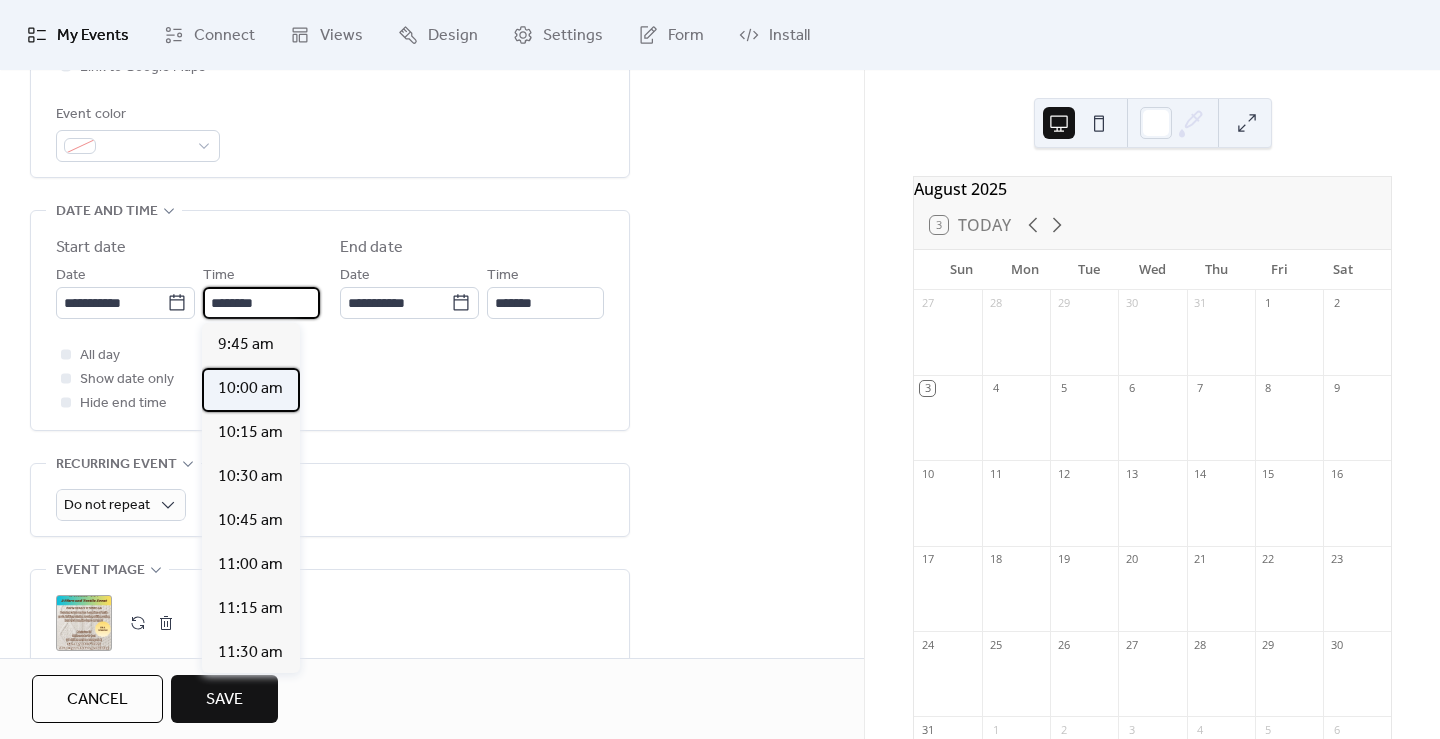 click on "10:00 am" at bounding box center [250, 389] 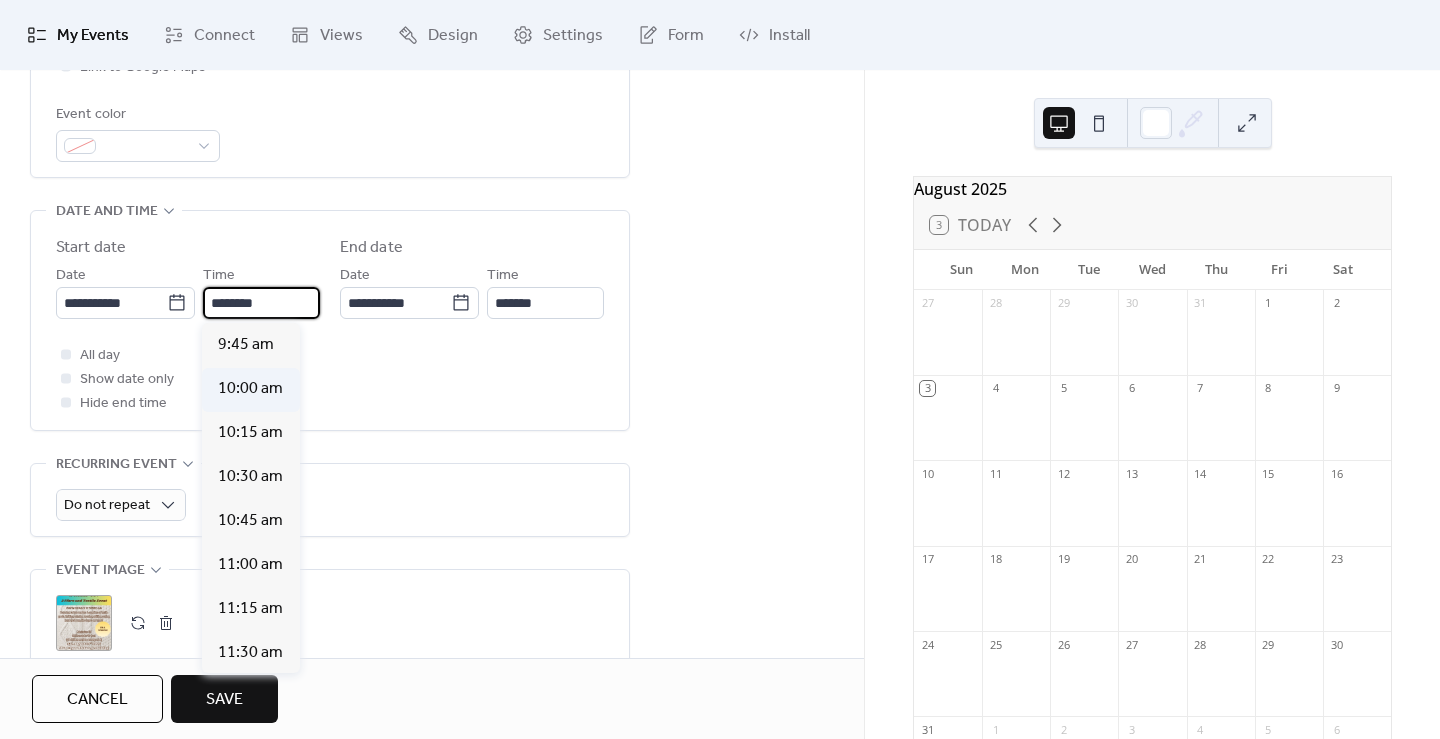 type on "********" 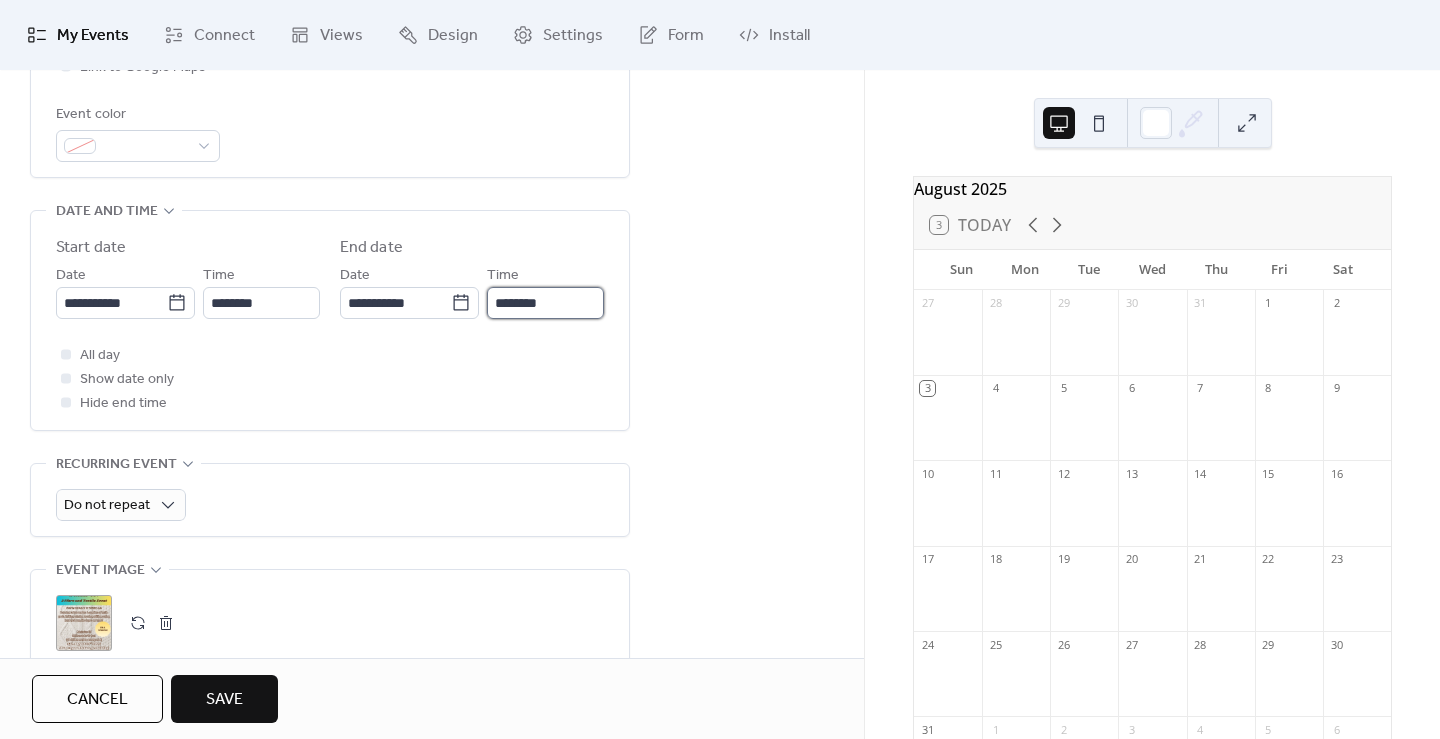 click on "********" at bounding box center (545, 303) 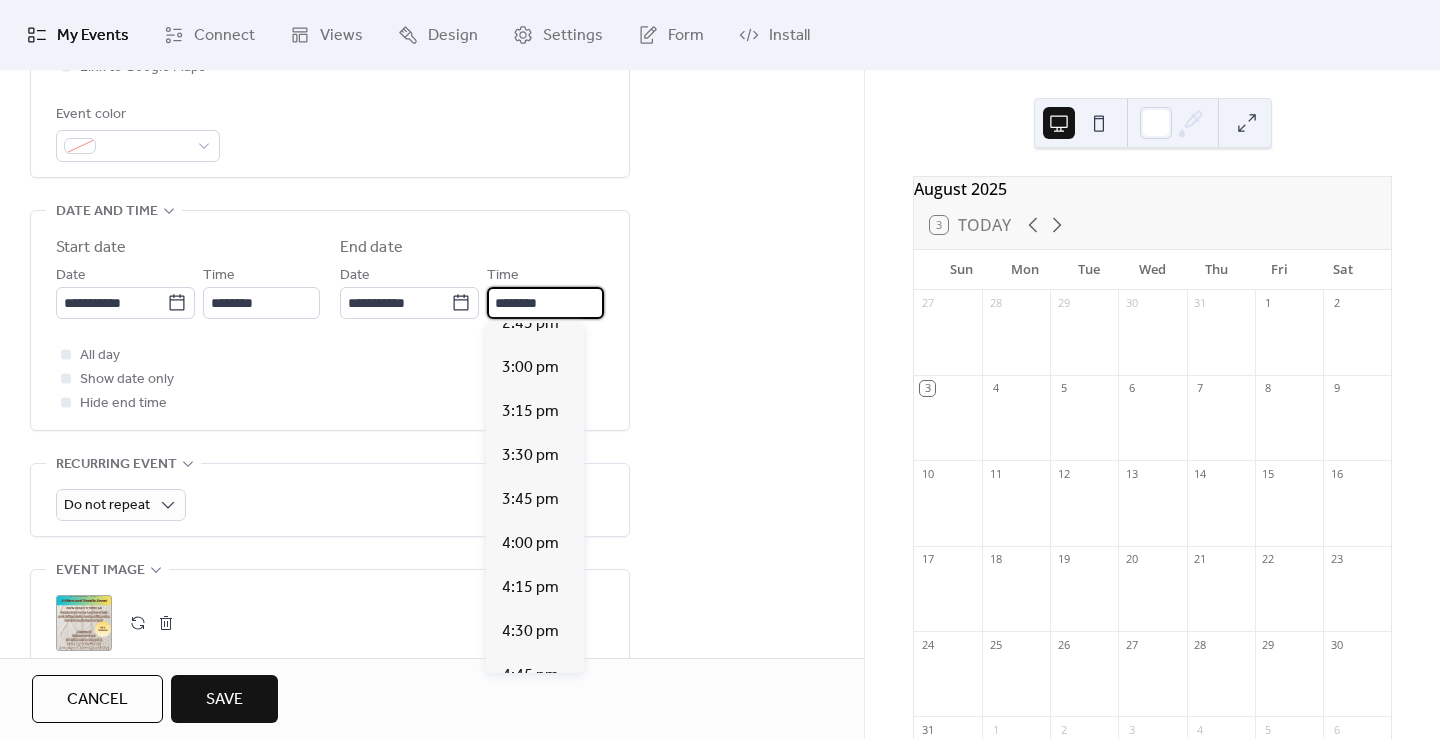 scroll, scrollTop: 820, scrollLeft: 0, axis: vertical 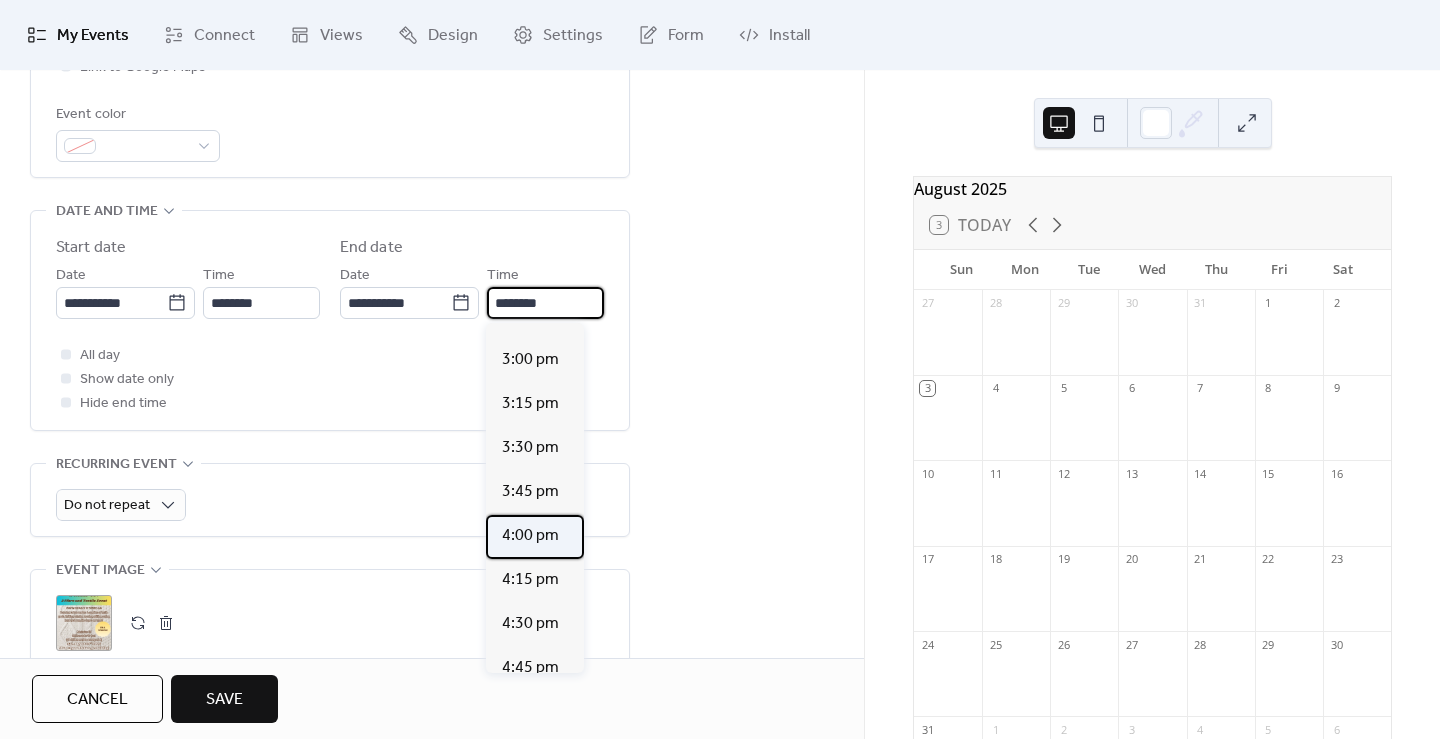 click on "4:00 pm" at bounding box center [530, 536] 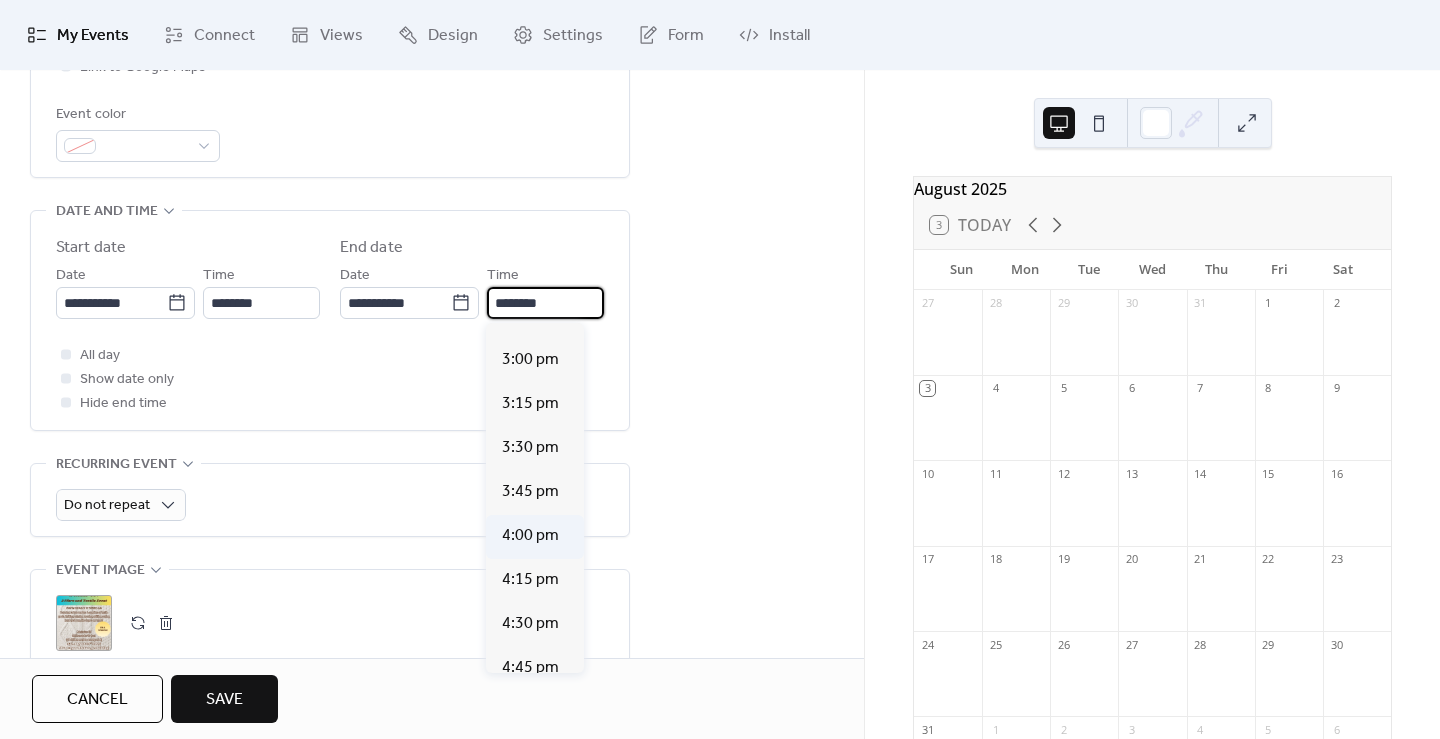 type on "*******" 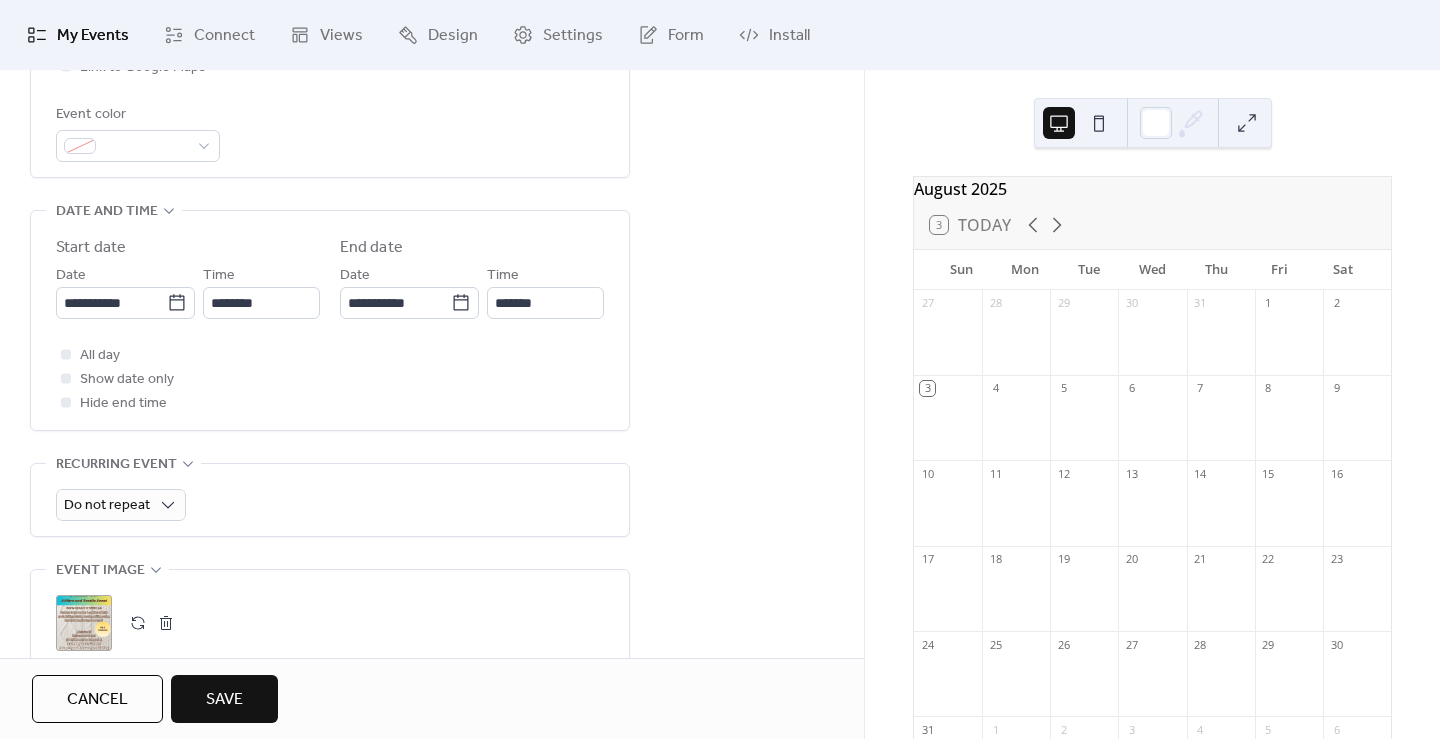 click on "All day Show date only Hide end time" at bounding box center [330, 379] 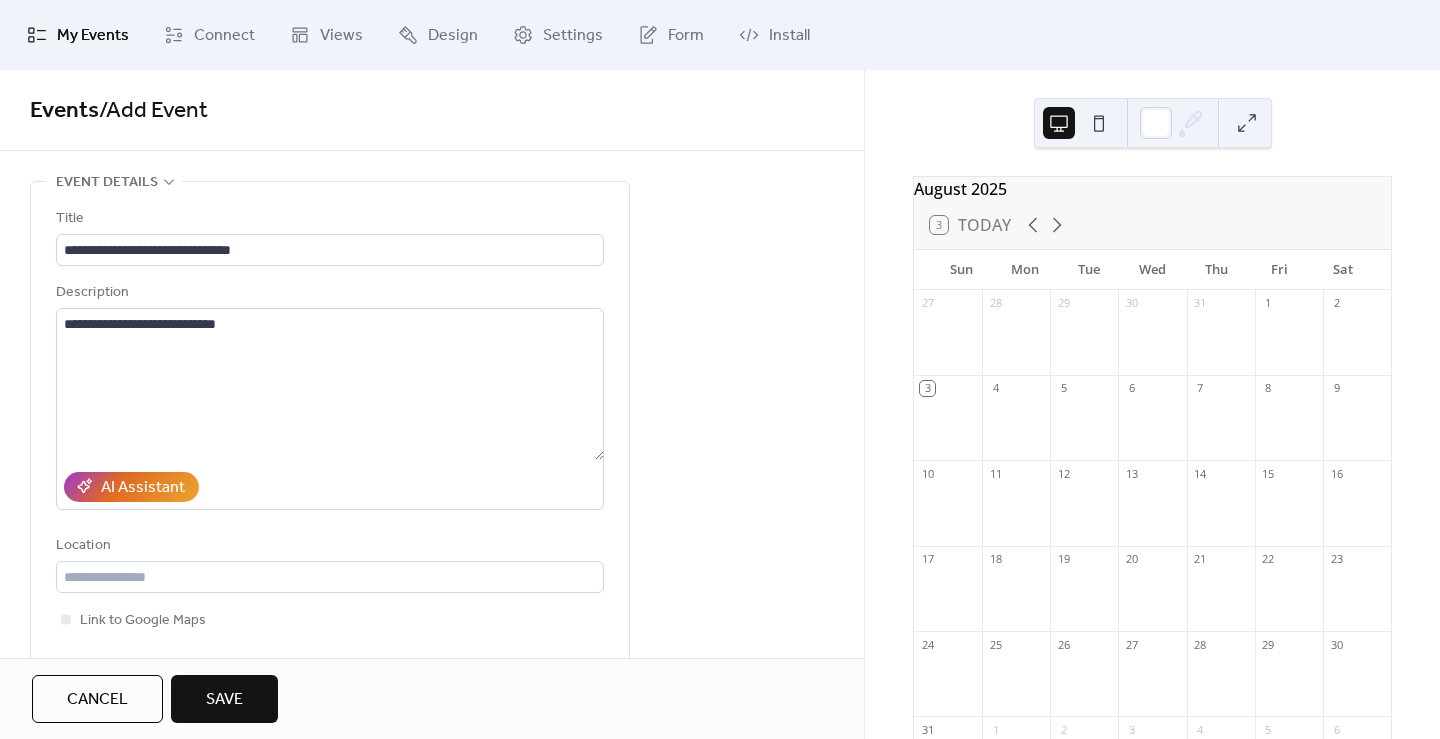 scroll, scrollTop: 1, scrollLeft: 0, axis: vertical 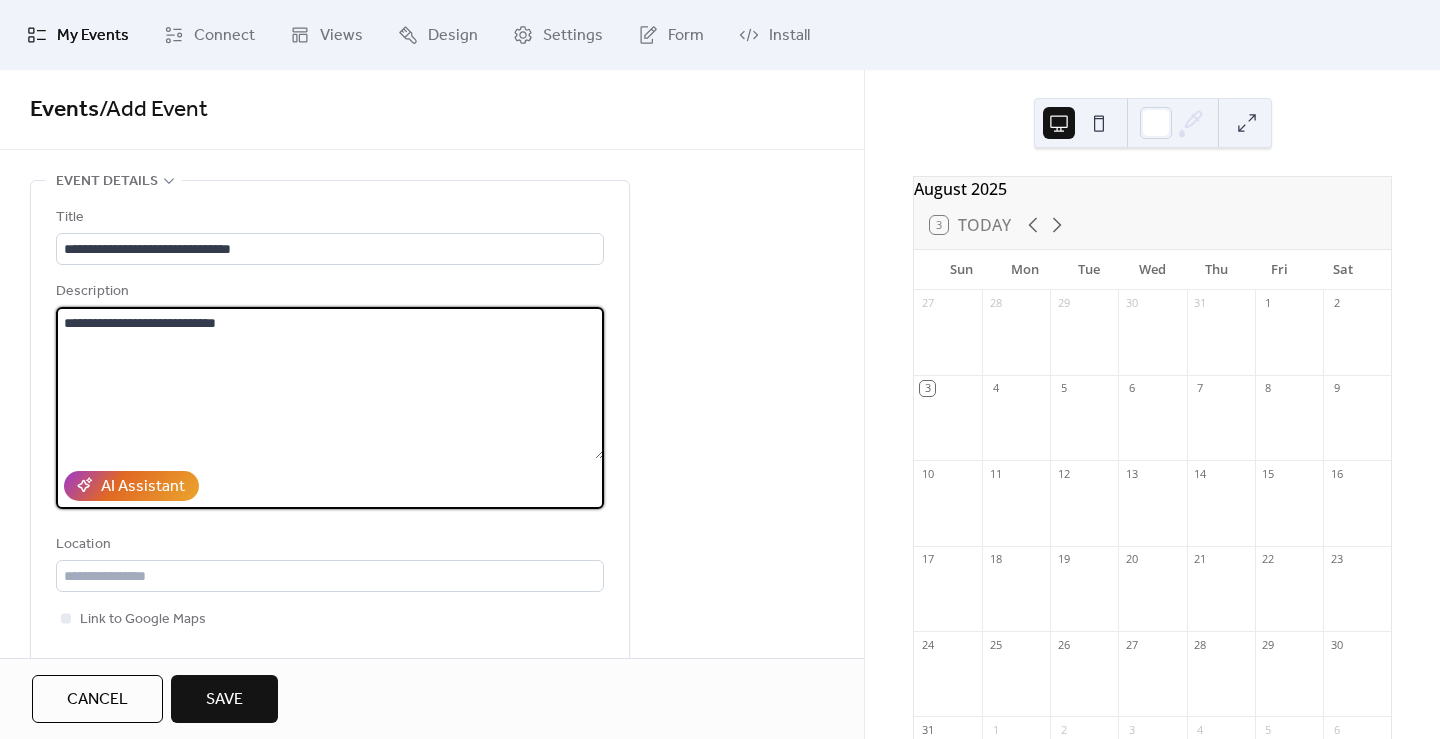 click on "**********" at bounding box center (330, 383) 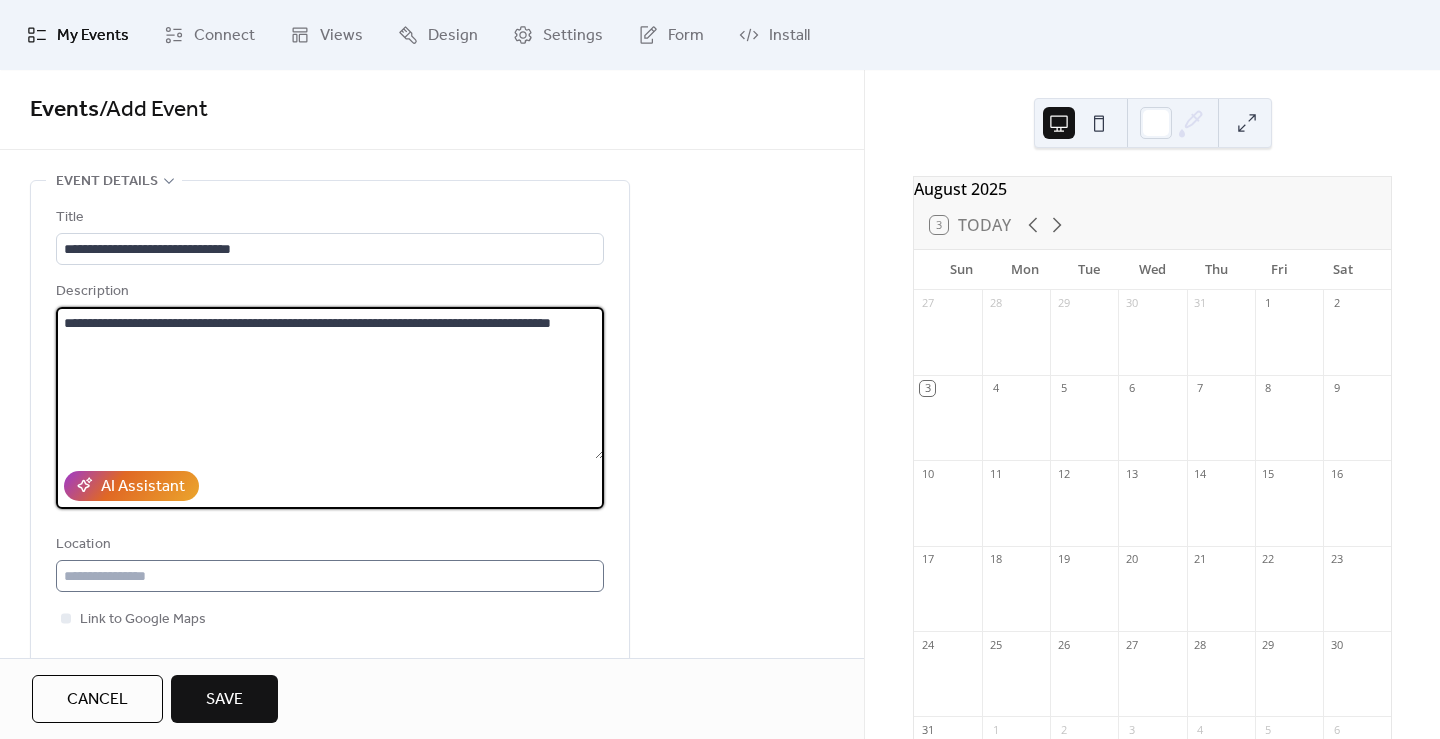 type on "**********" 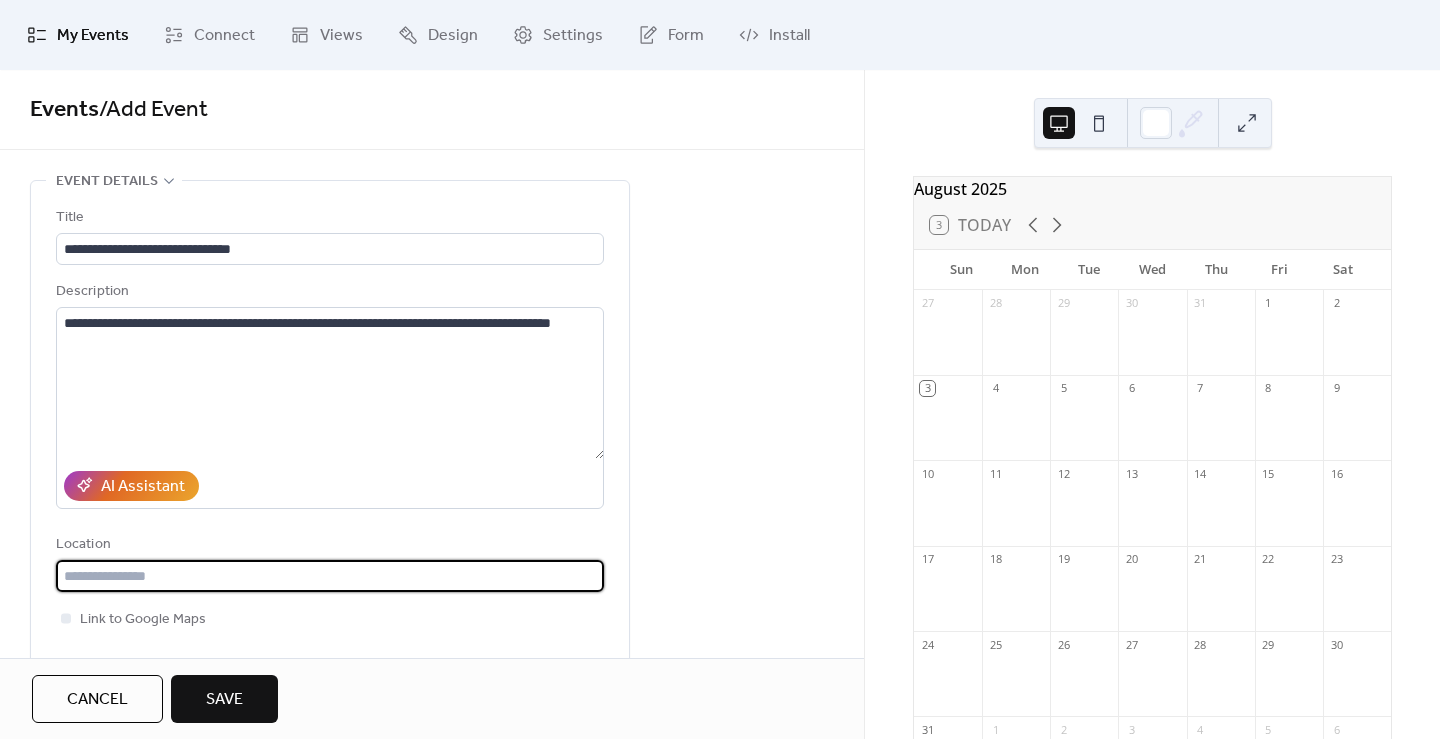 click at bounding box center (330, 576) 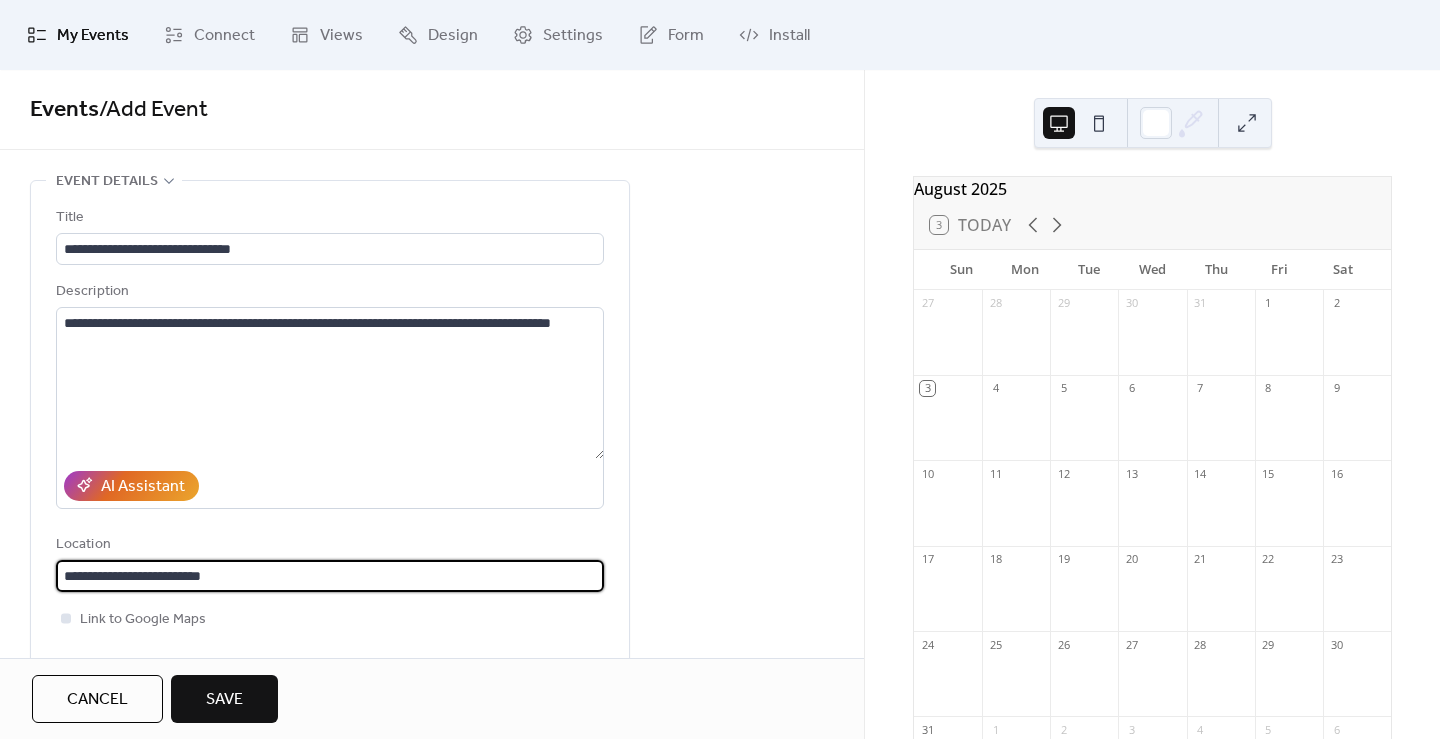 type on "**********" 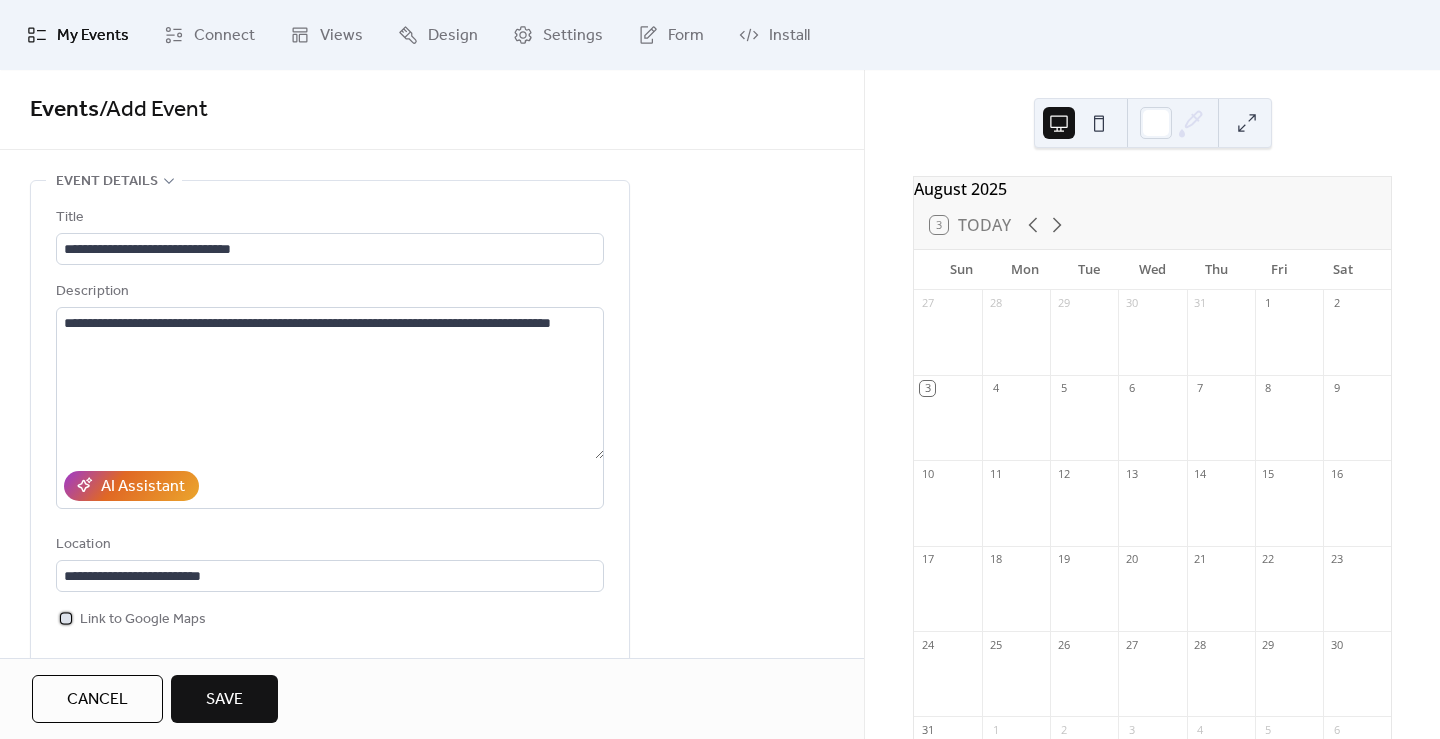 click at bounding box center (66, 618) 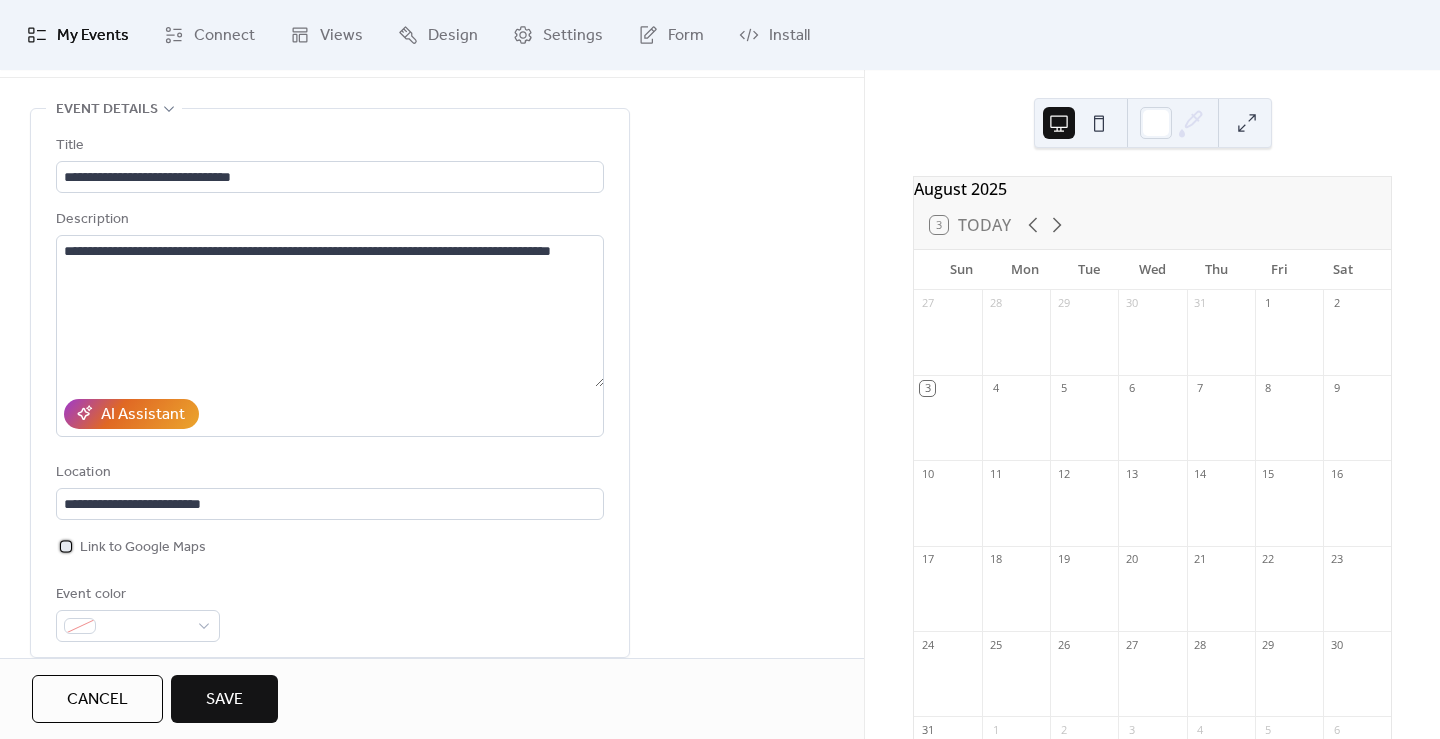 scroll, scrollTop: 79, scrollLeft: 0, axis: vertical 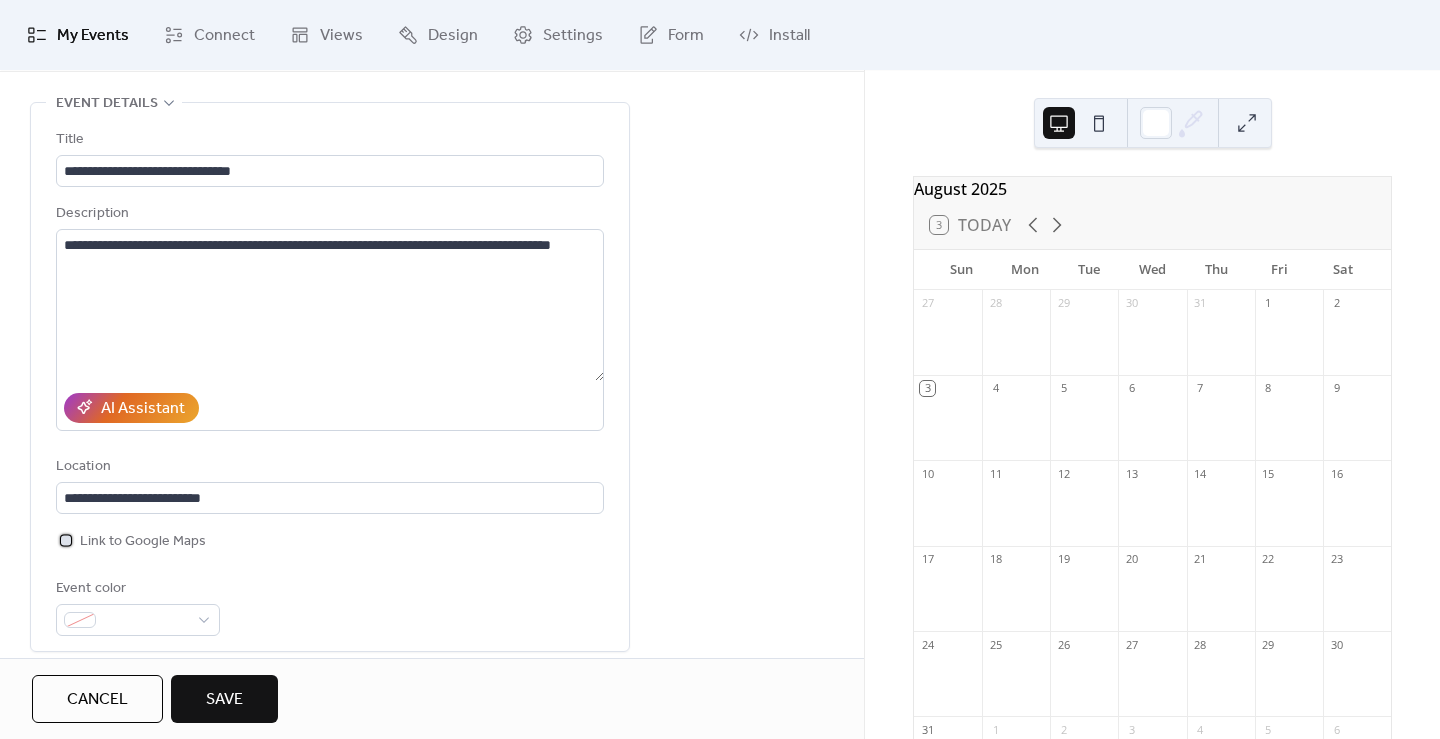 click on "Link to Google Maps" at bounding box center (143, 542) 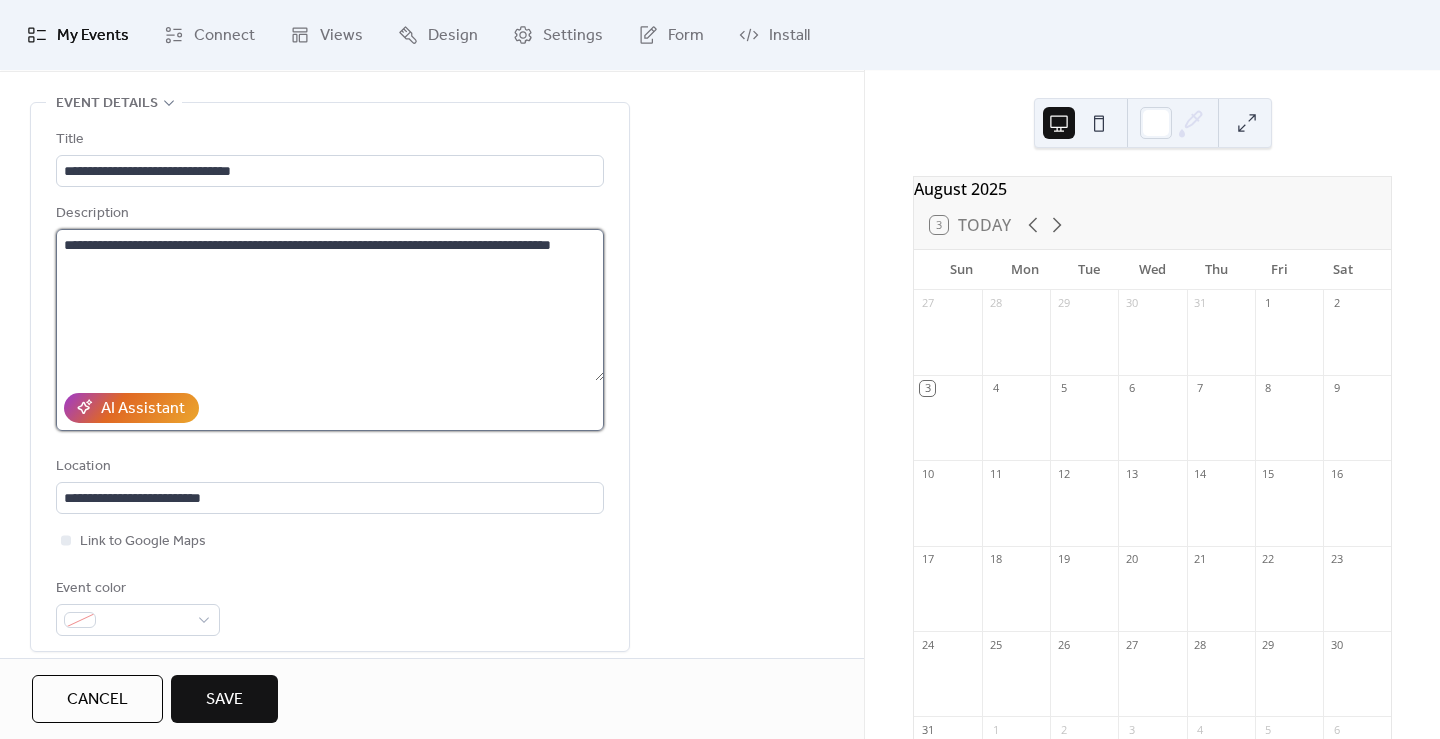 click on "**********" at bounding box center (330, 305) 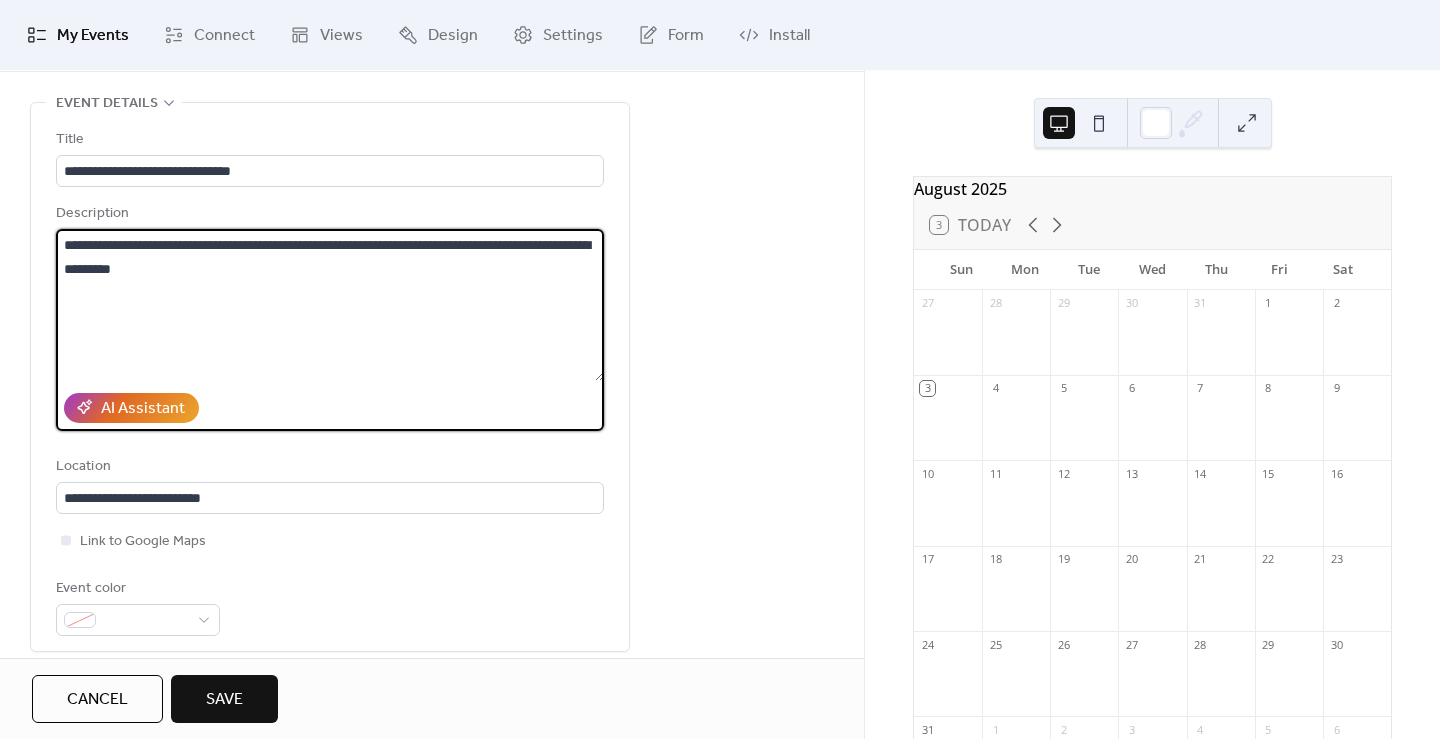 type on "**********" 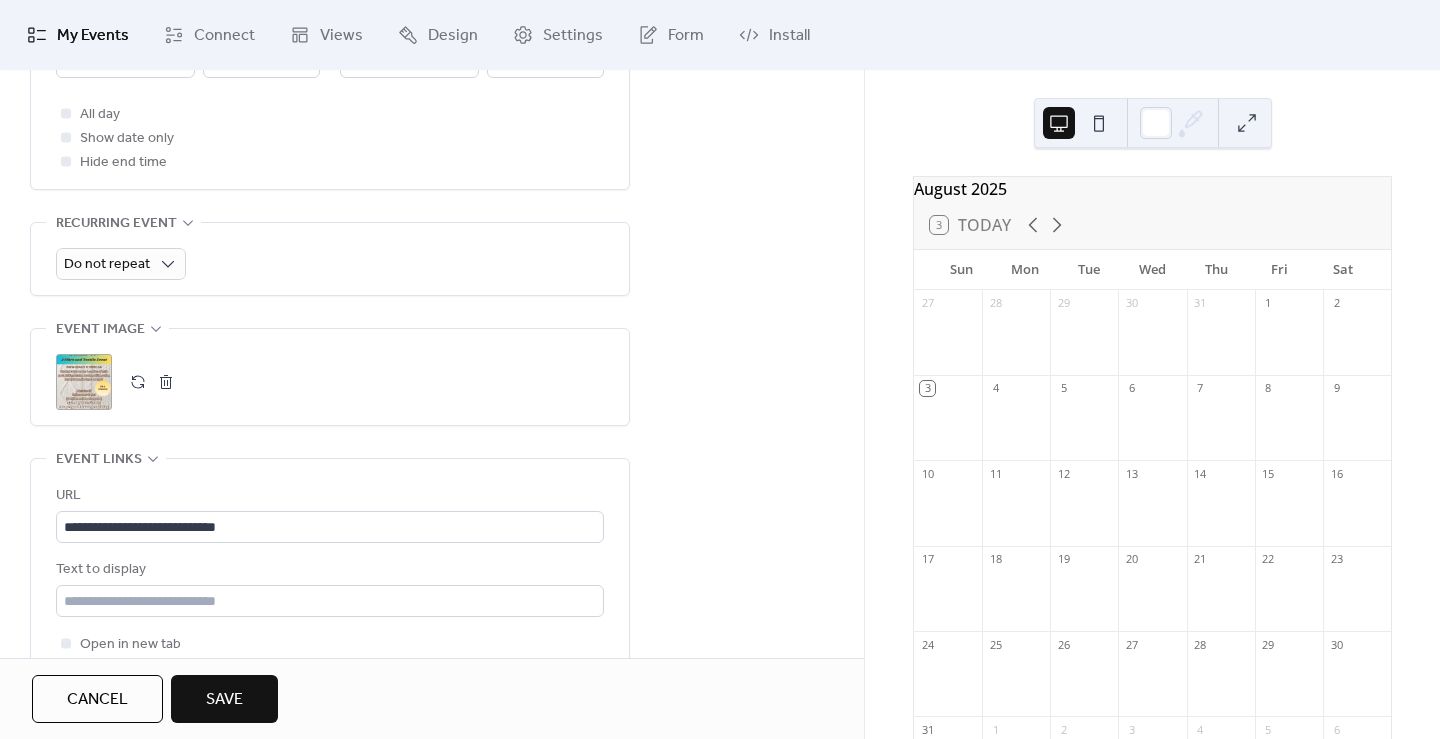 scroll, scrollTop: 797, scrollLeft: 0, axis: vertical 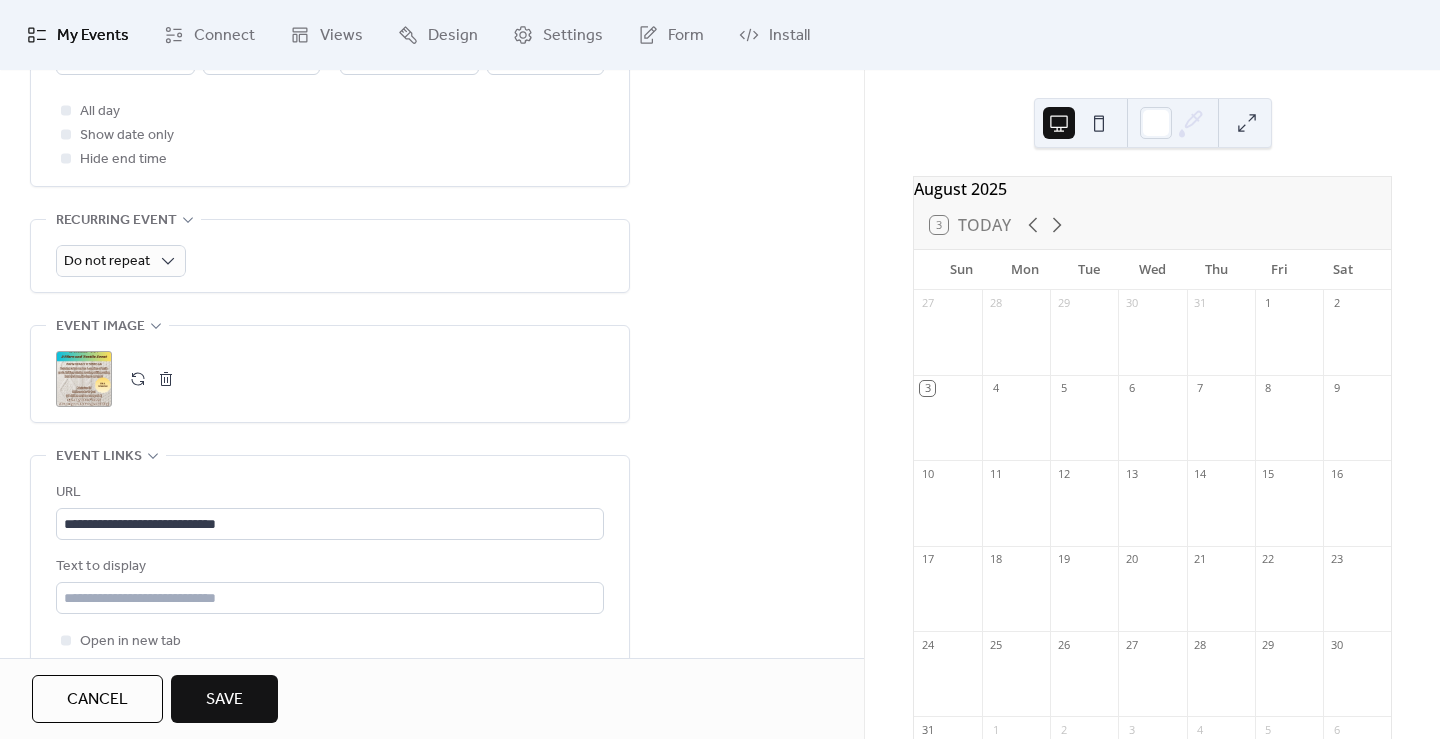 click on "Save" at bounding box center (224, 699) 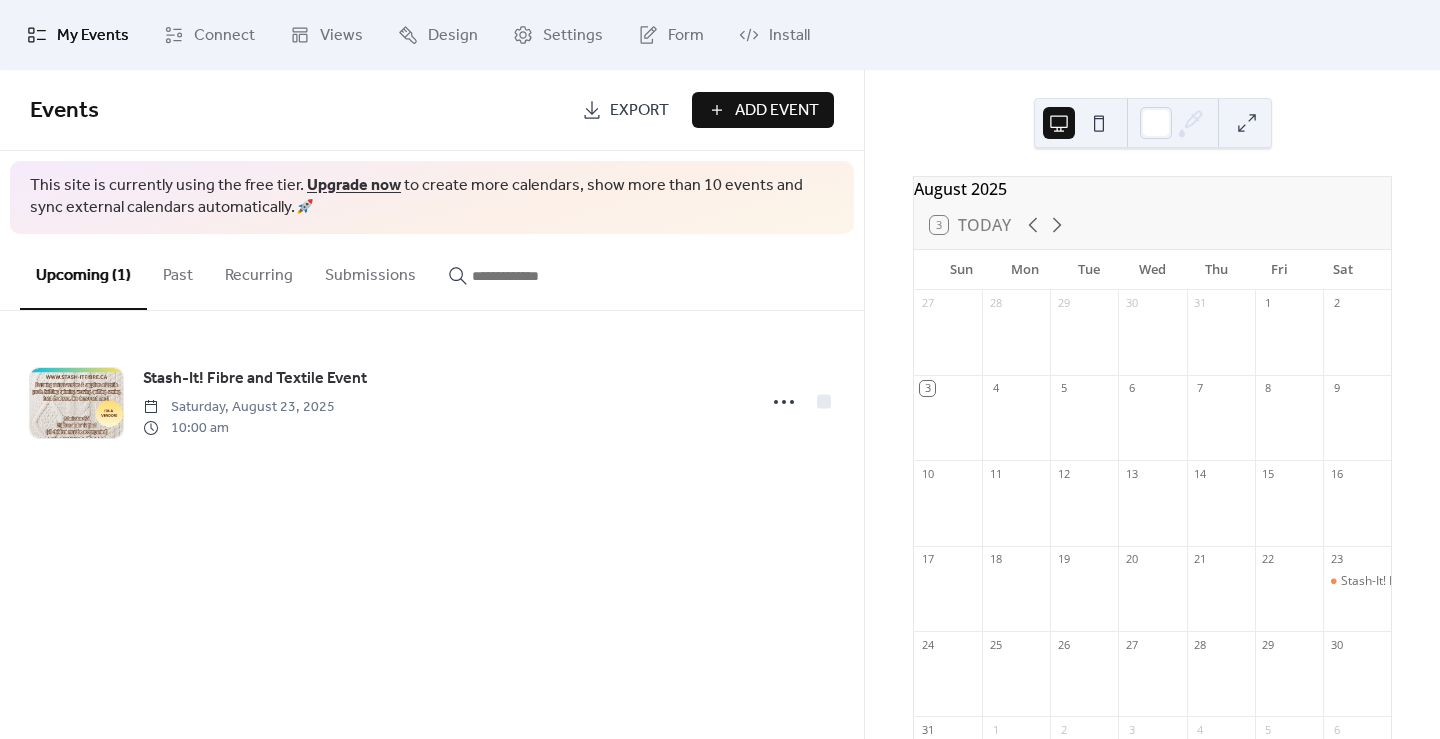 click on "Add Event" at bounding box center [777, 111] 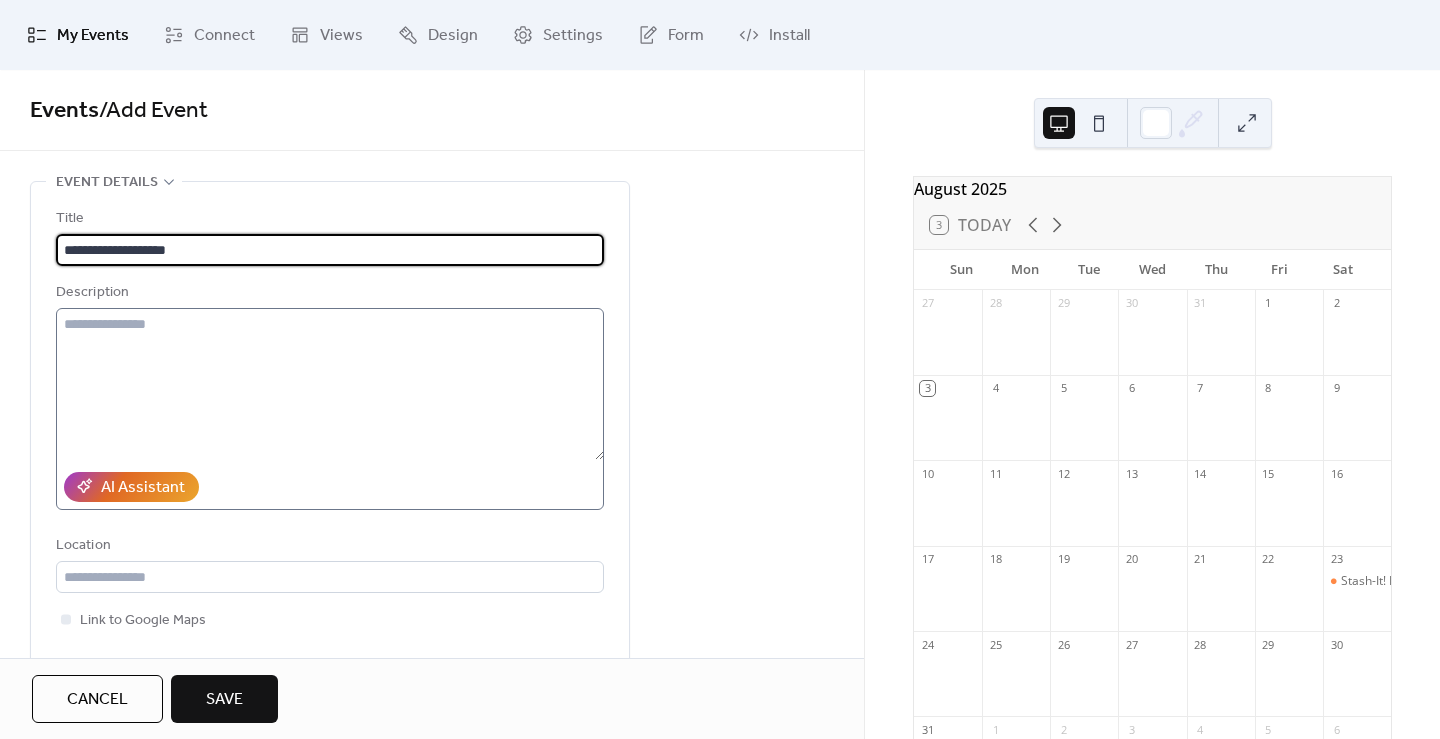 type on "**********" 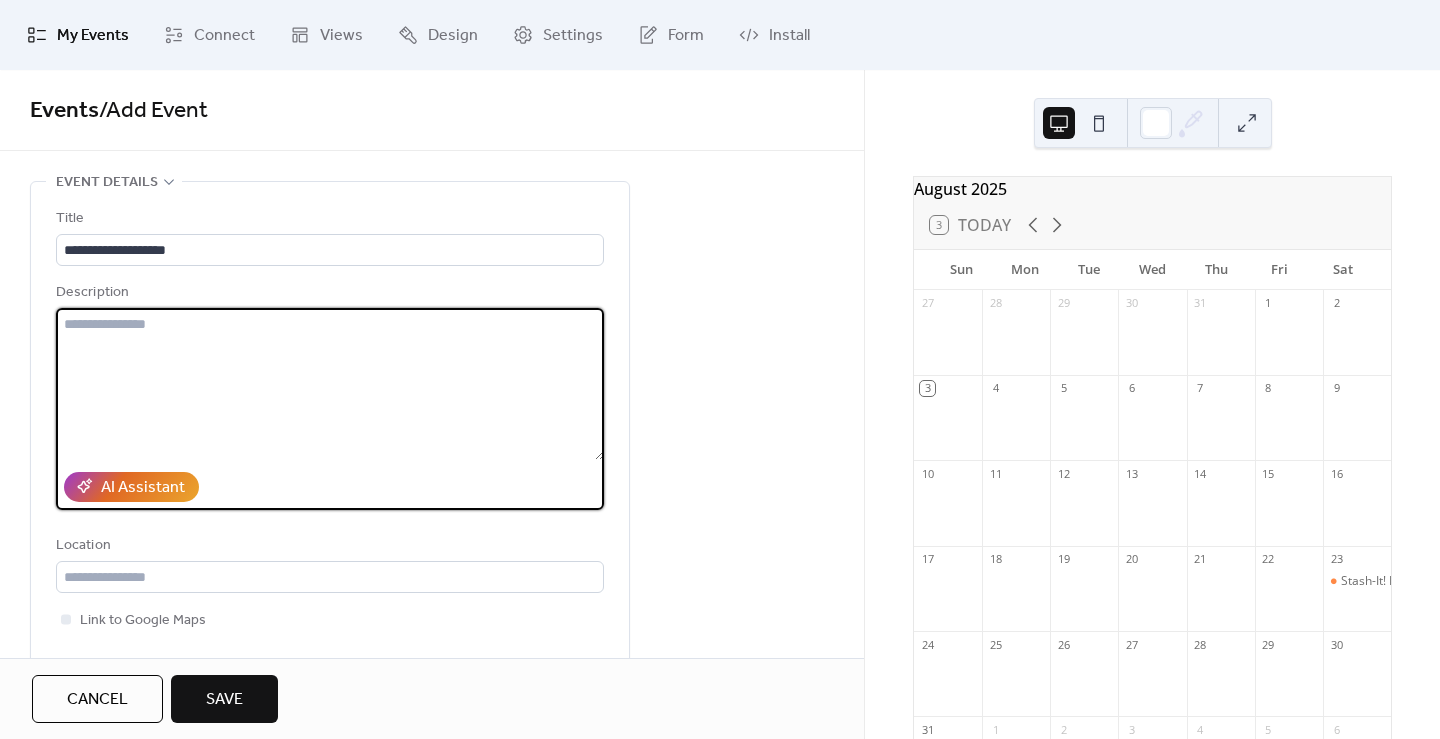 click at bounding box center [330, 384] 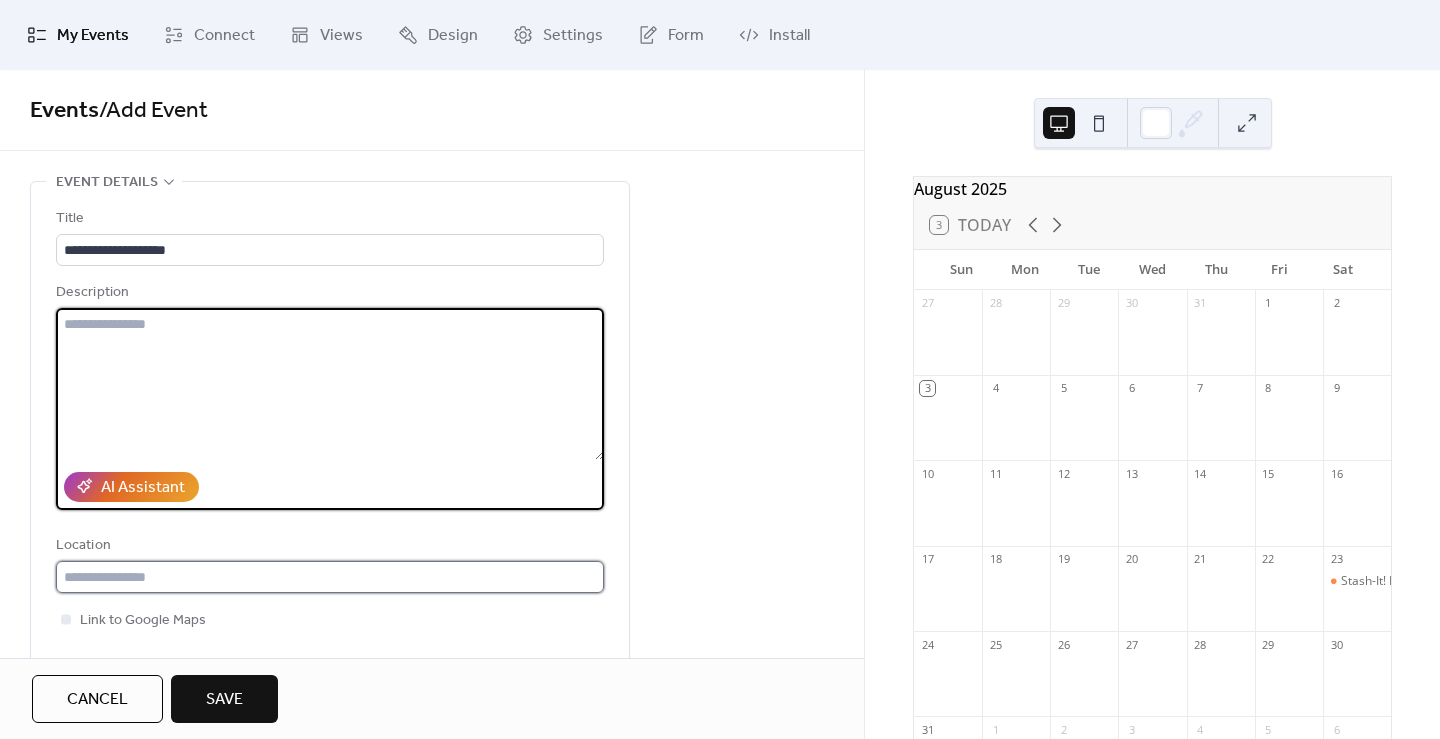 click at bounding box center (330, 577) 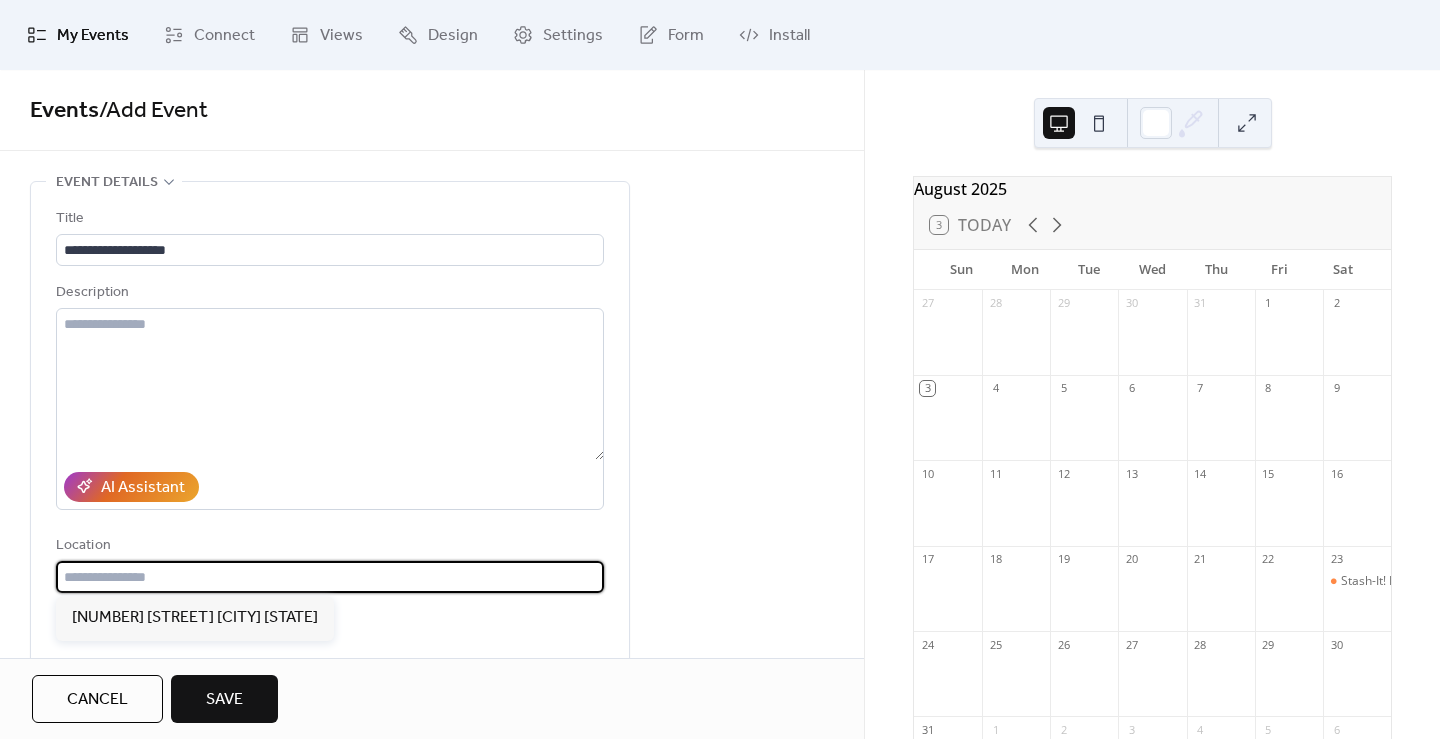 click at bounding box center (330, 577) 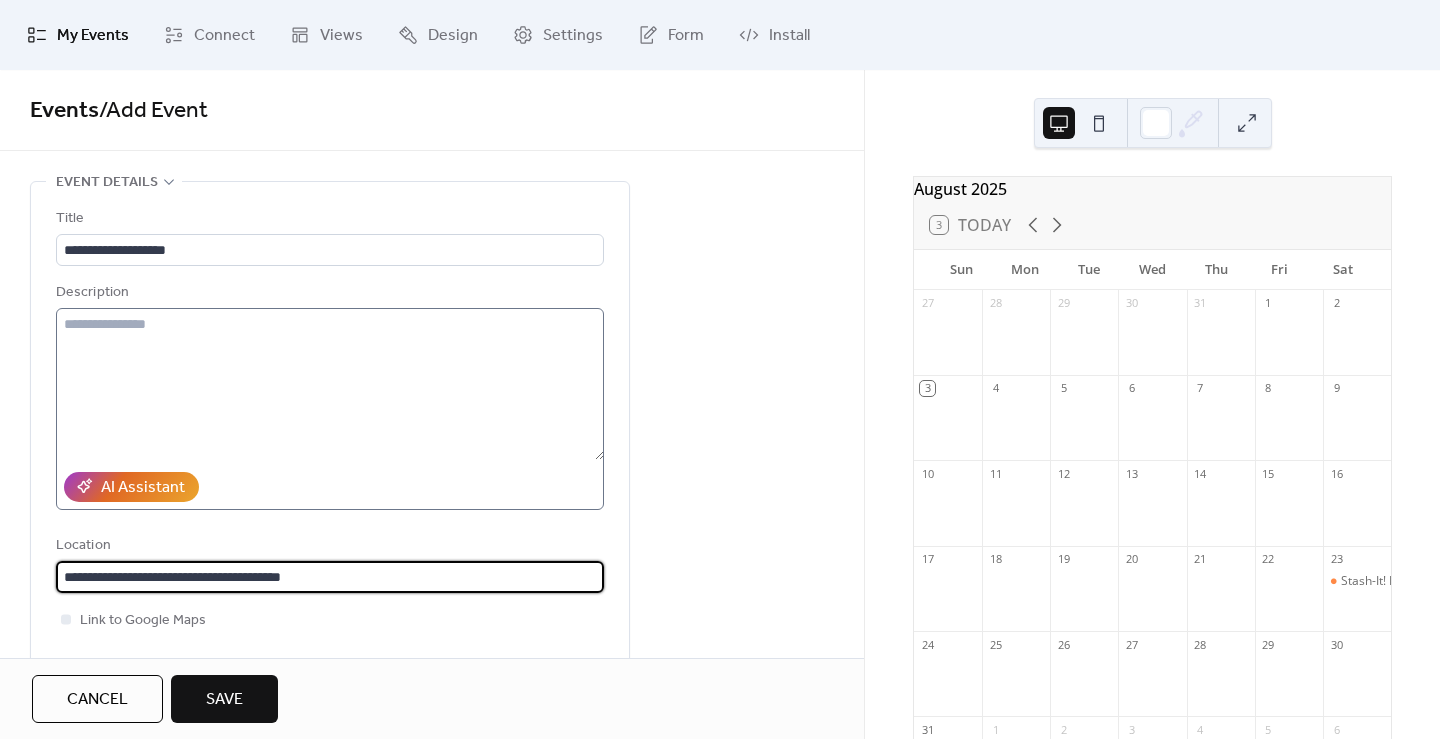 type on "**********" 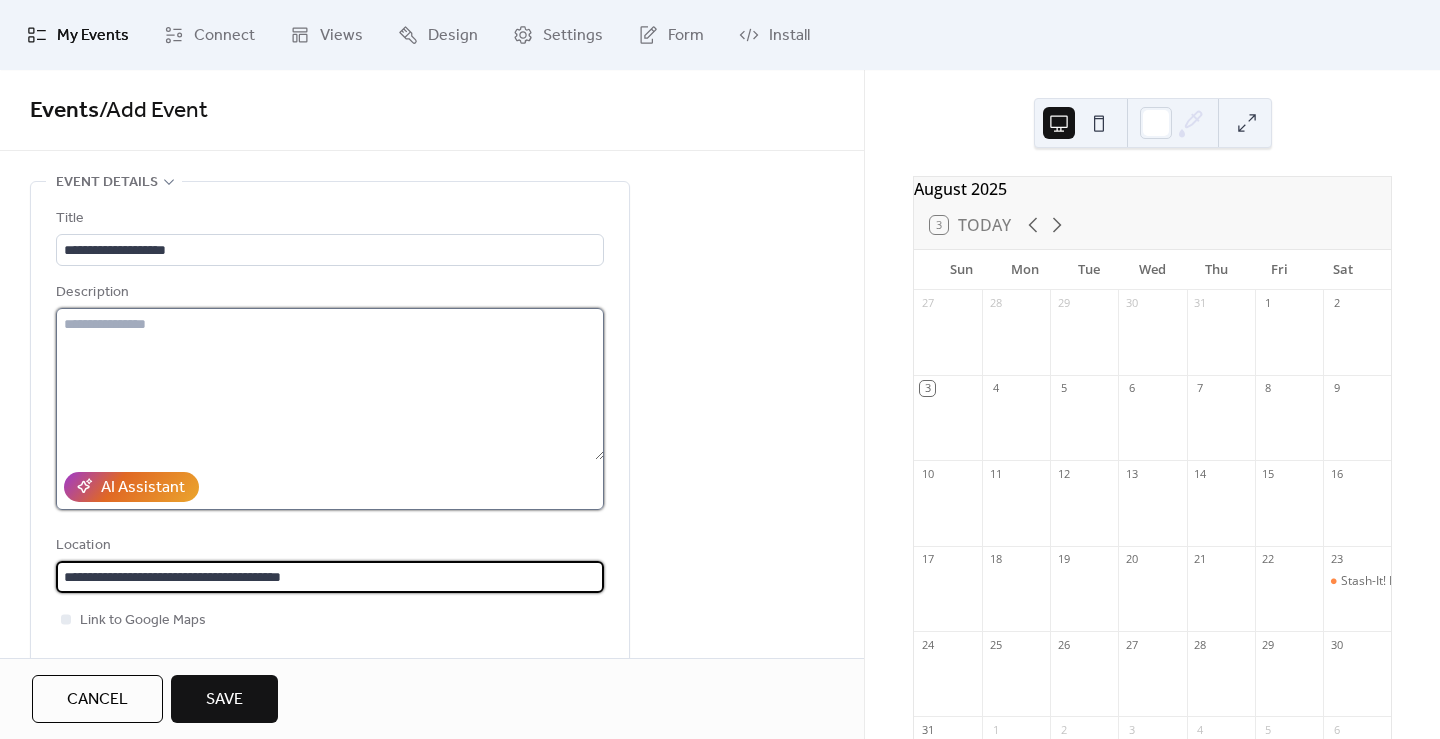 click at bounding box center [330, 384] 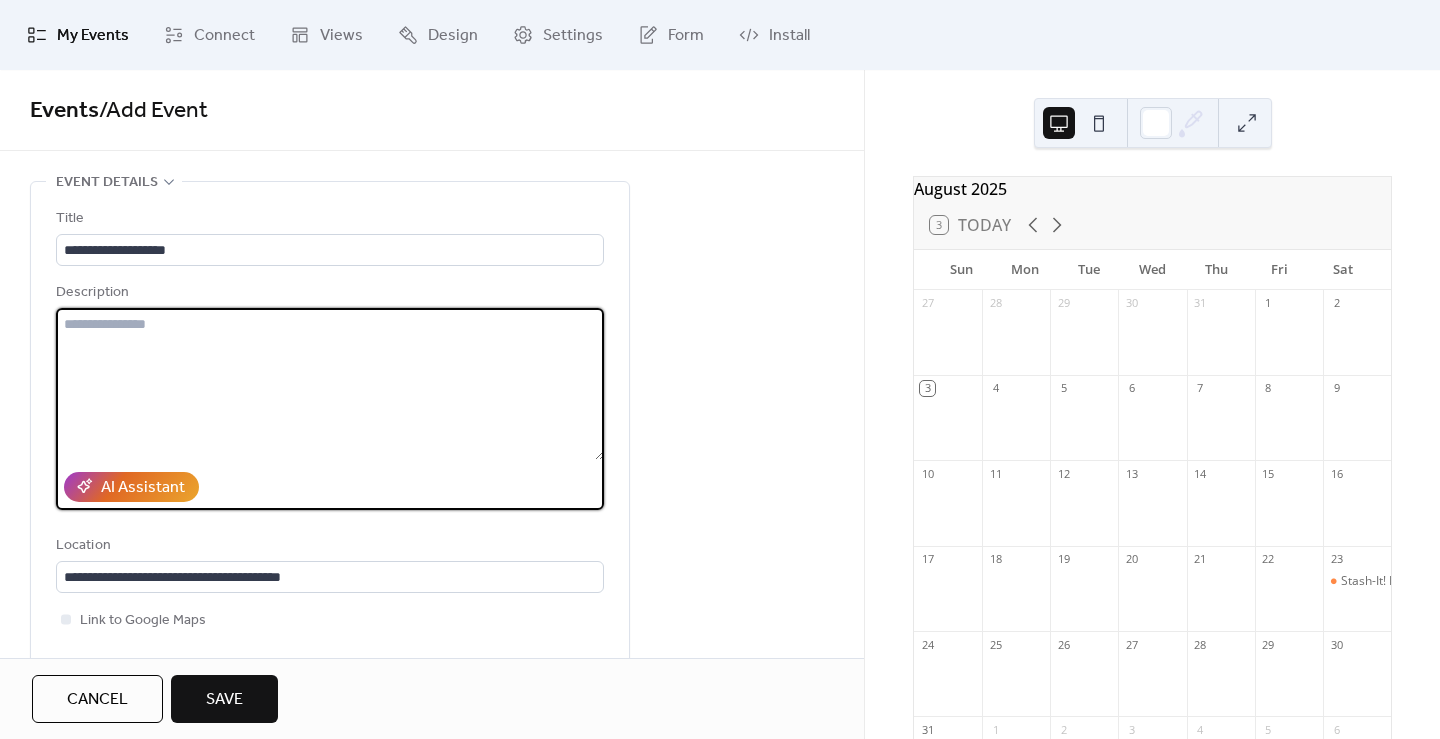 click at bounding box center (330, 384) 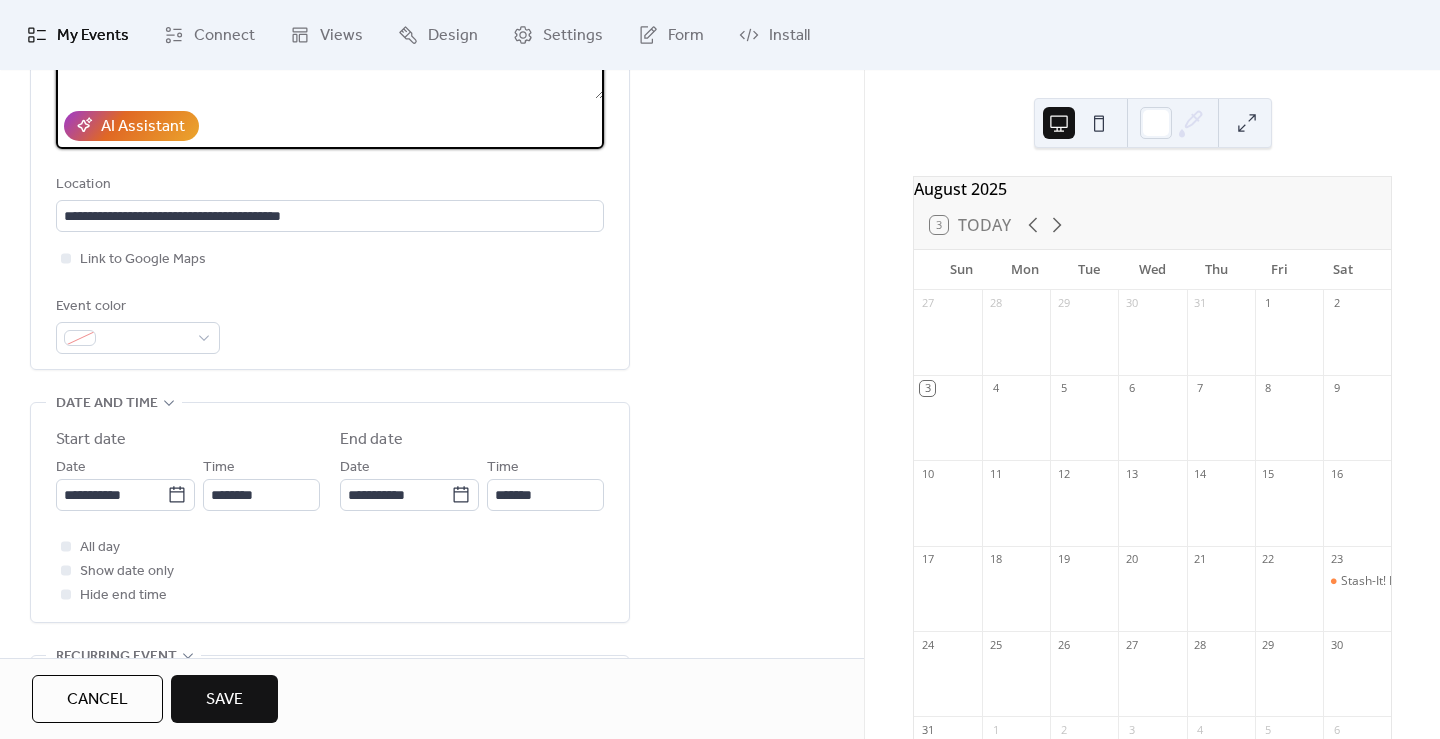 scroll, scrollTop: 374, scrollLeft: 0, axis: vertical 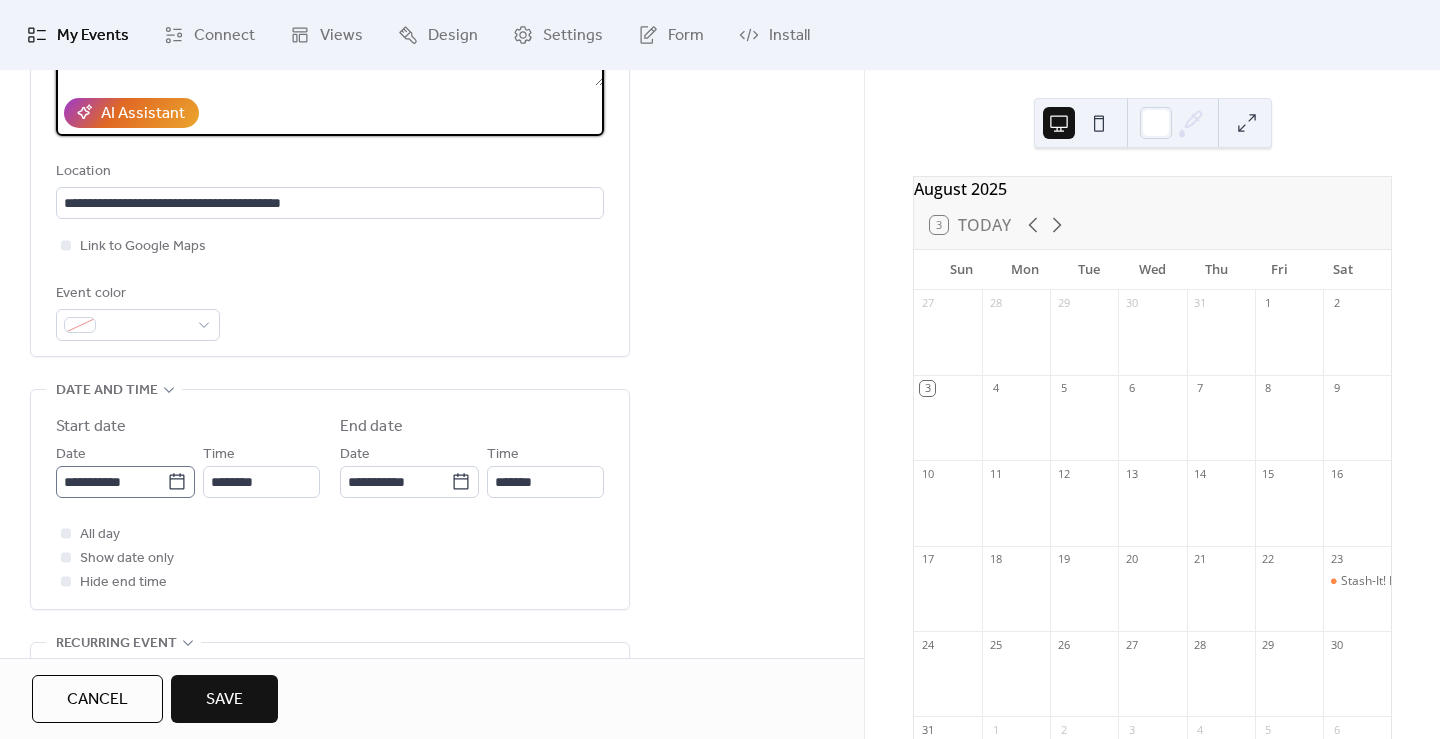 click 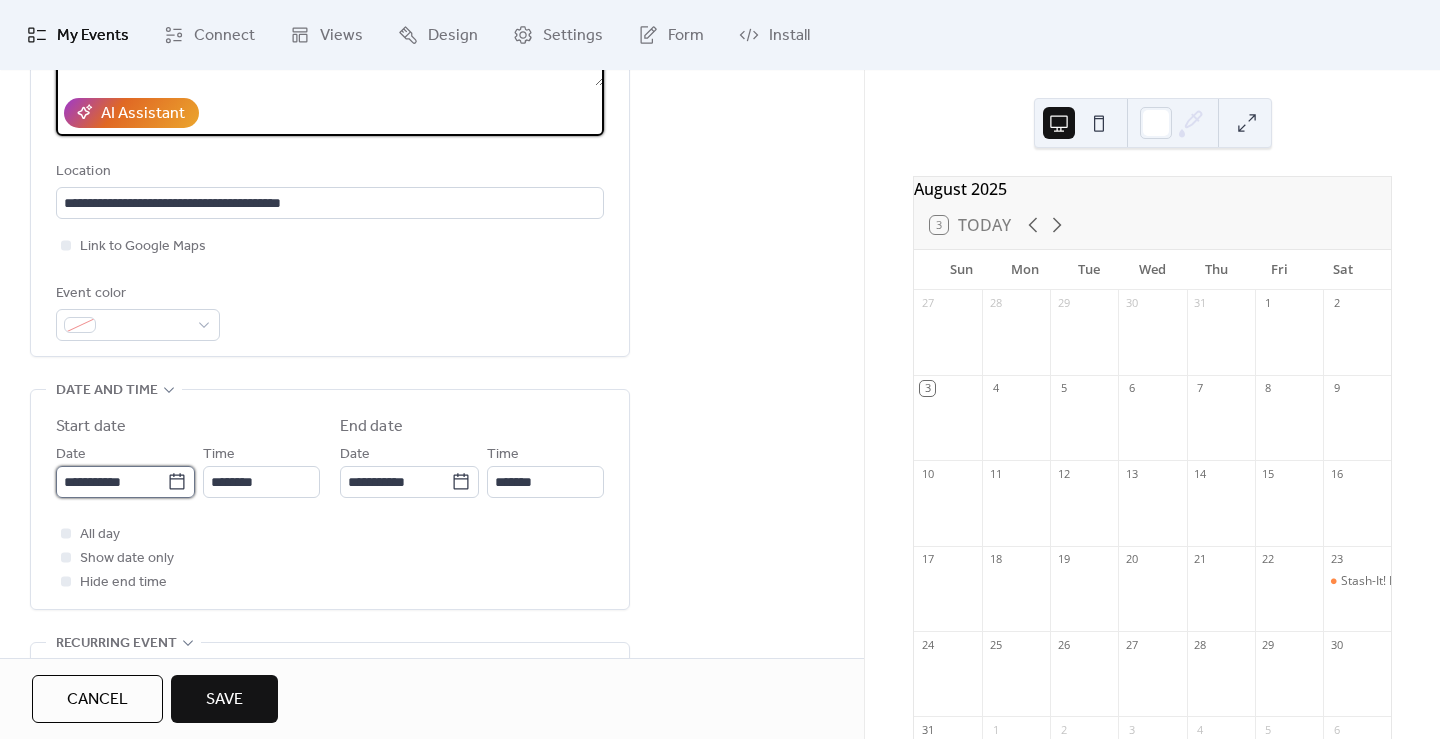 click on "**********" at bounding box center (111, 482) 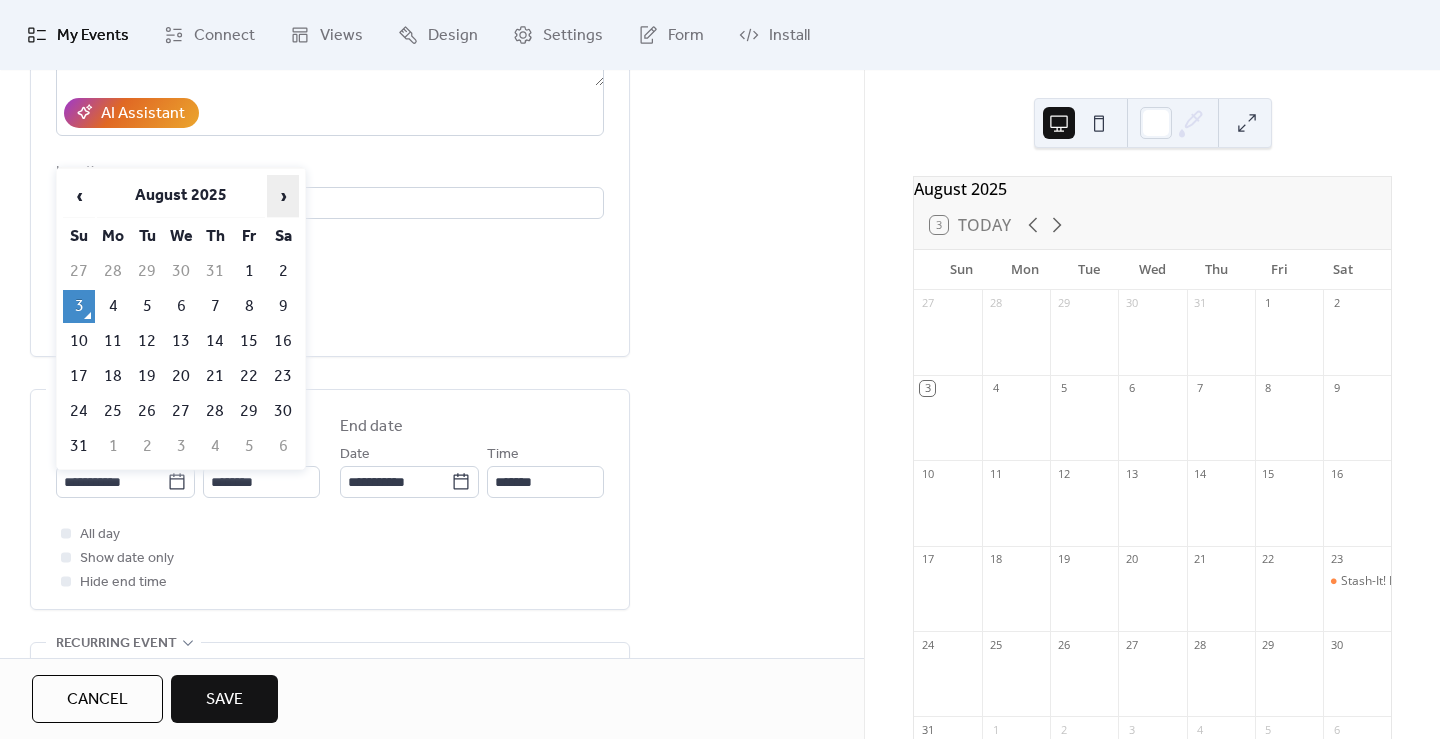 click on "›" at bounding box center [283, 196] 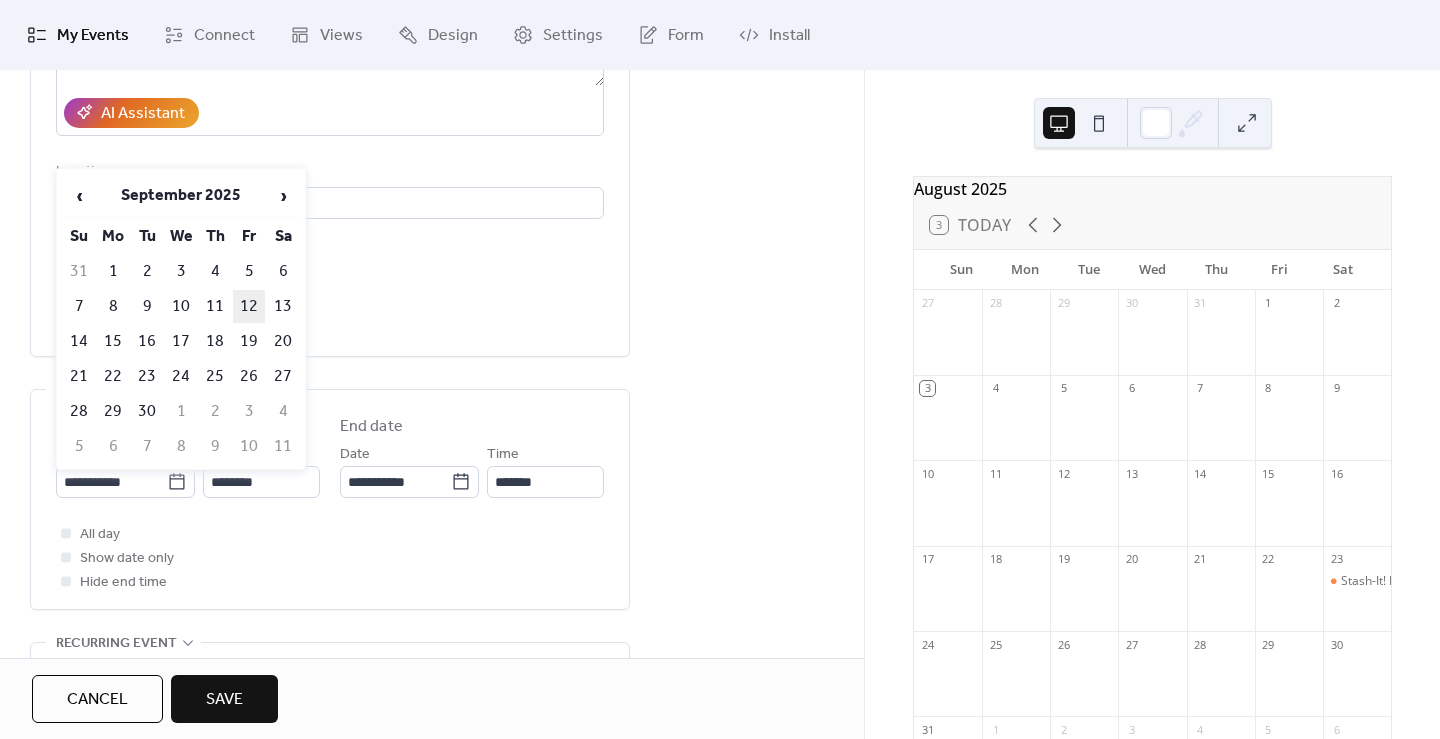 click on "12" at bounding box center (249, 306) 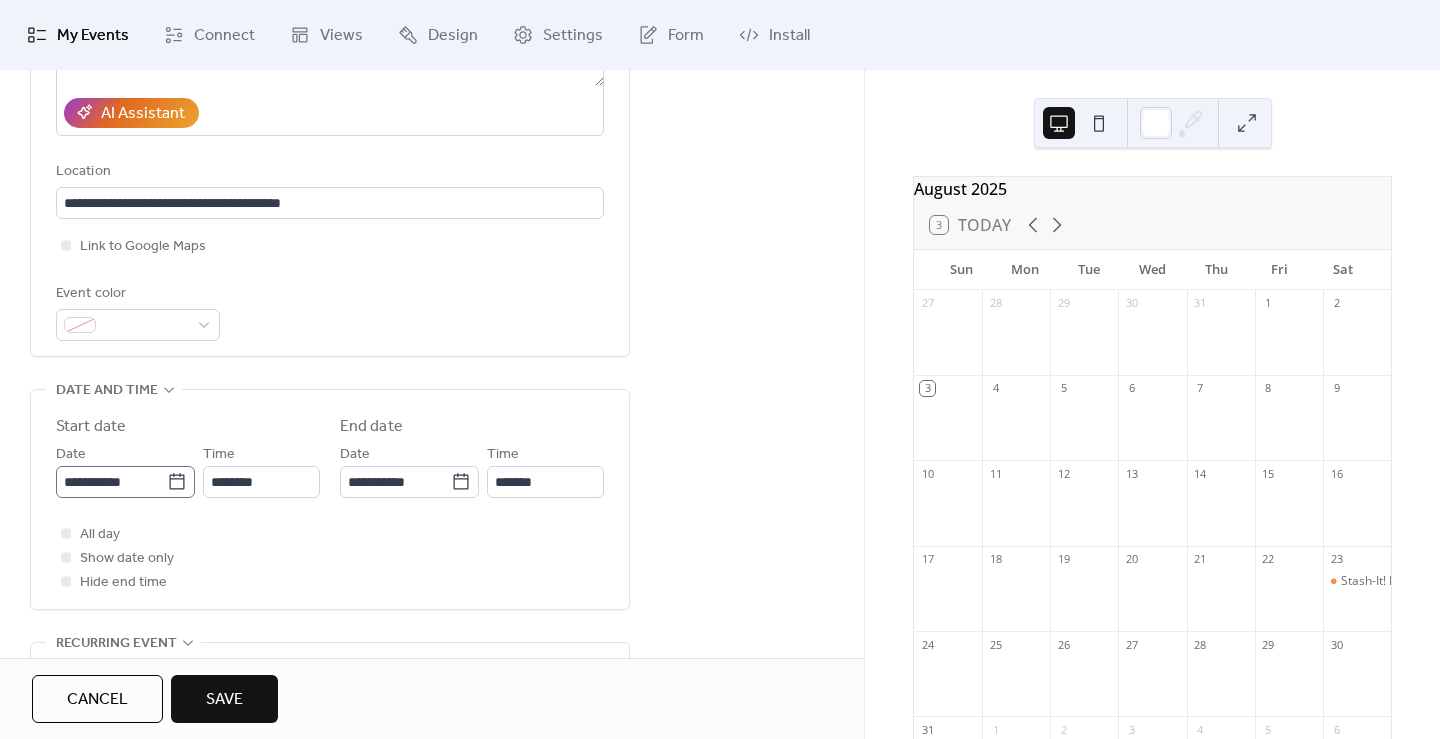 click 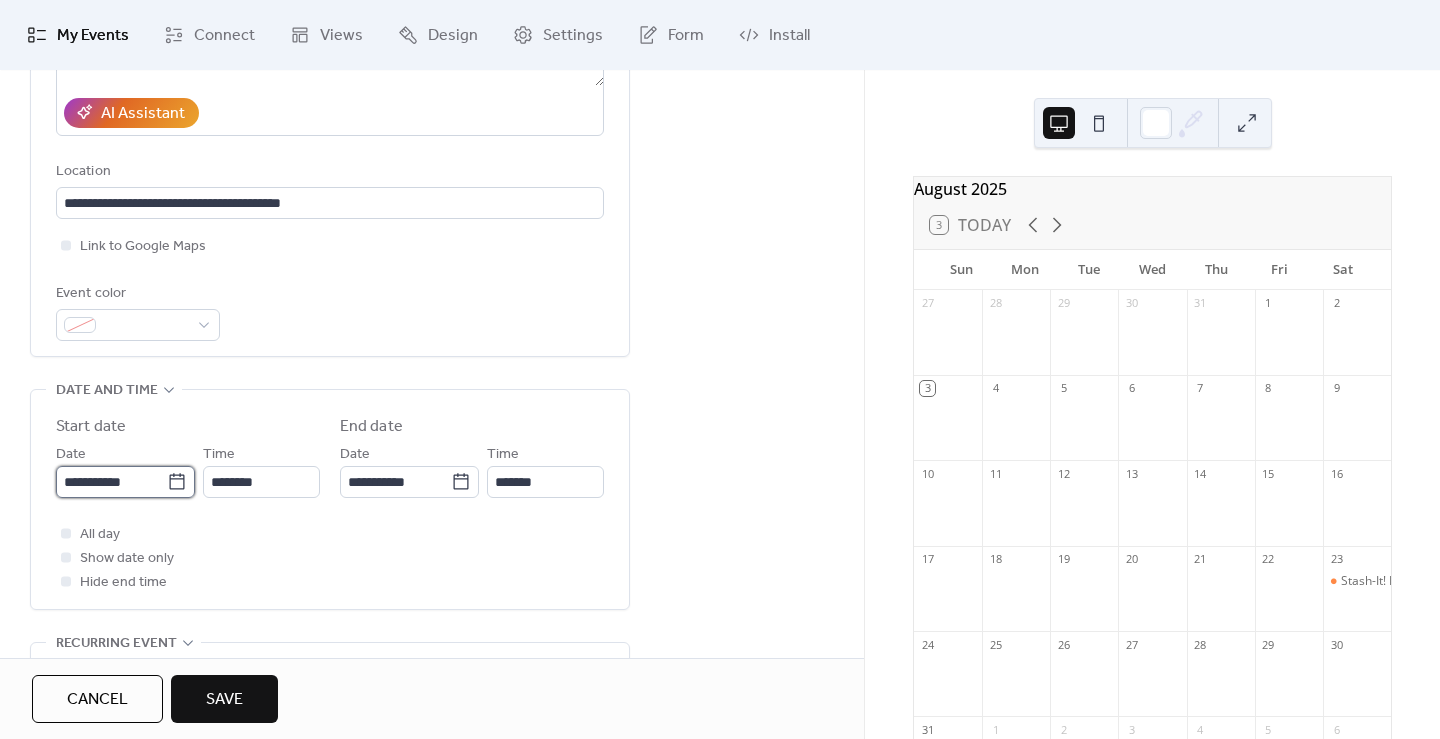 click on "**********" at bounding box center (111, 482) 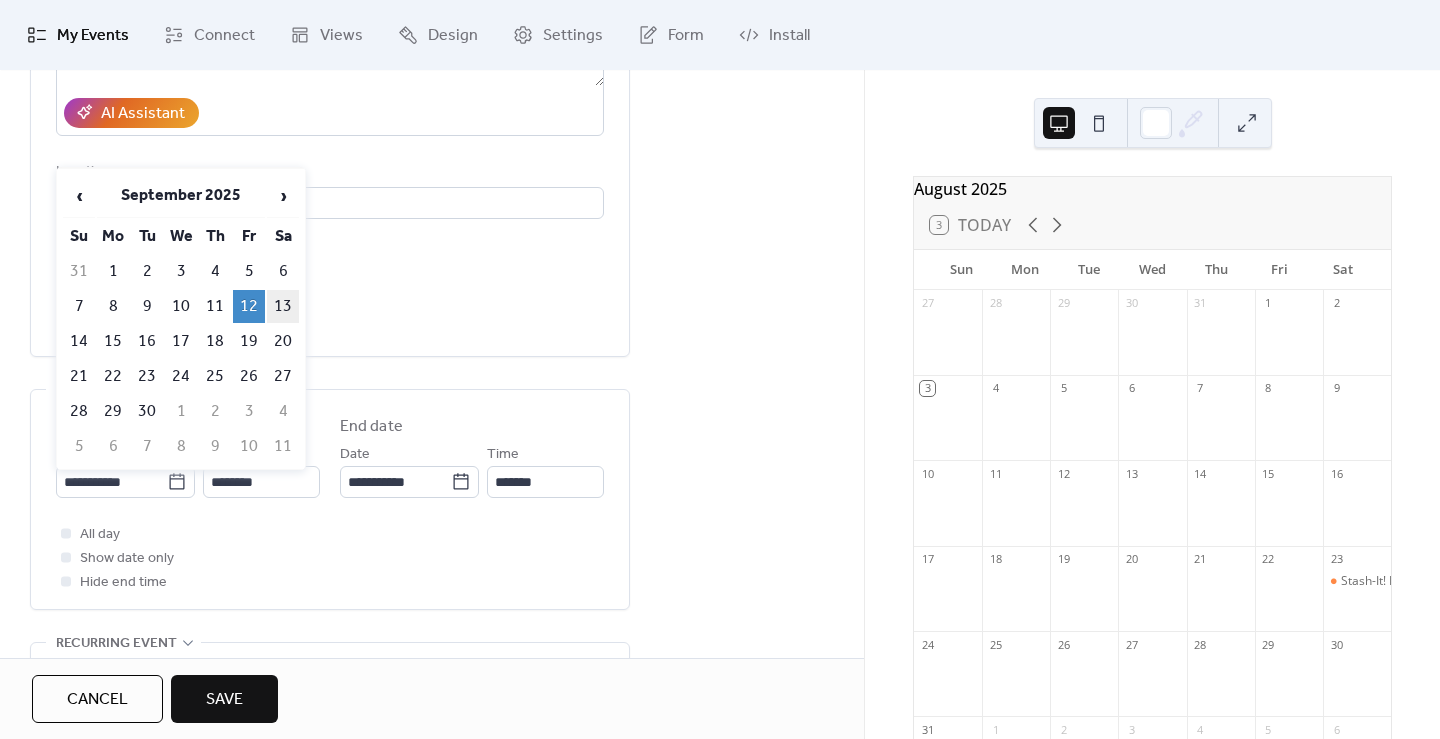 click on "13" at bounding box center (283, 306) 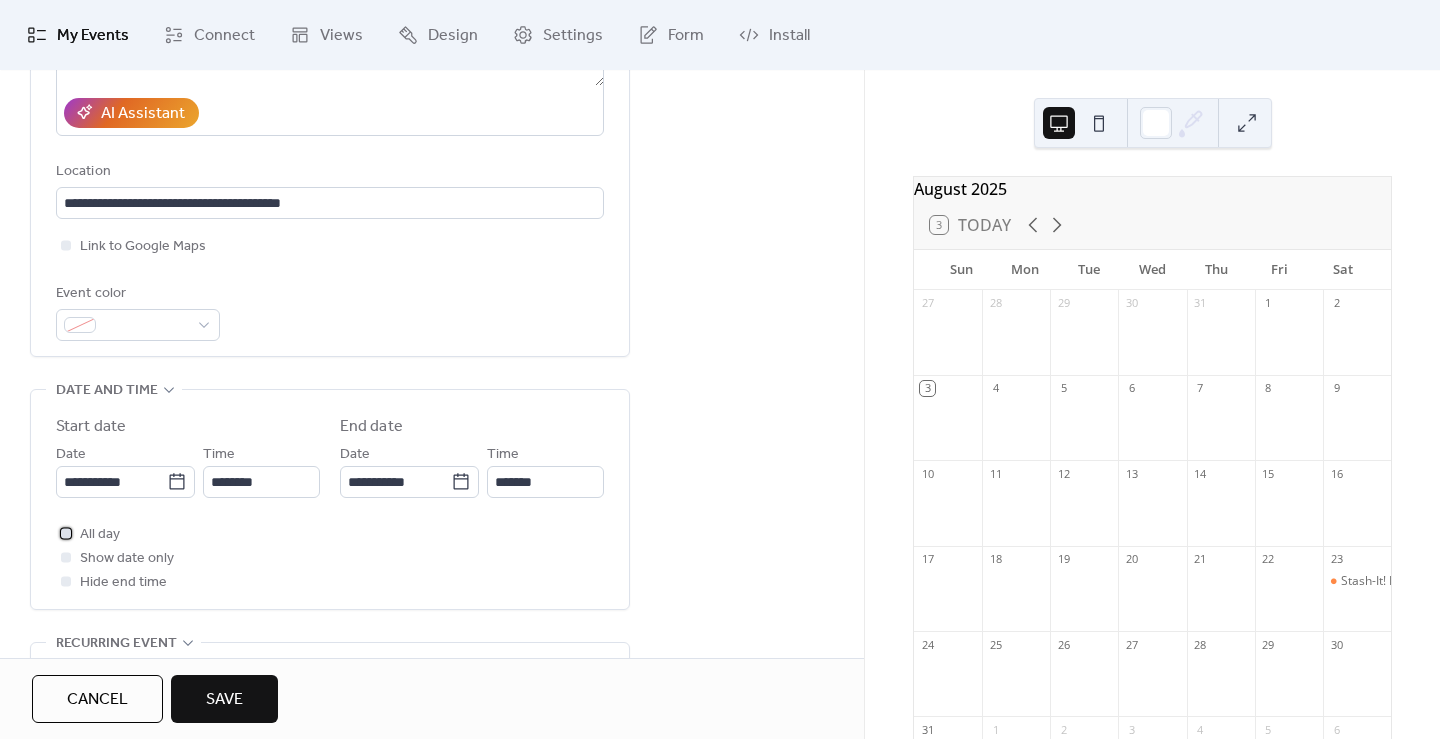 click at bounding box center (66, 533) 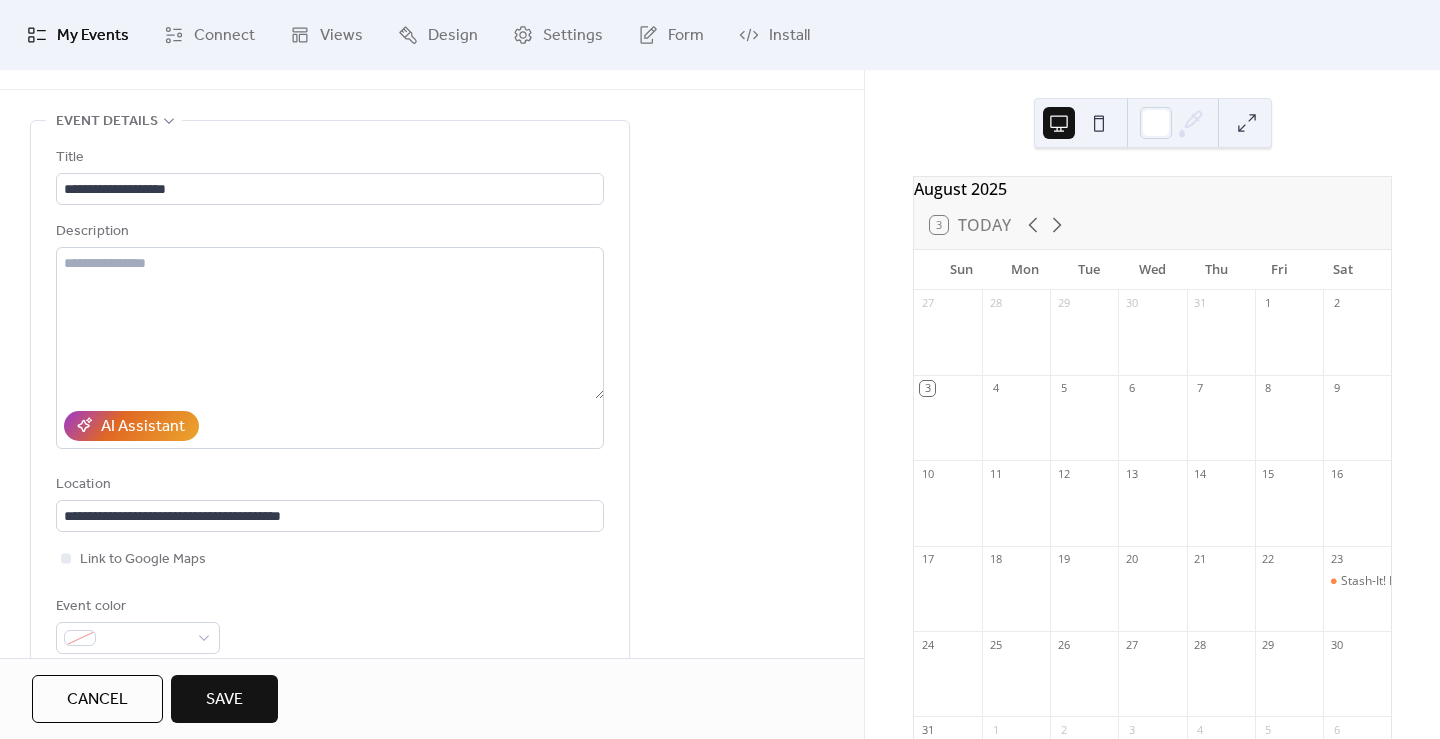 scroll, scrollTop: 58, scrollLeft: 0, axis: vertical 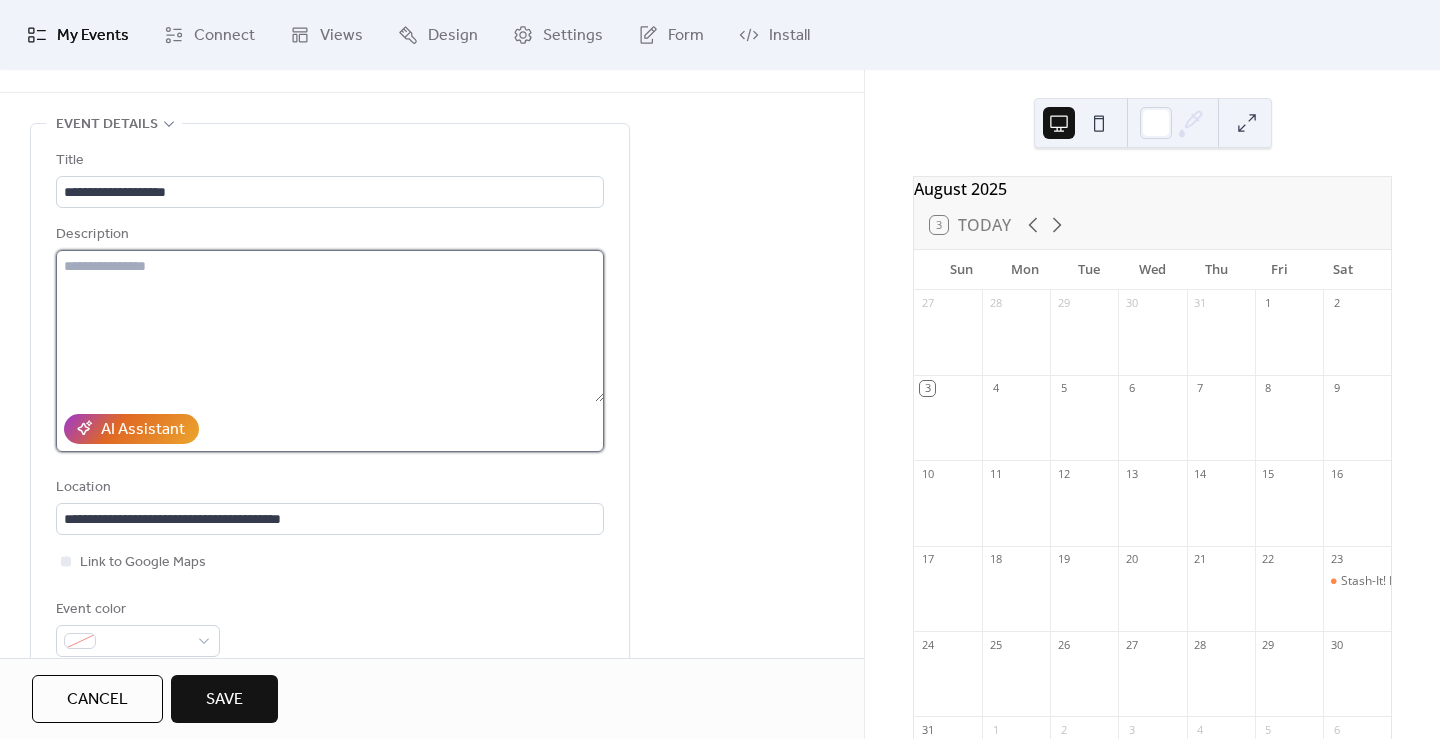 click at bounding box center [330, 326] 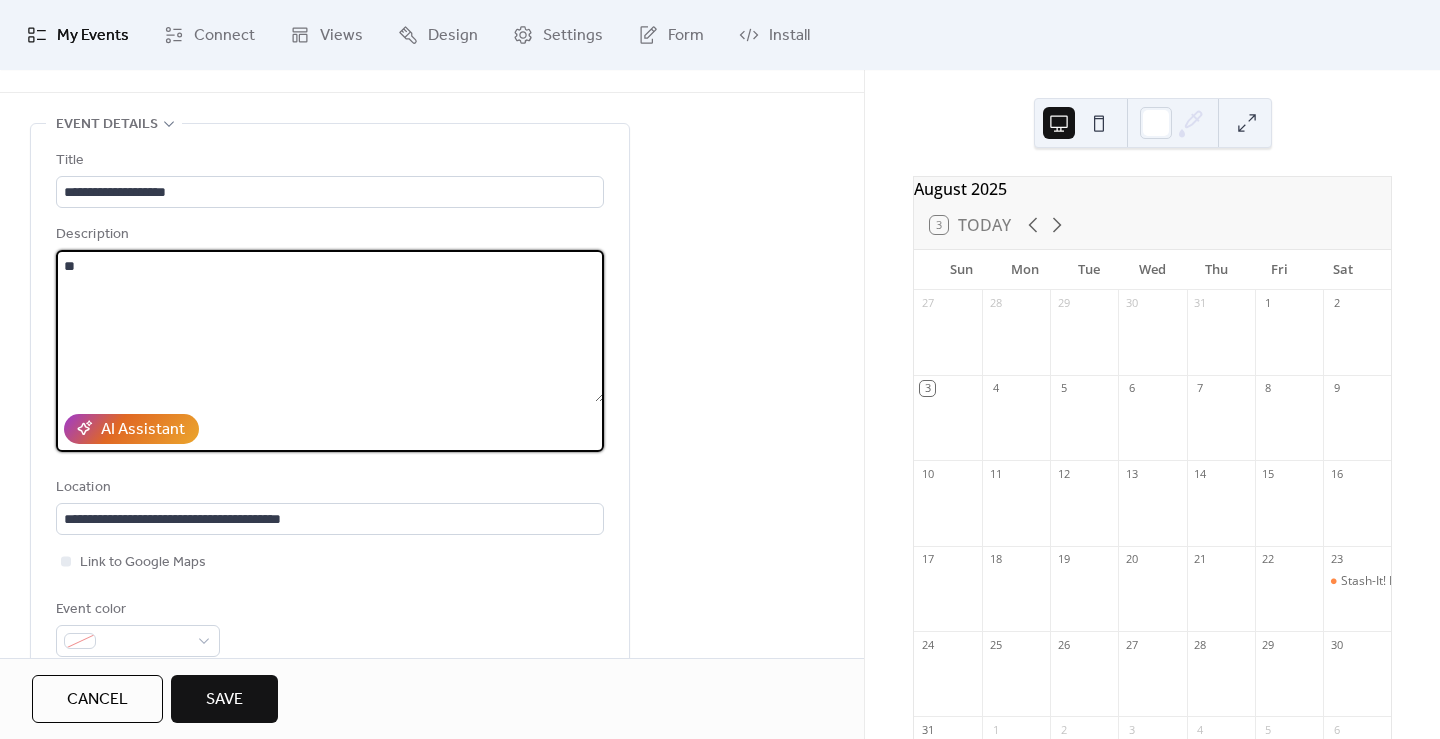 type on "*" 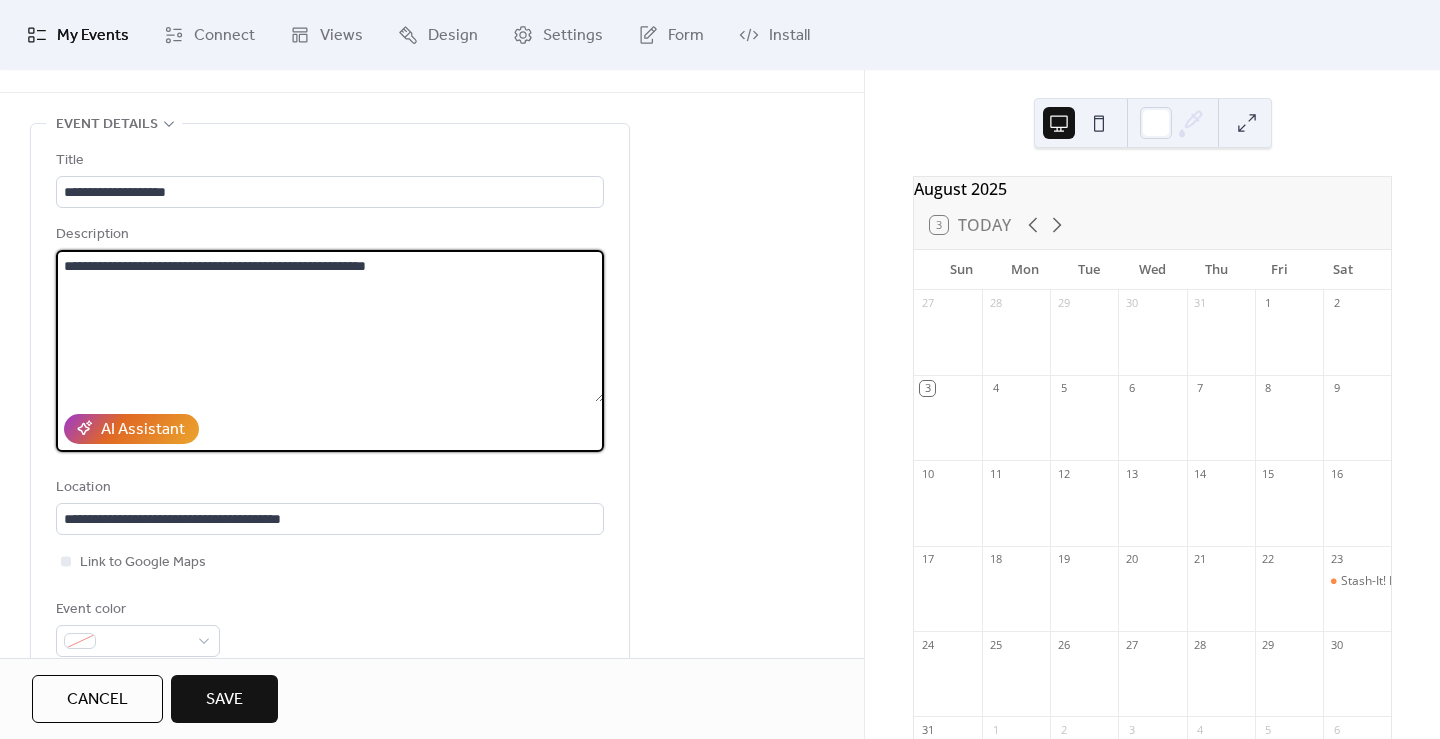 click on "**********" at bounding box center (432, 895) 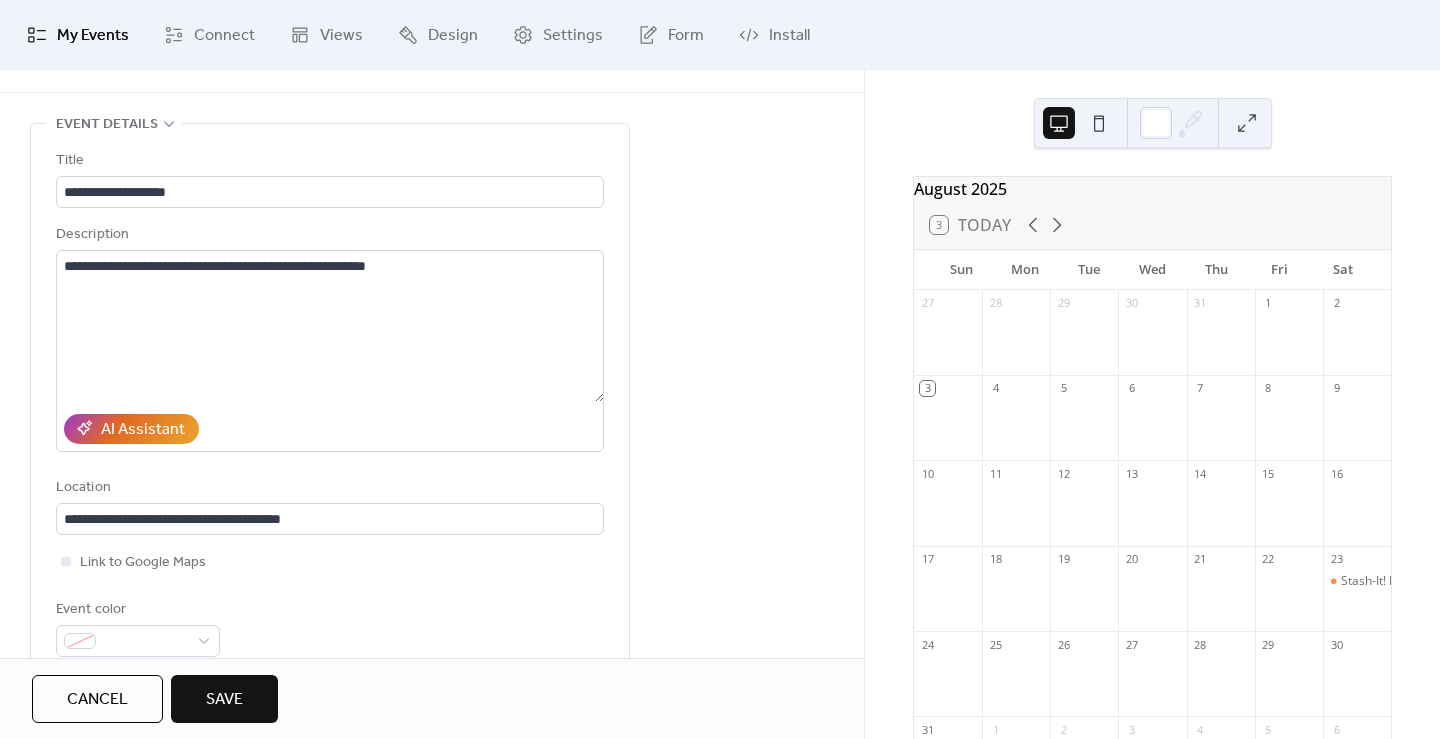 scroll, scrollTop: 146, scrollLeft: 0, axis: vertical 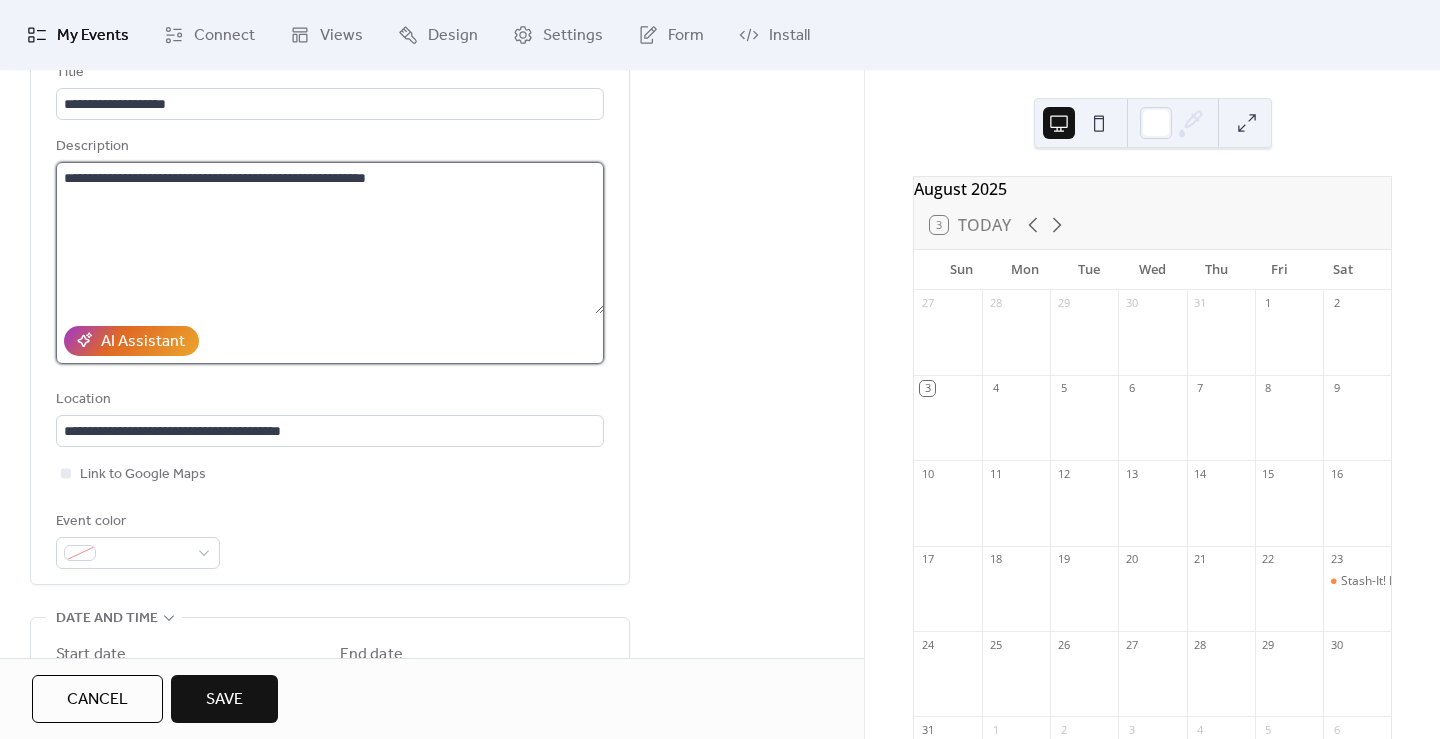 click on "**********" at bounding box center [330, 238] 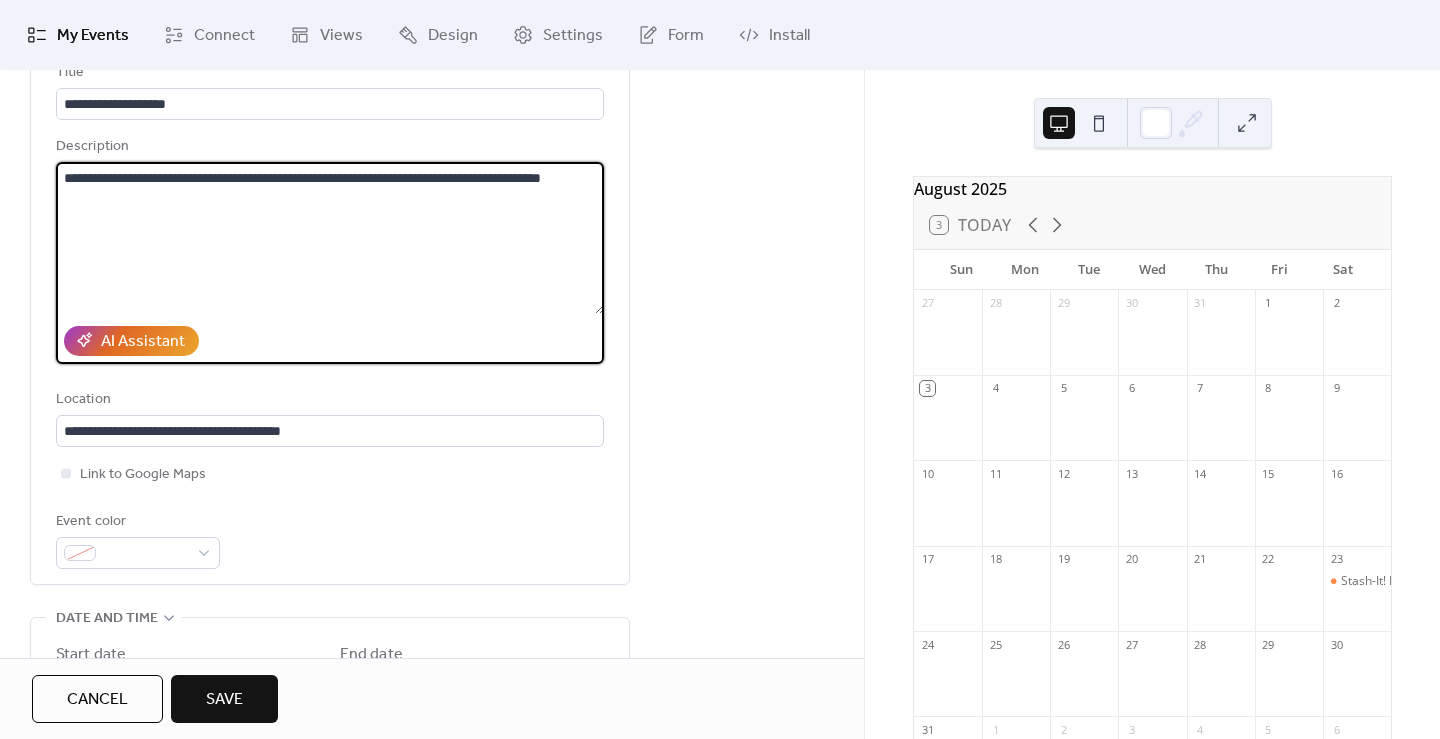 click on "**********" at bounding box center (330, 238) 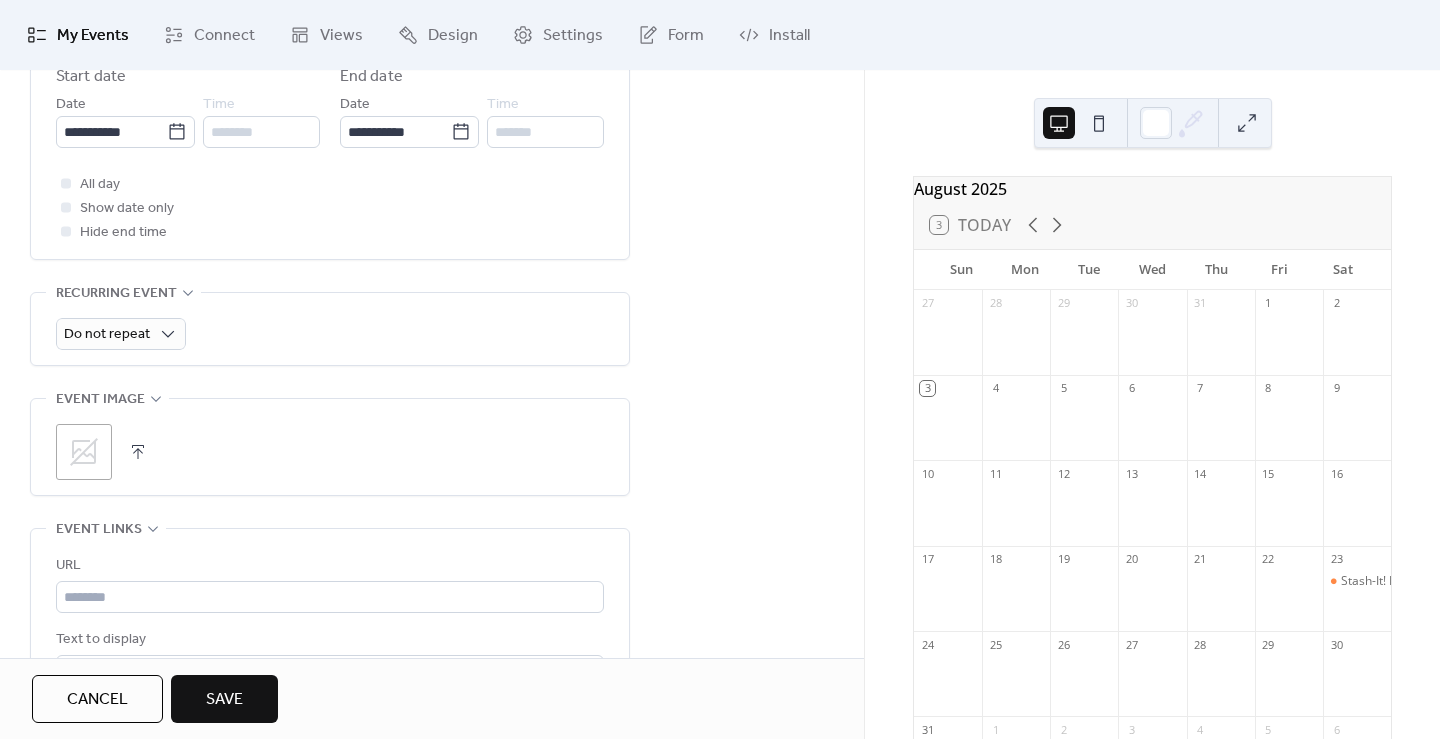 scroll, scrollTop: 813, scrollLeft: 0, axis: vertical 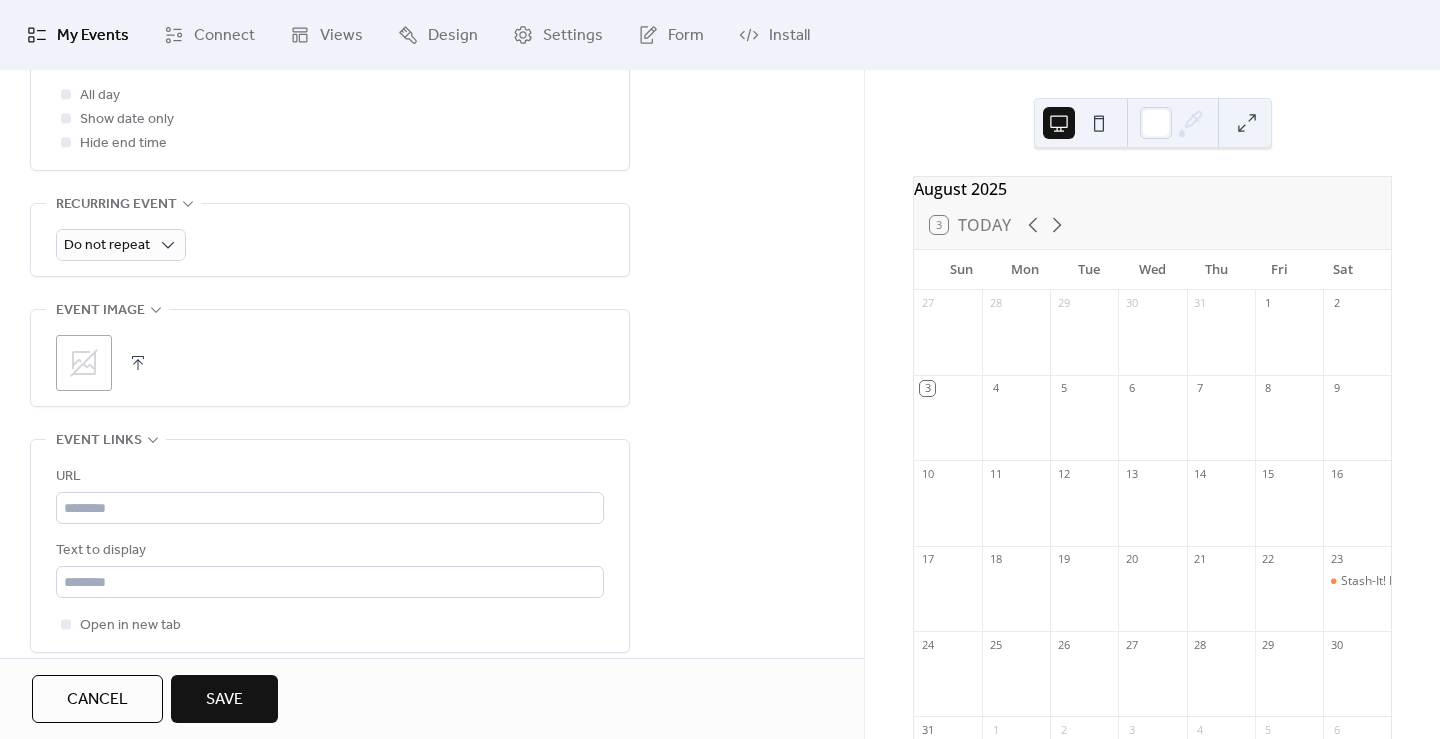 type on "**********" 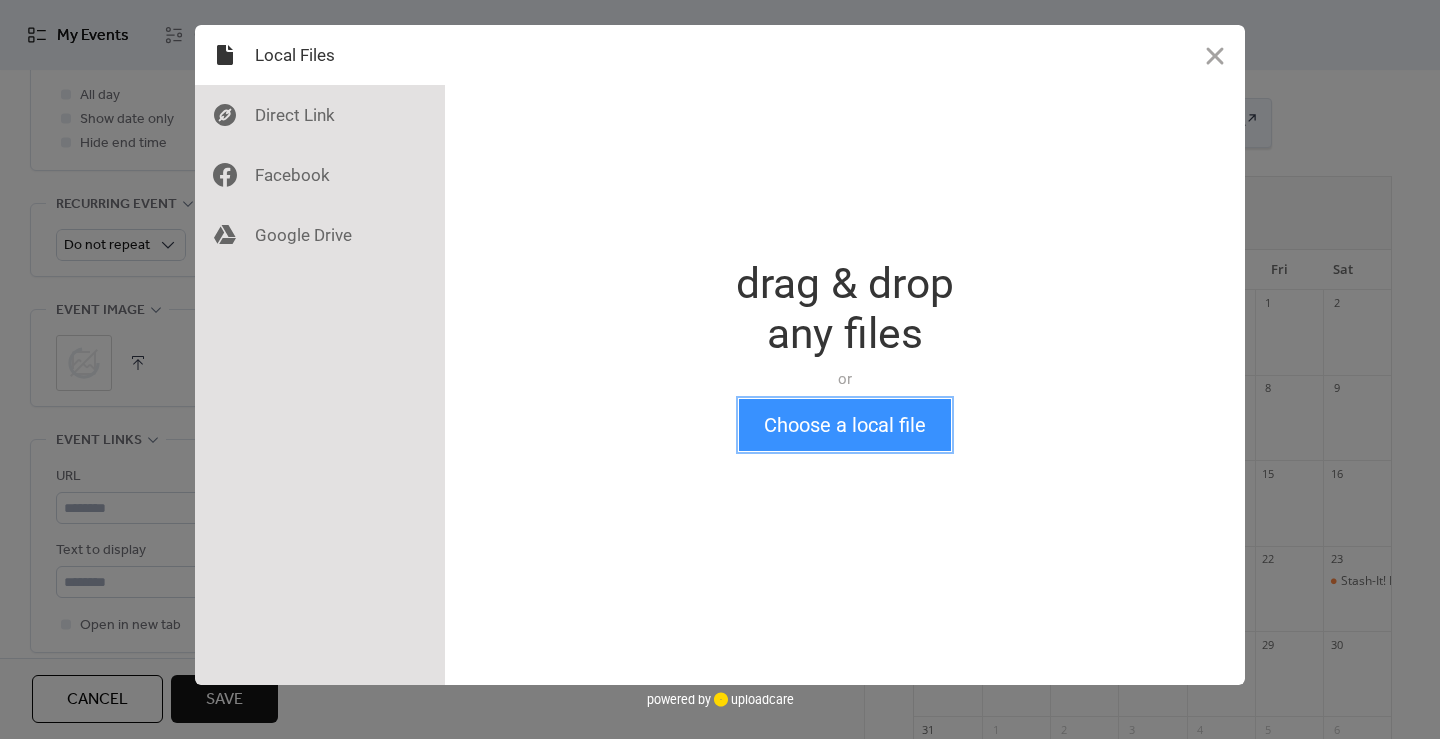 click on "Choose a local file" at bounding box center [845, 425] 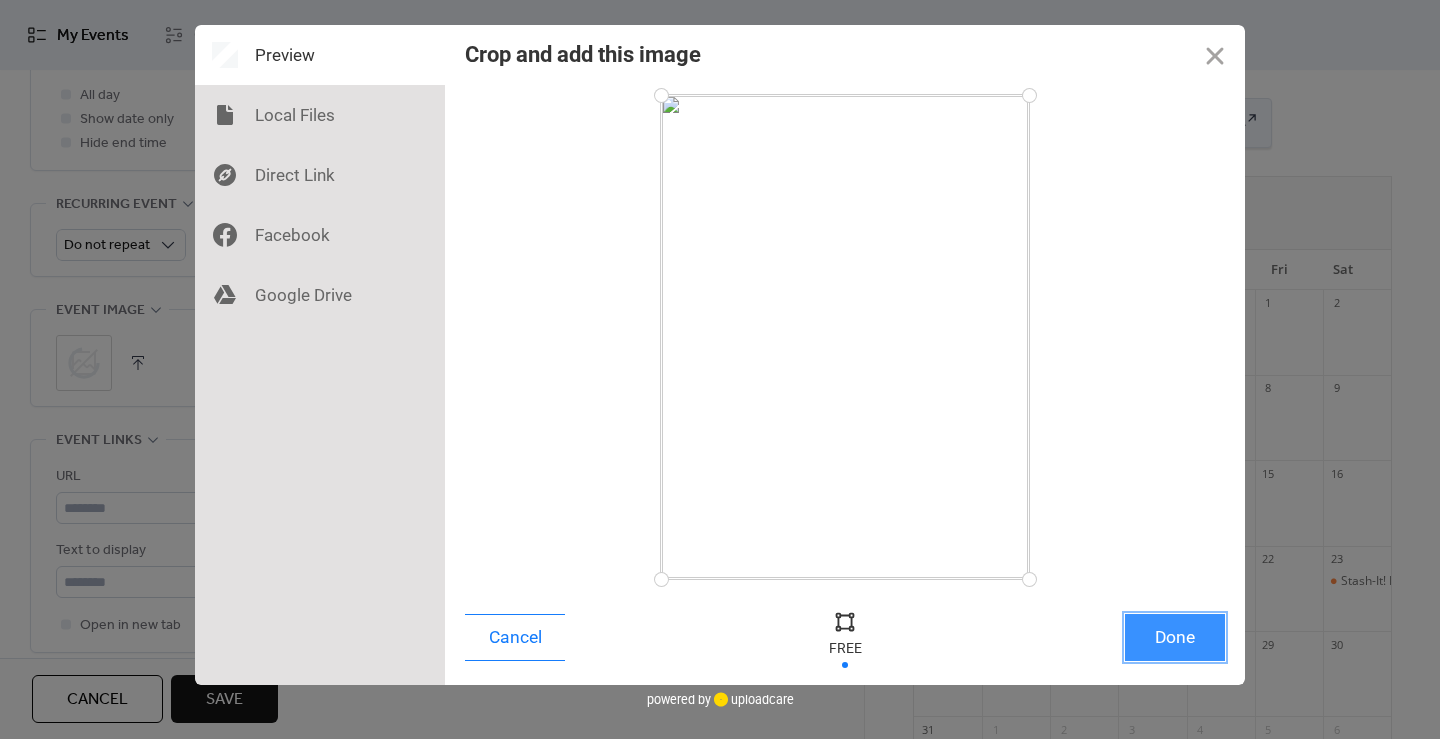 click on "Done" at bounding box center [1175, 637] 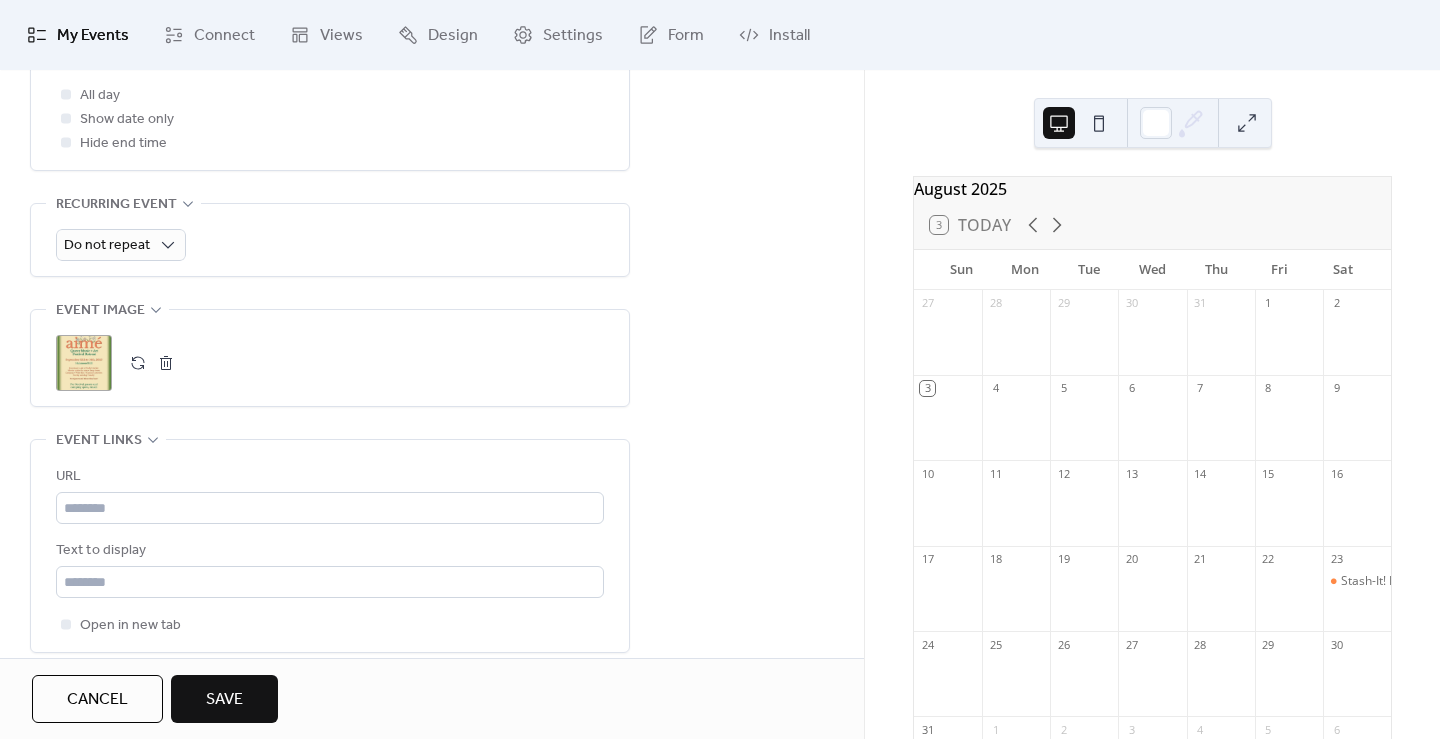 scroll, scrollTop: 951, scrollLeft: 0, axis: vertical 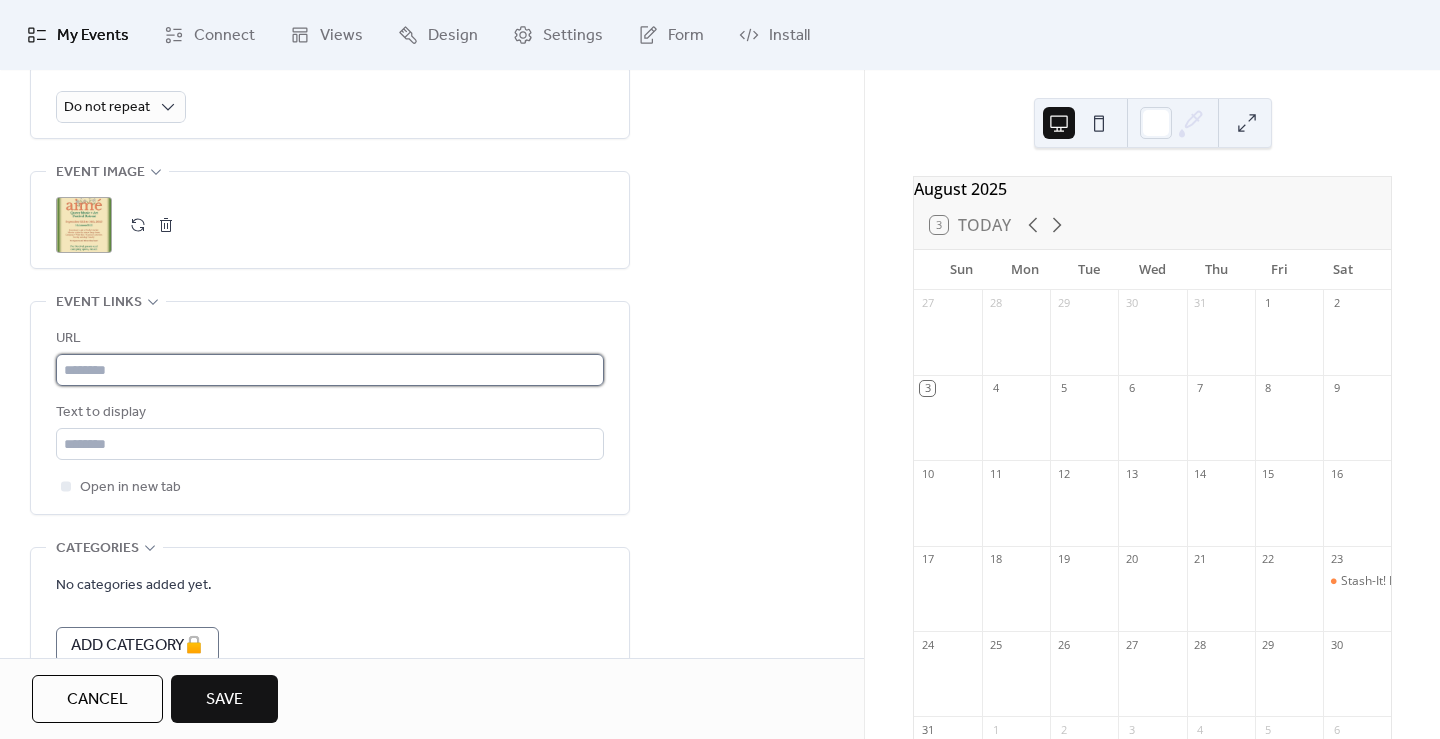 click at bounding box center (330, 370) 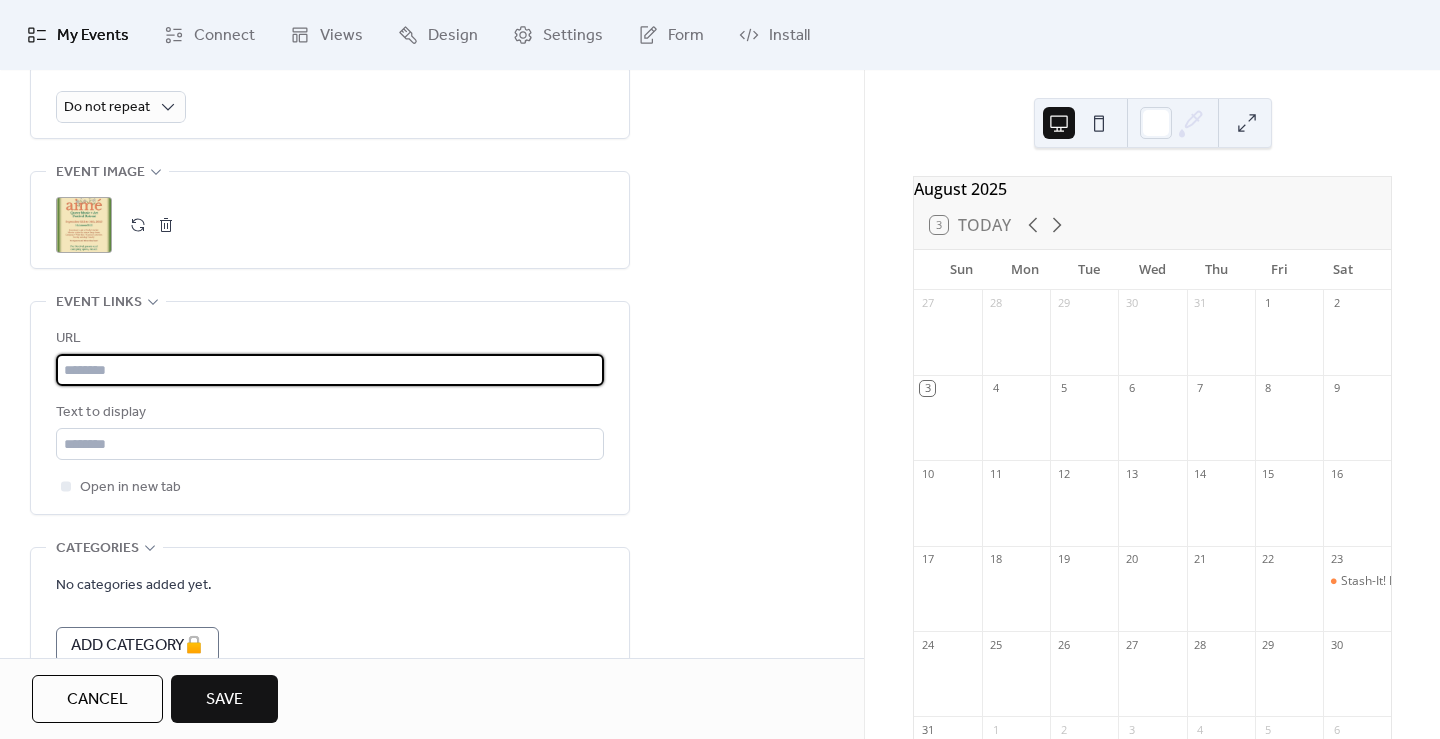 paste on "**********" 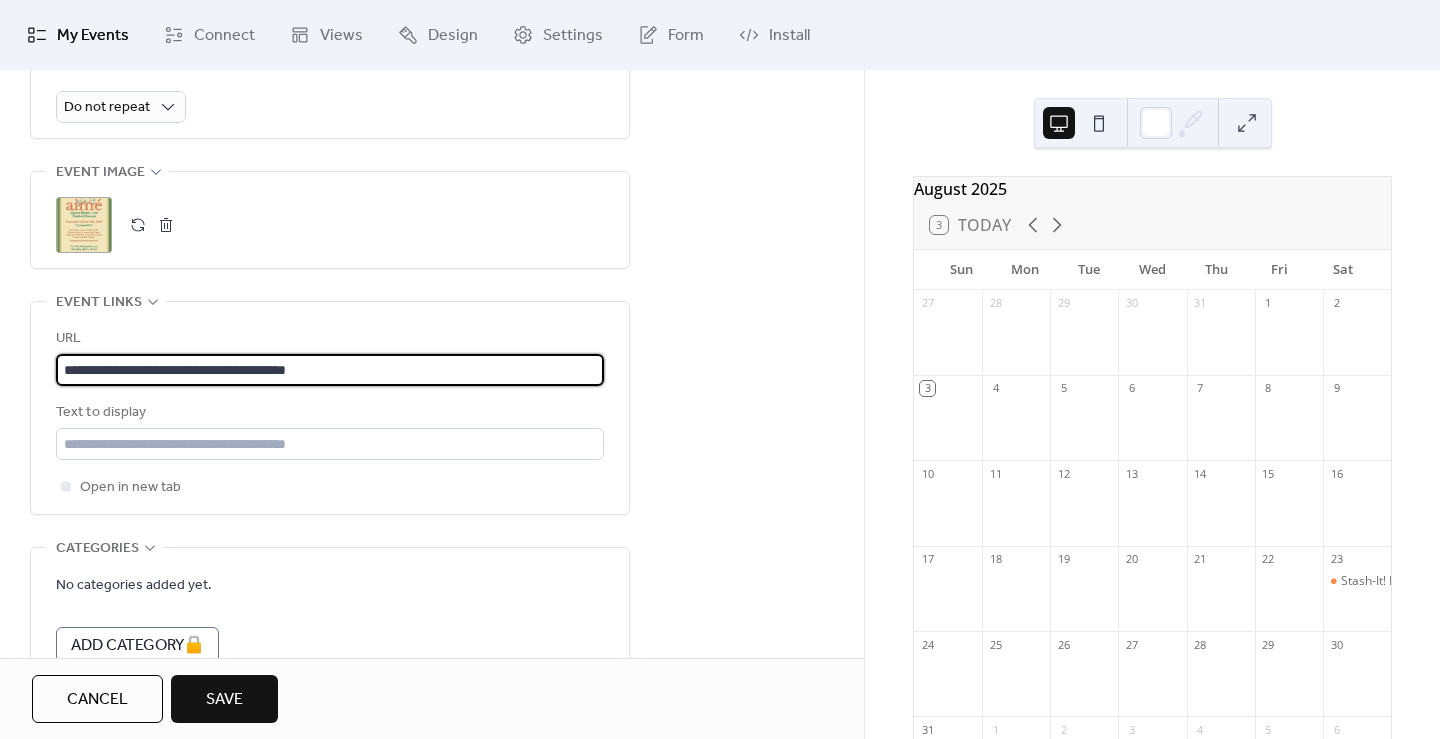 type on "**********" 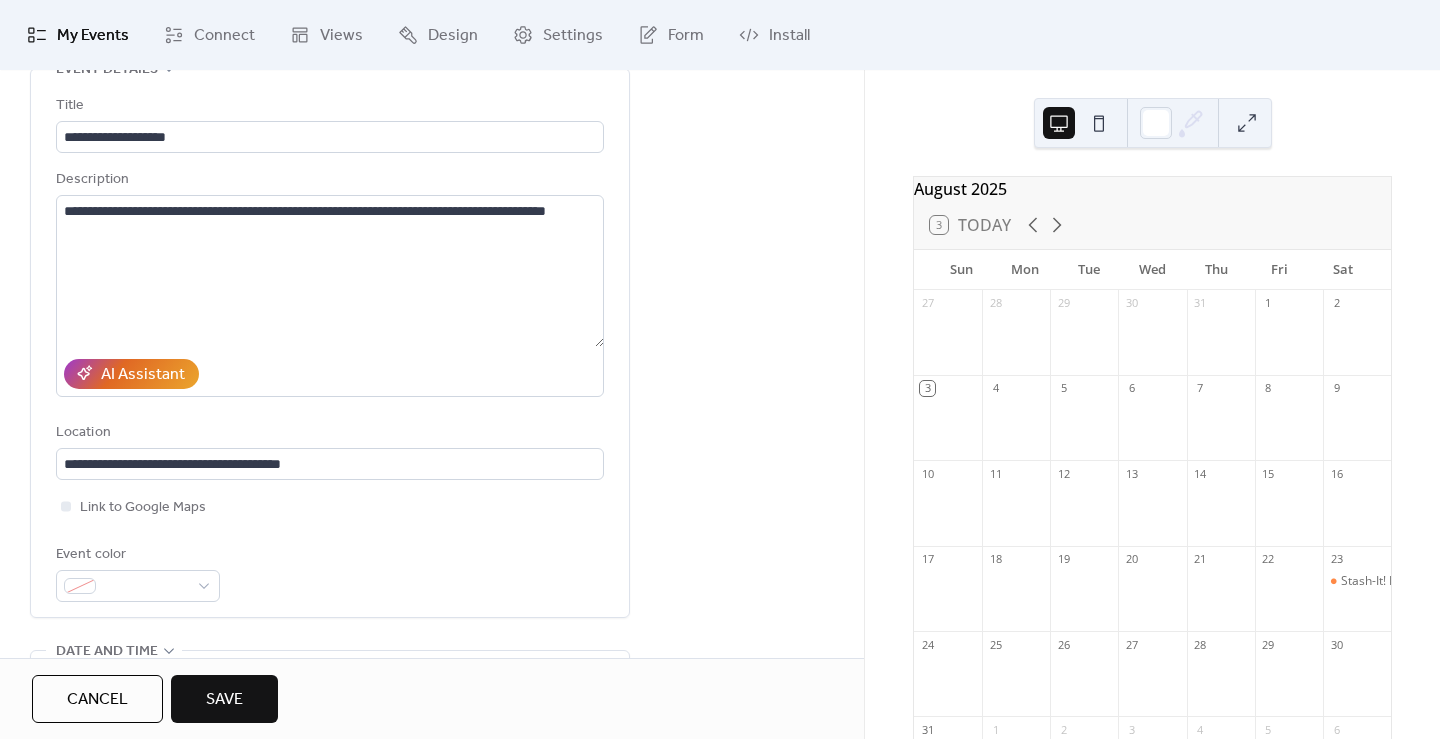 scroll, scrollTop: 0, scrollLeft: 0, axis: both 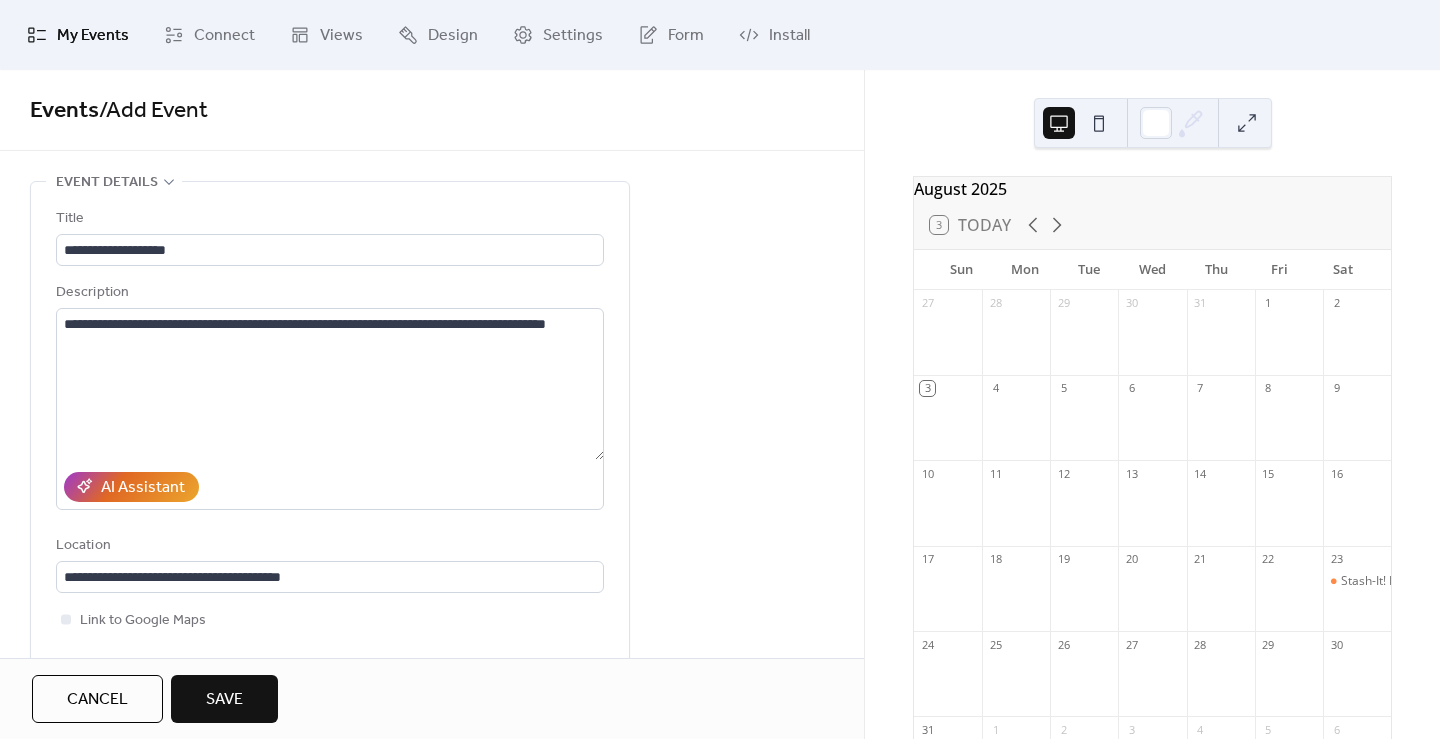 click on "Save" at bounding box center (224, 699) 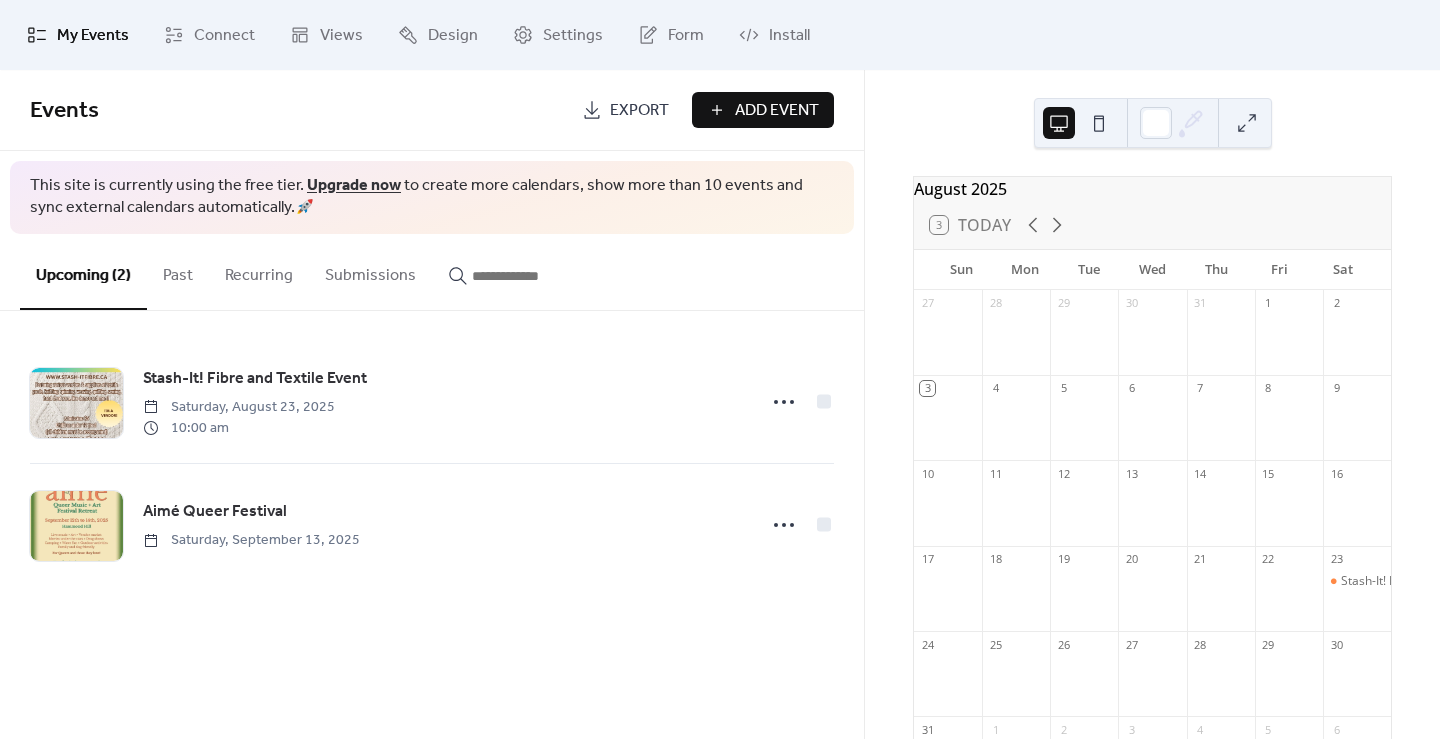 click on "Add Event" at bounding box center (777, 111) 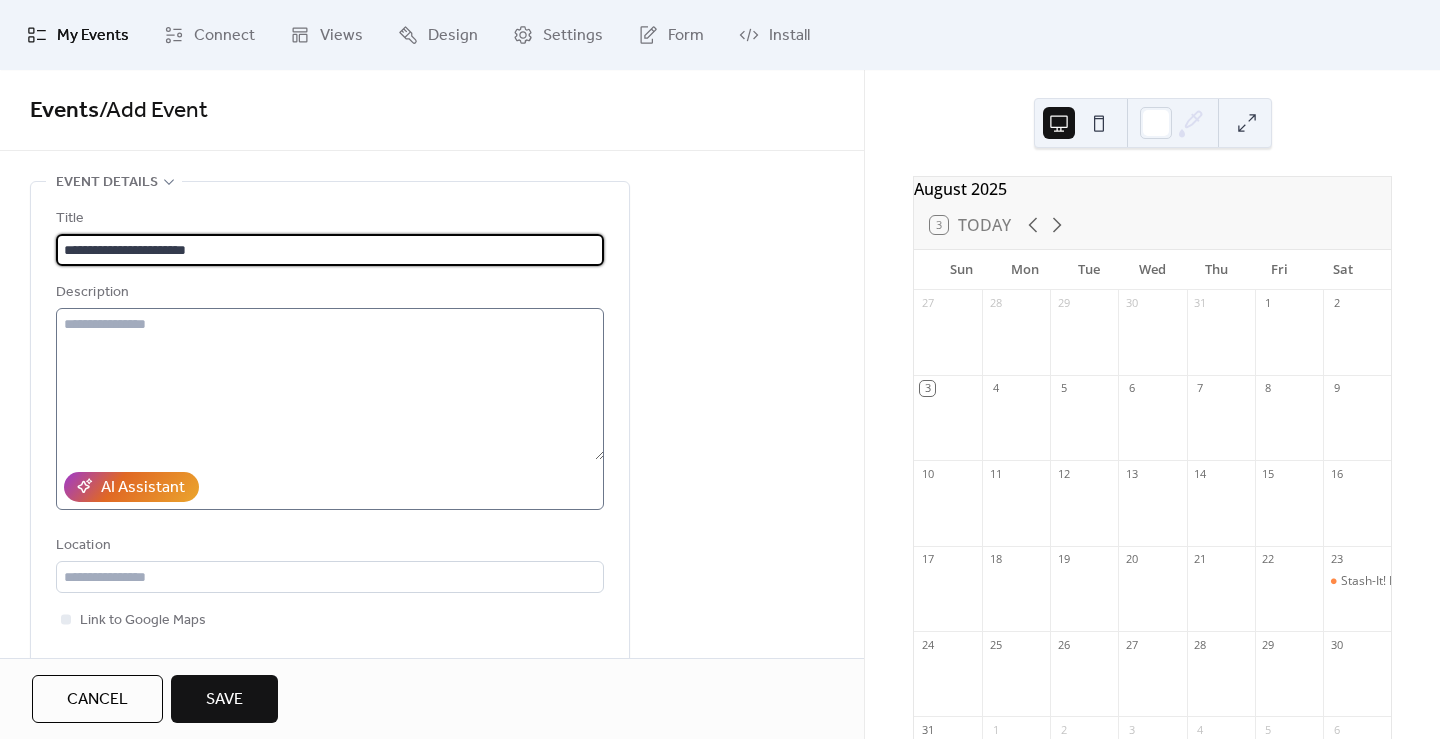 type on "**********" 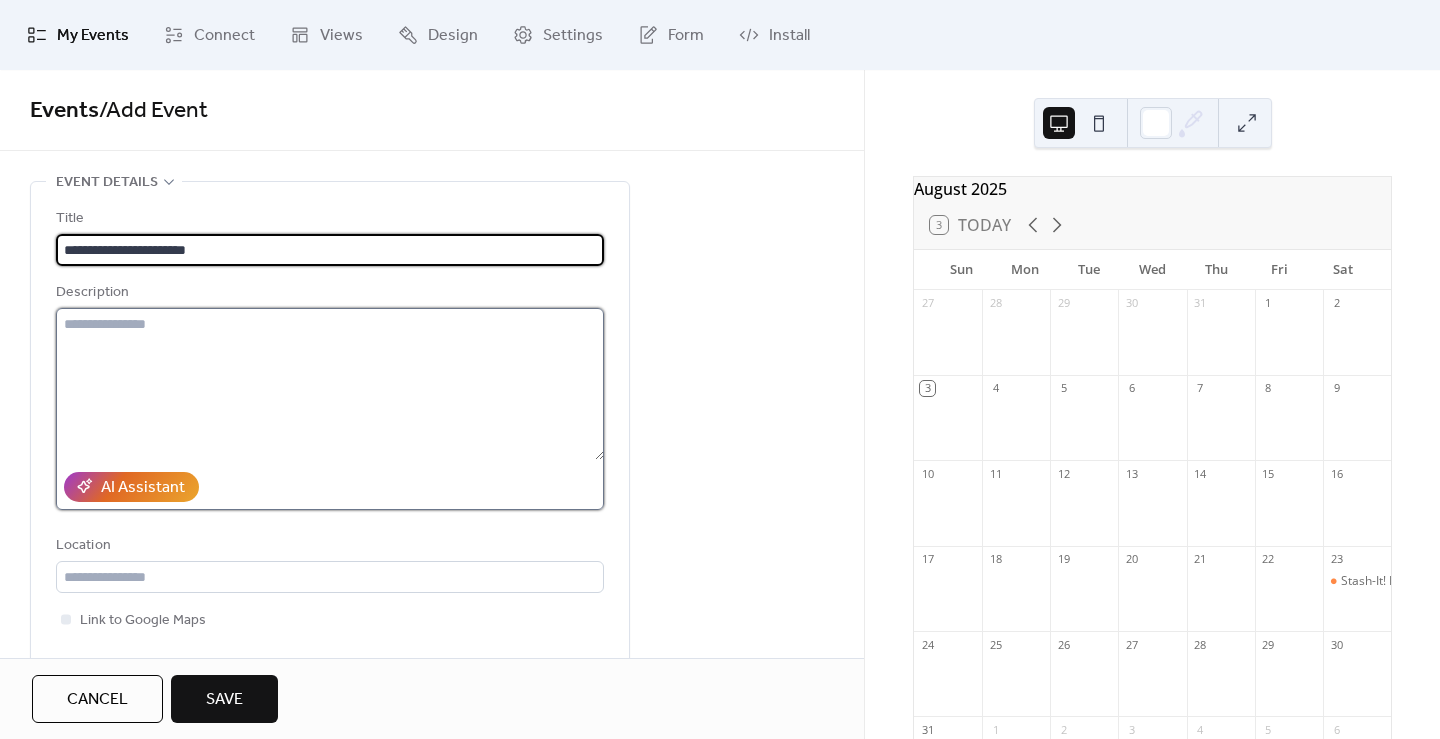 click at bounding box center [330, 384] 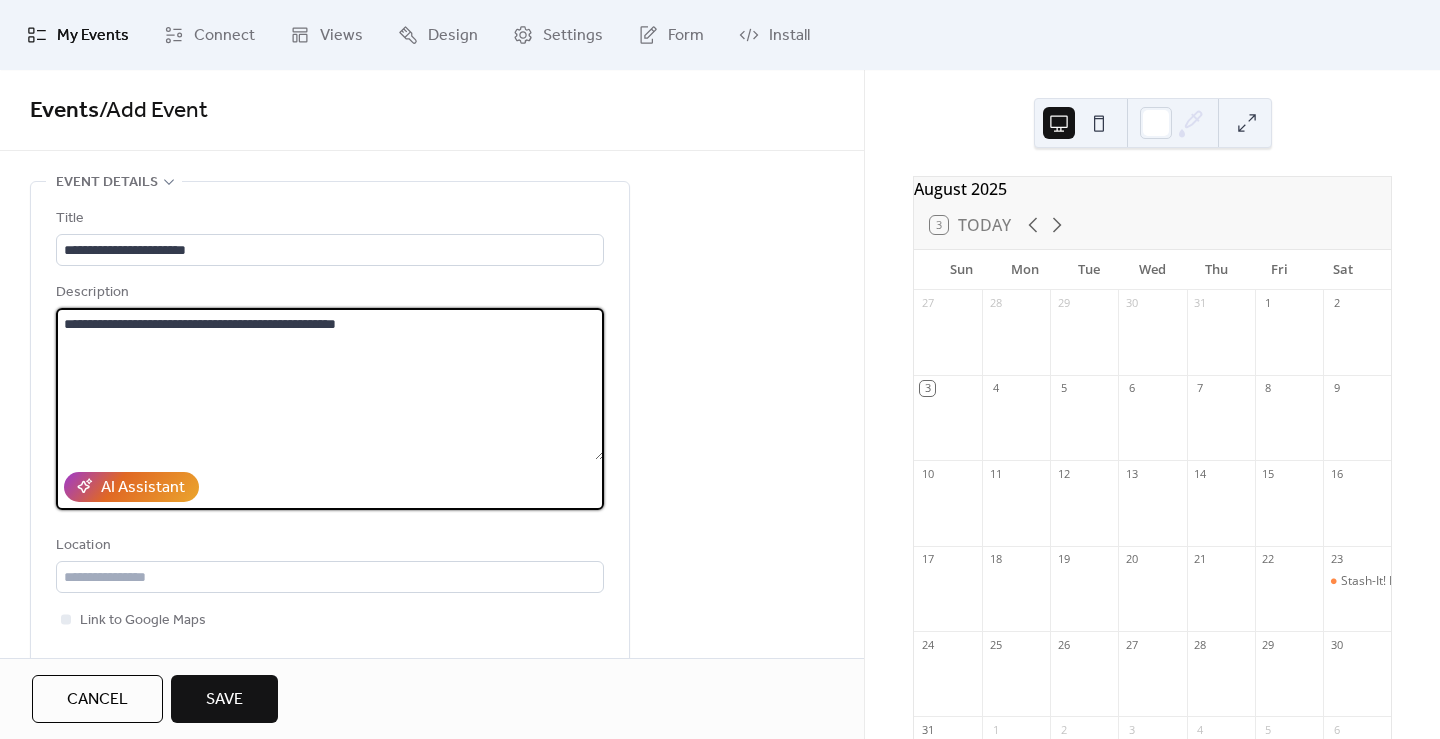 click on "**********" at bounding box center (330, 384) 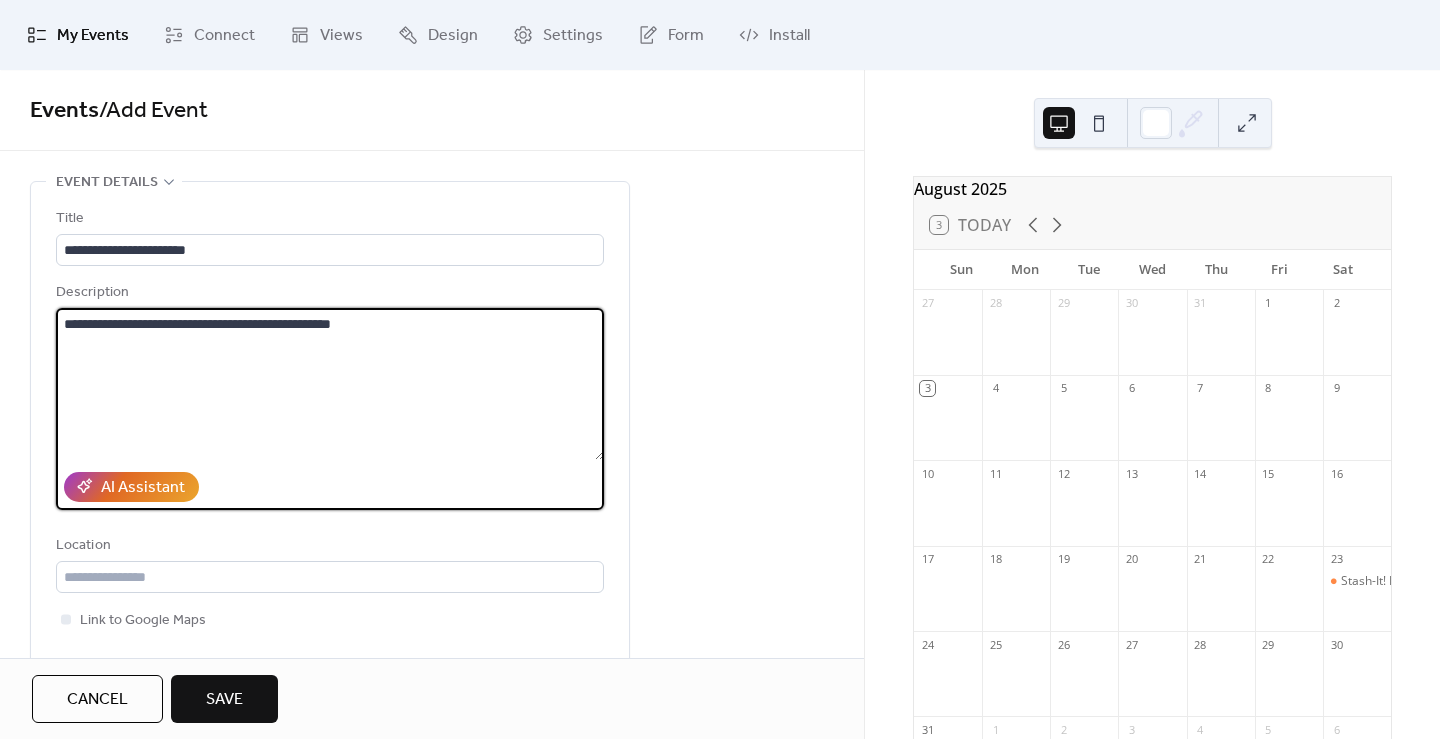 click on "**********" at bounding box center (330, 384) 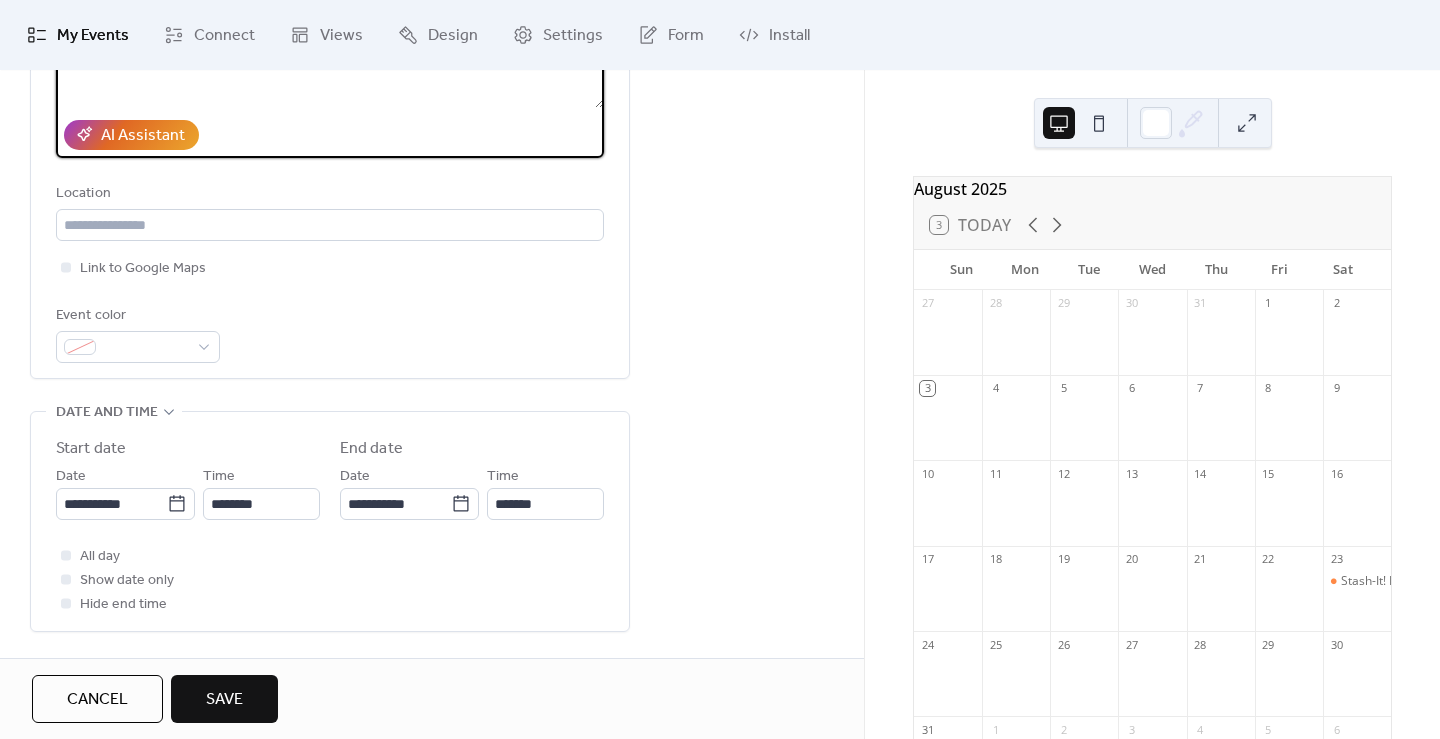 scroll, scrollTop: 351, scrollLeft: 0, axis: vertical 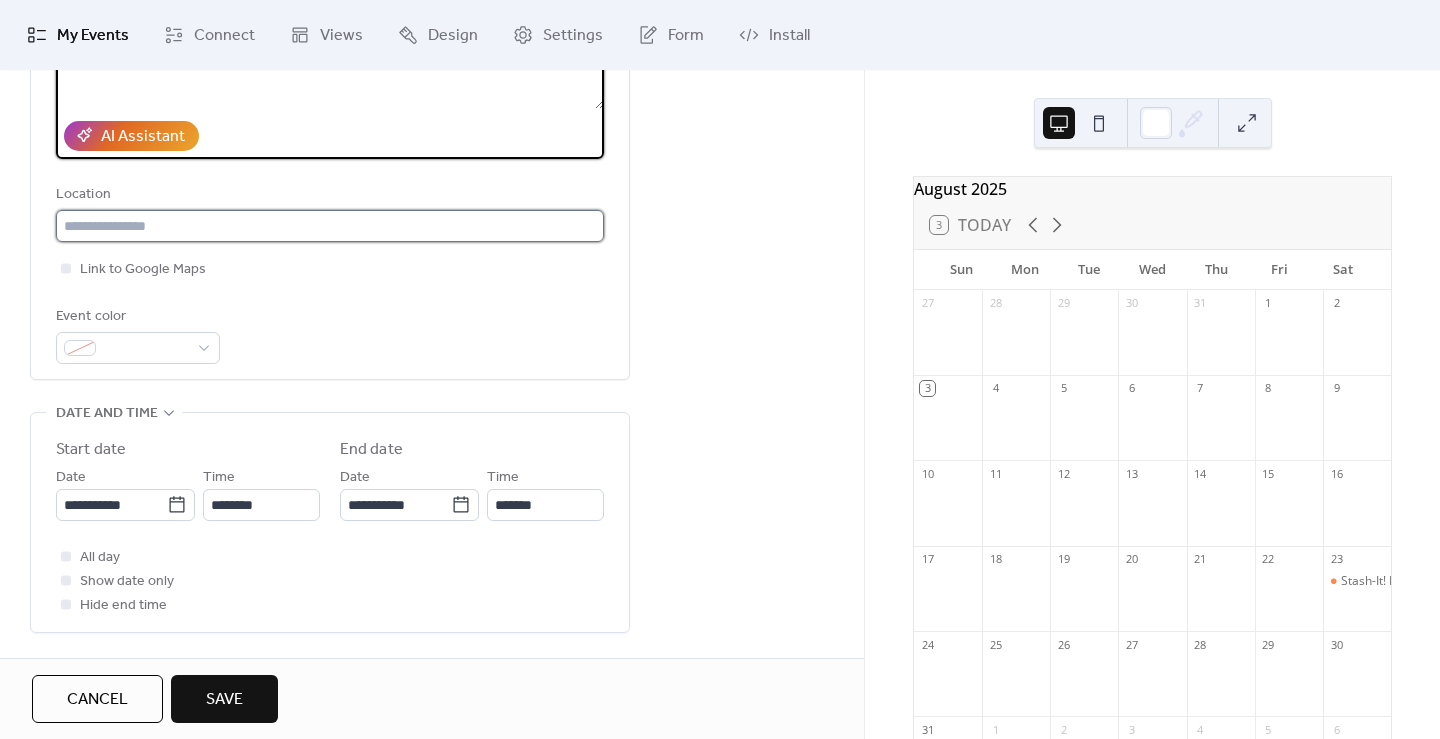 click at bounding box center (330, 226) 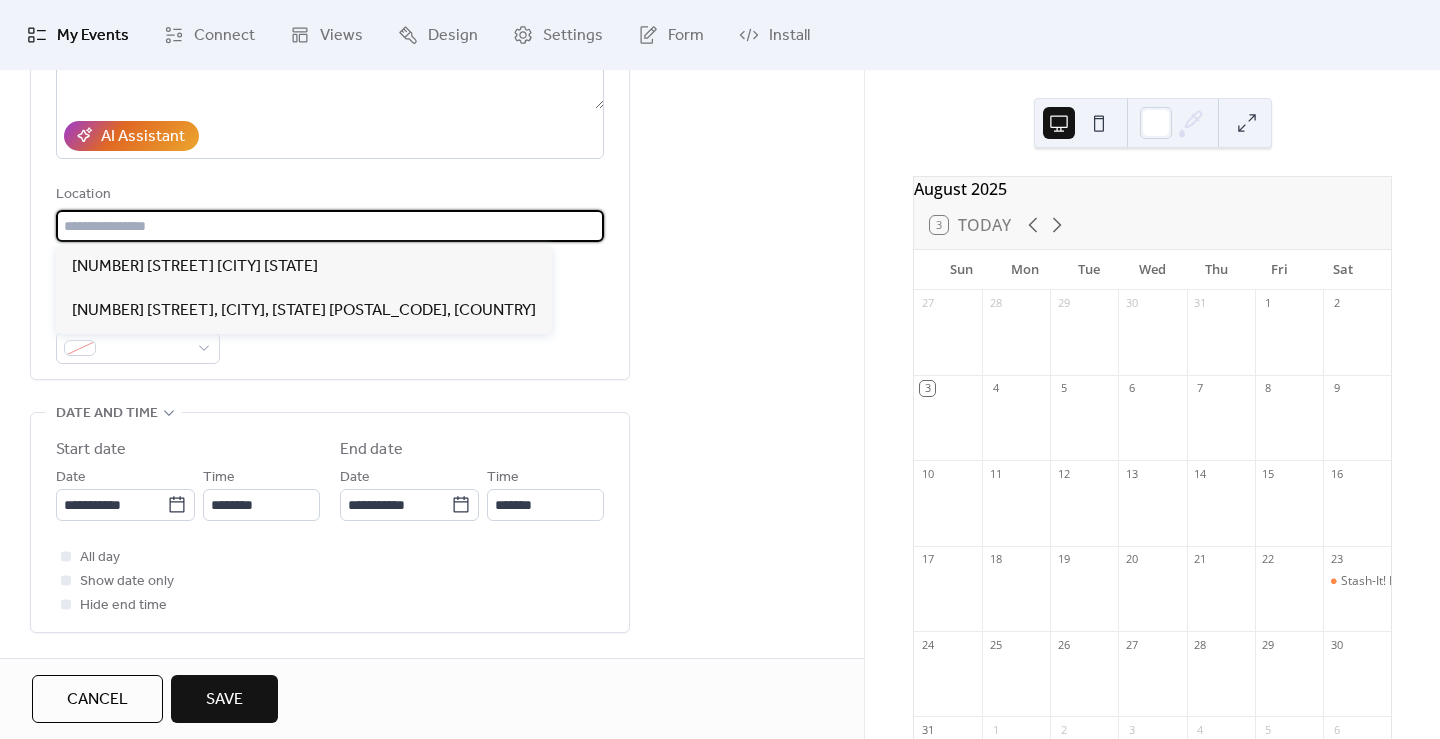 scroll, scrollTop: 21, scrollLeft: 0, axis: vertical 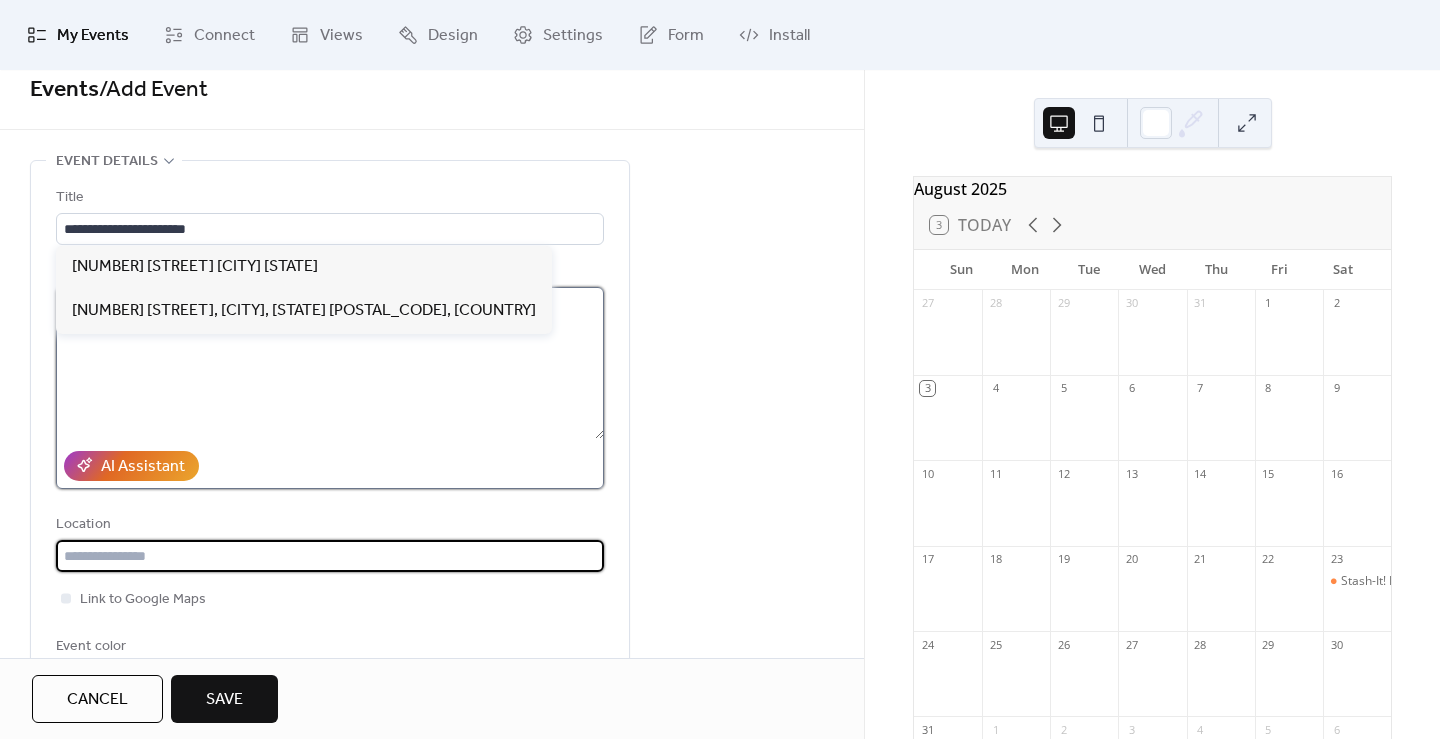 click on "**********" at bounding box center (330, 363) 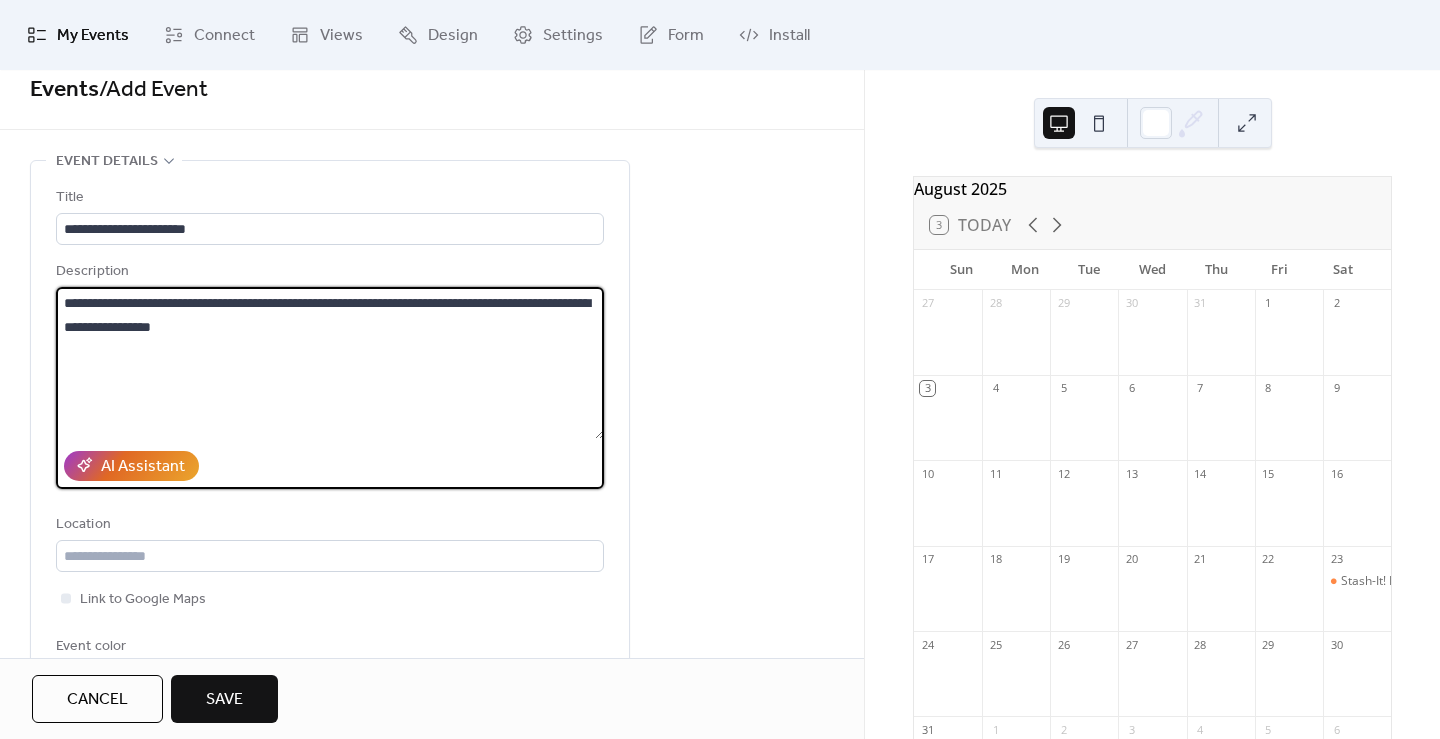 paste on "**********" 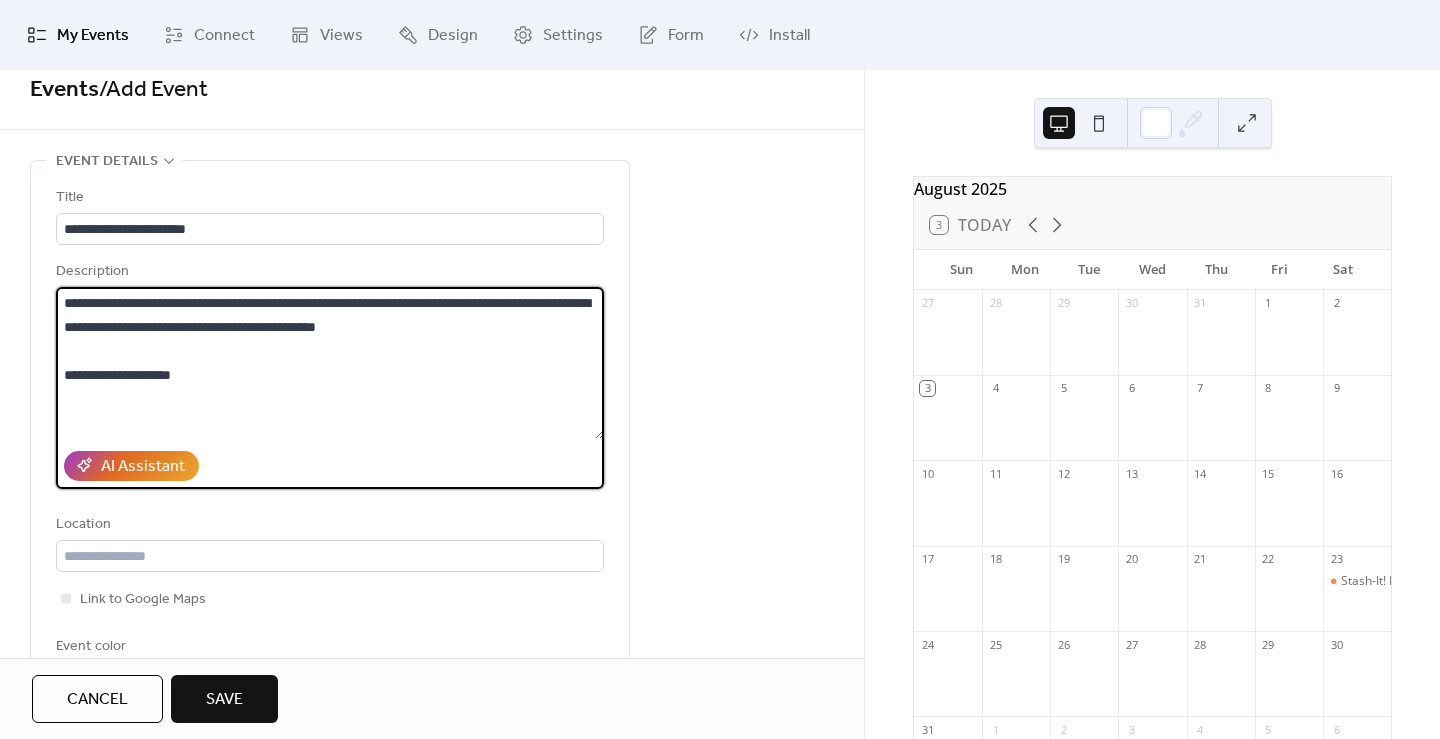 type on "**********" 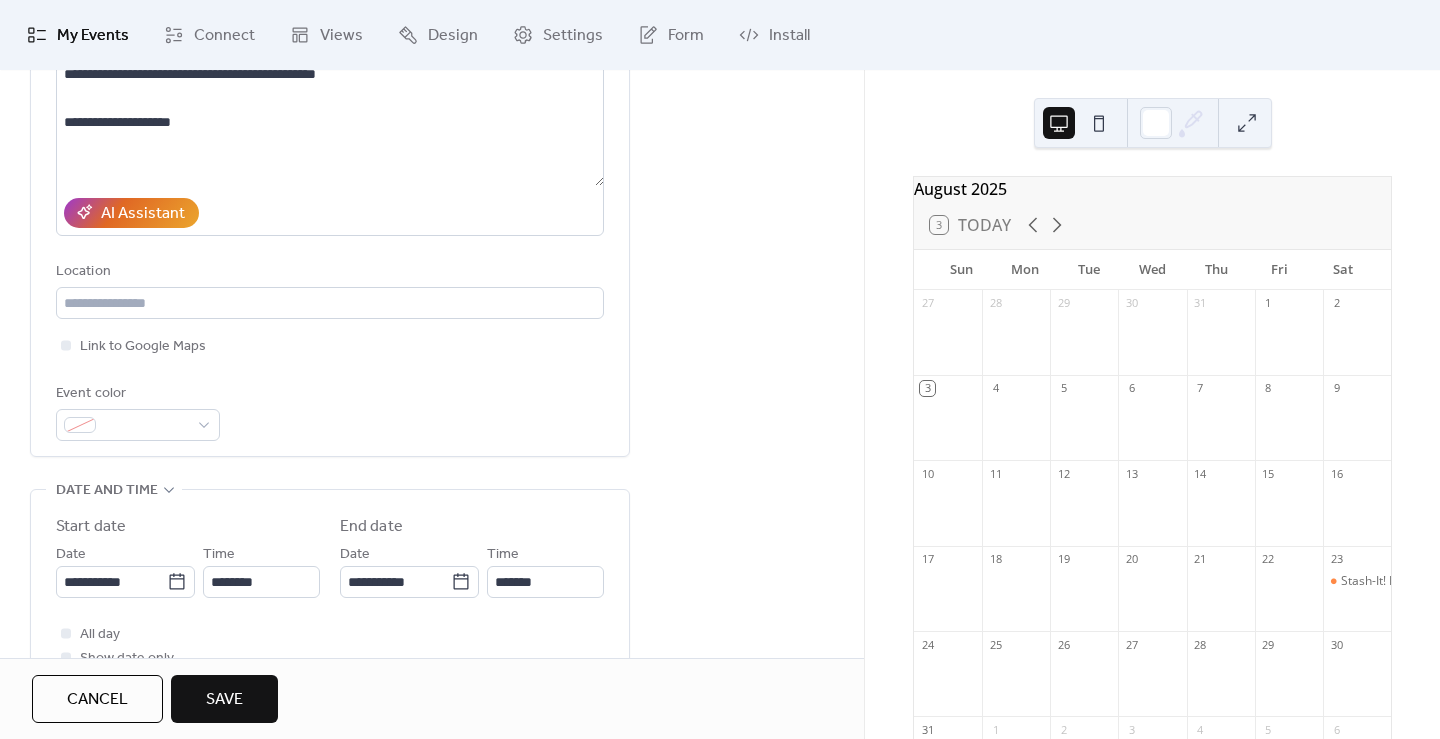 scroll, scrollTop: 287, scrollLeft: 0, axis: vertical 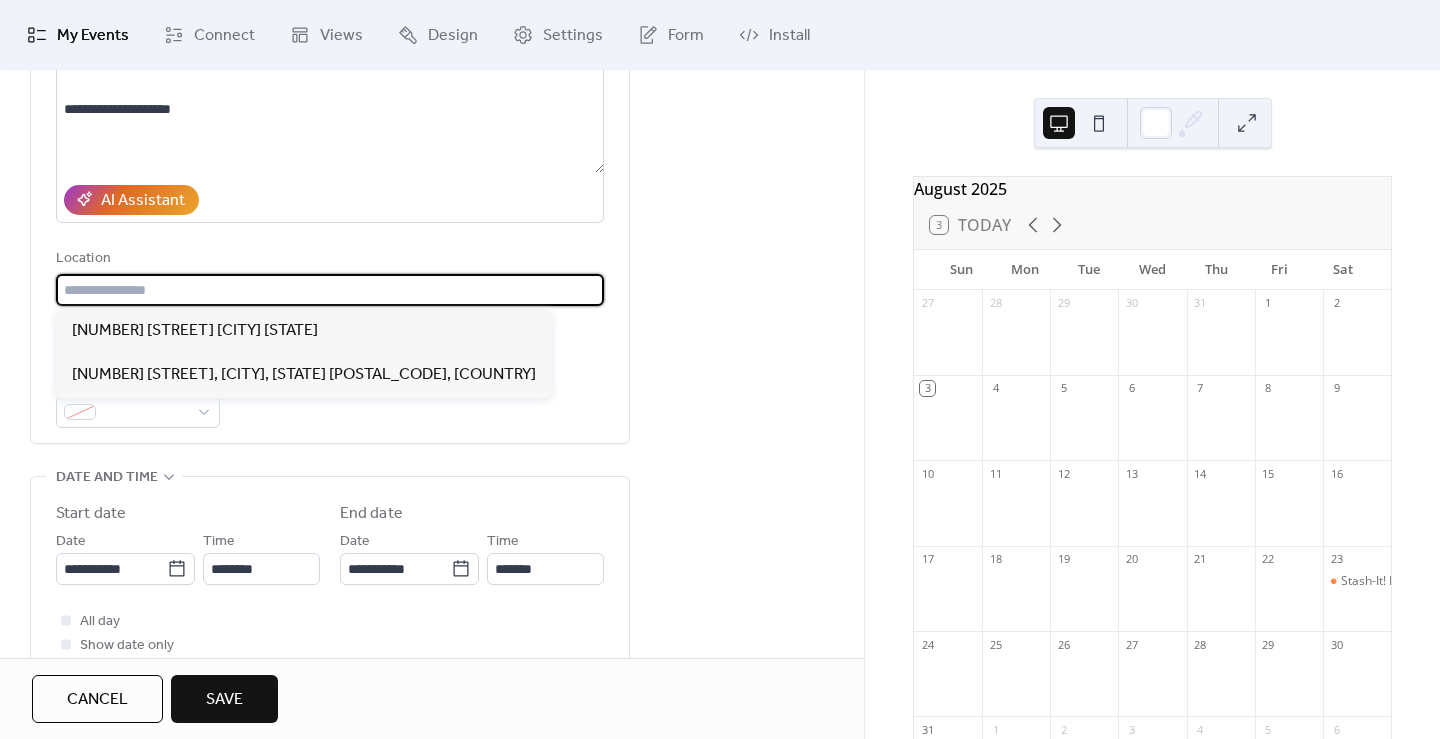 click at bounding box center (330, 290) 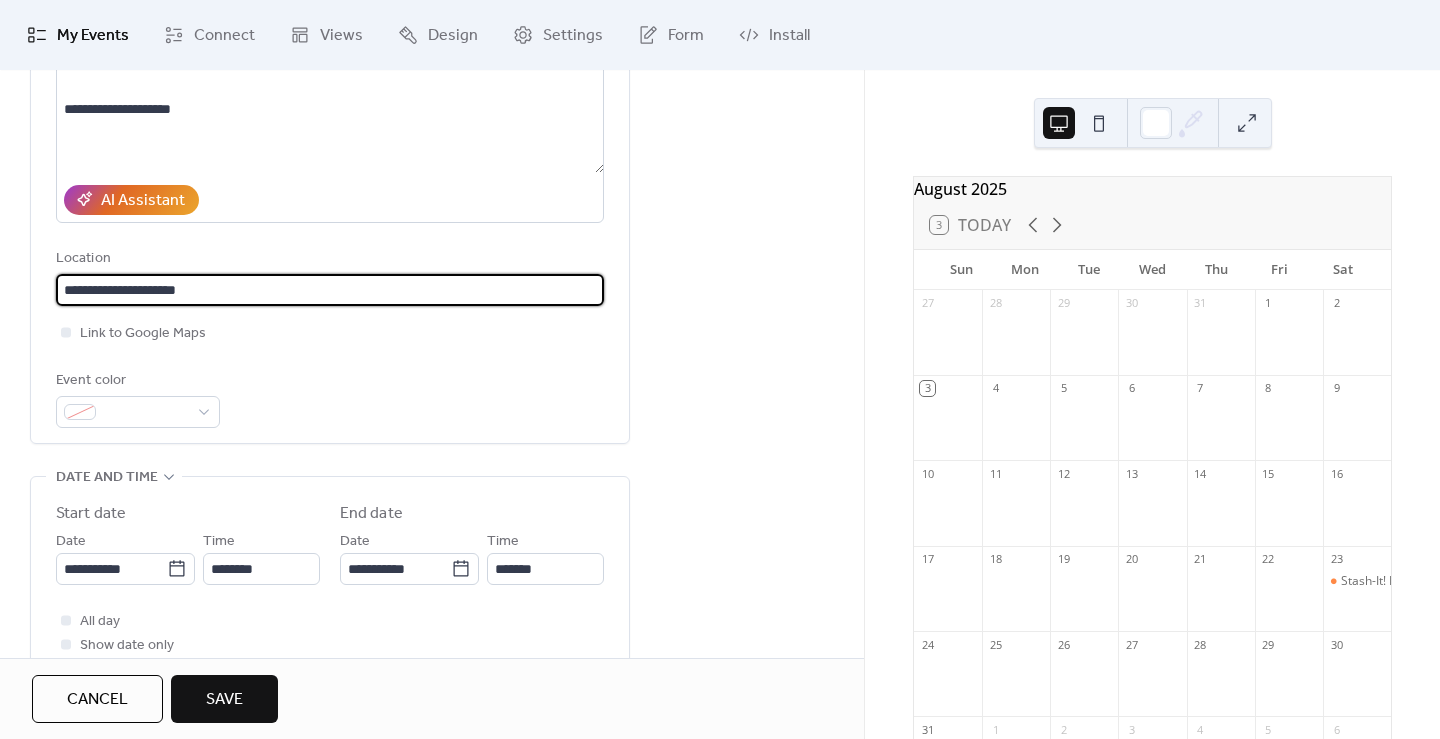 type on "**********" 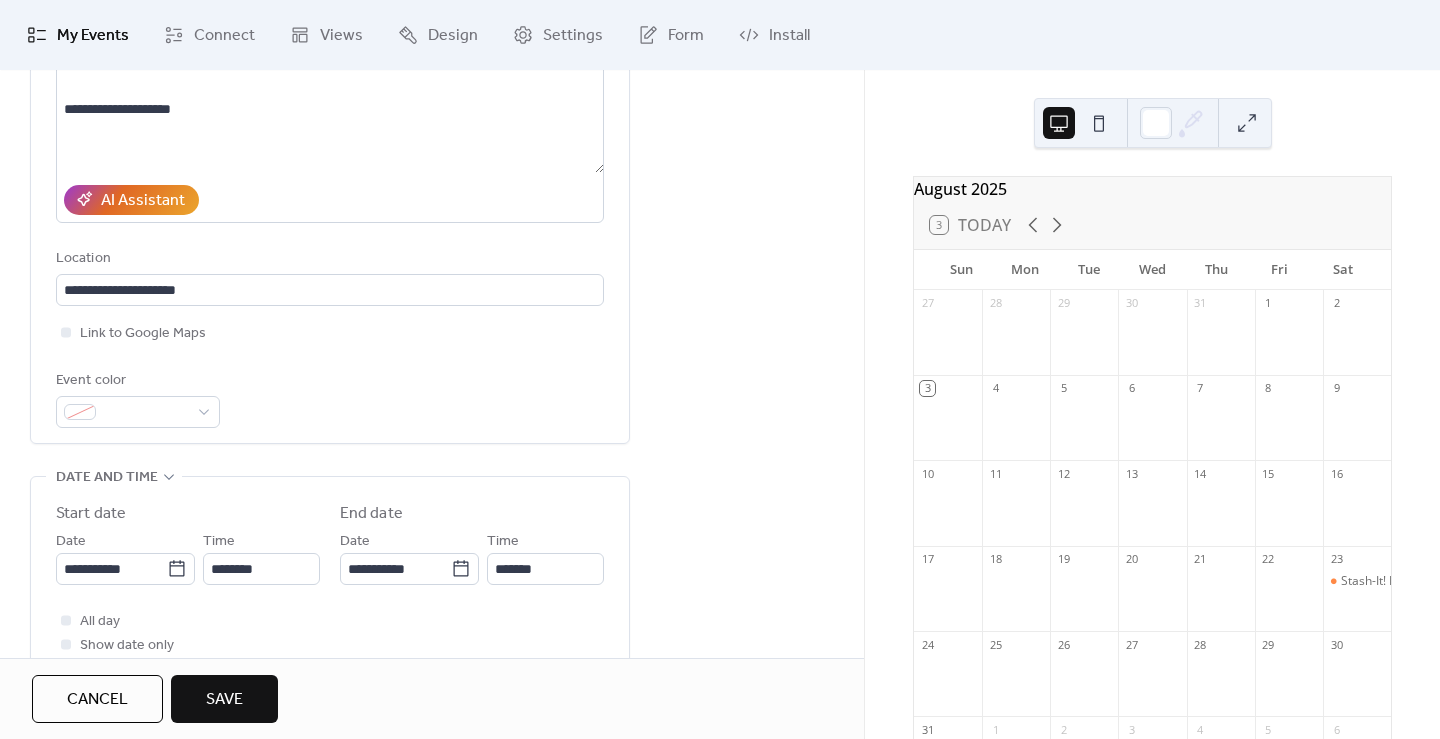 click on "Event color" at bounding box center [330, 398] 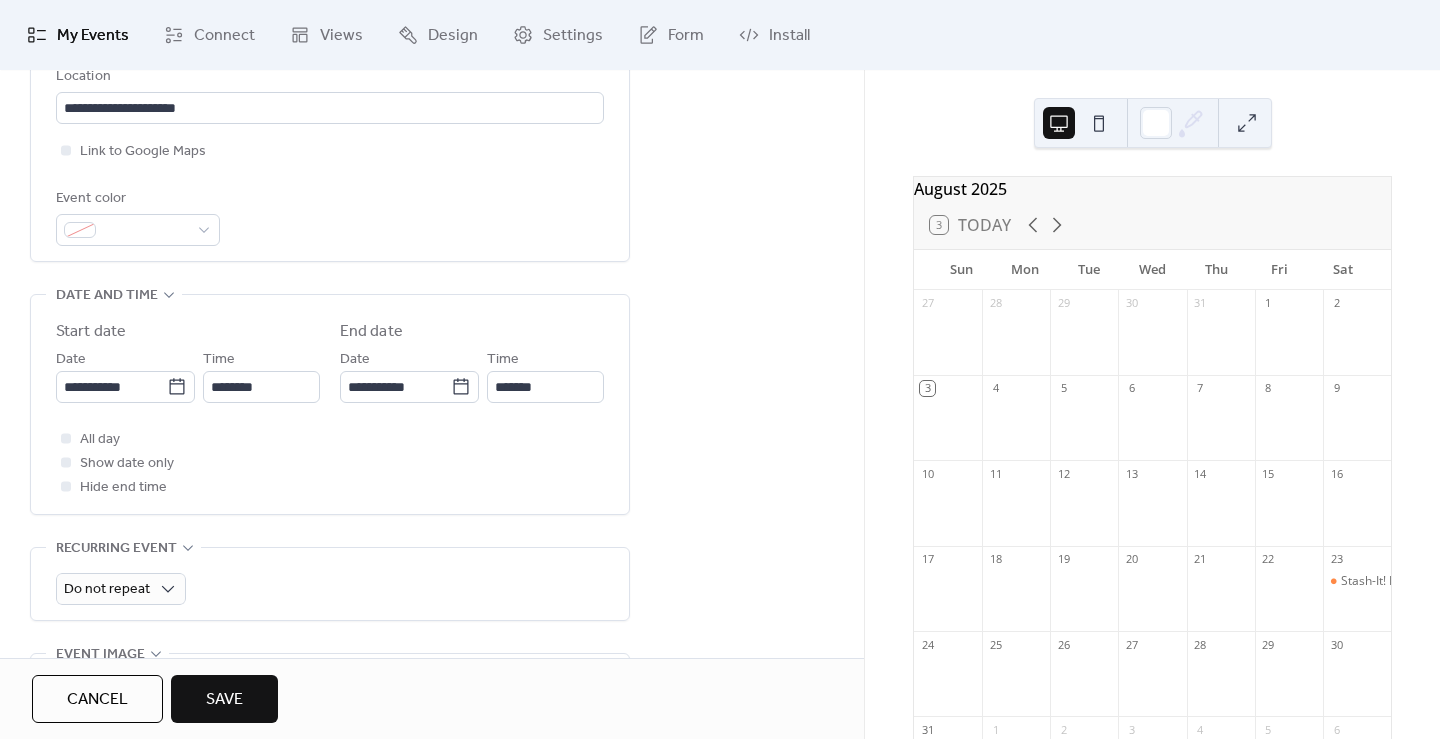 scroll, scrollTop: 481, scrollLeft: 0, axis: vertical 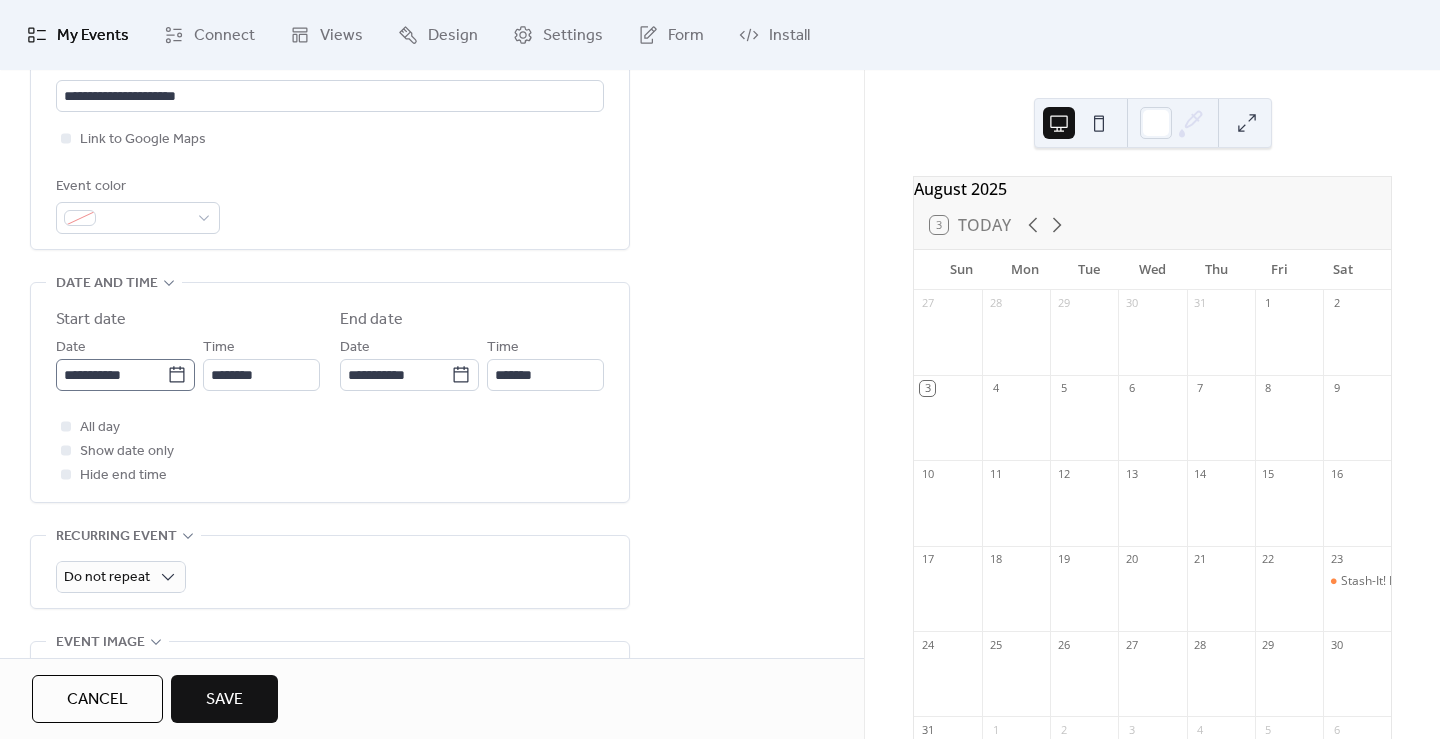 click 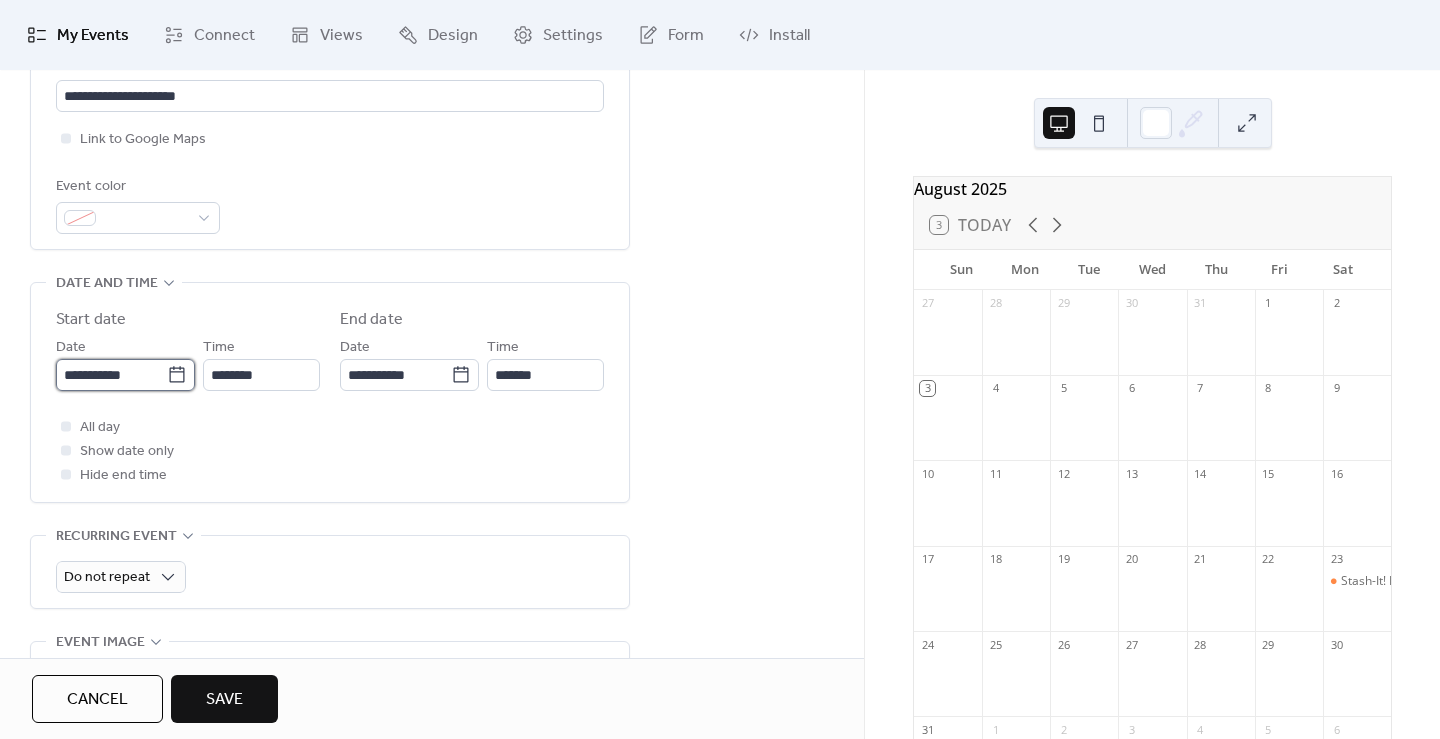 click on "**********" at bounding box center (111, 375) 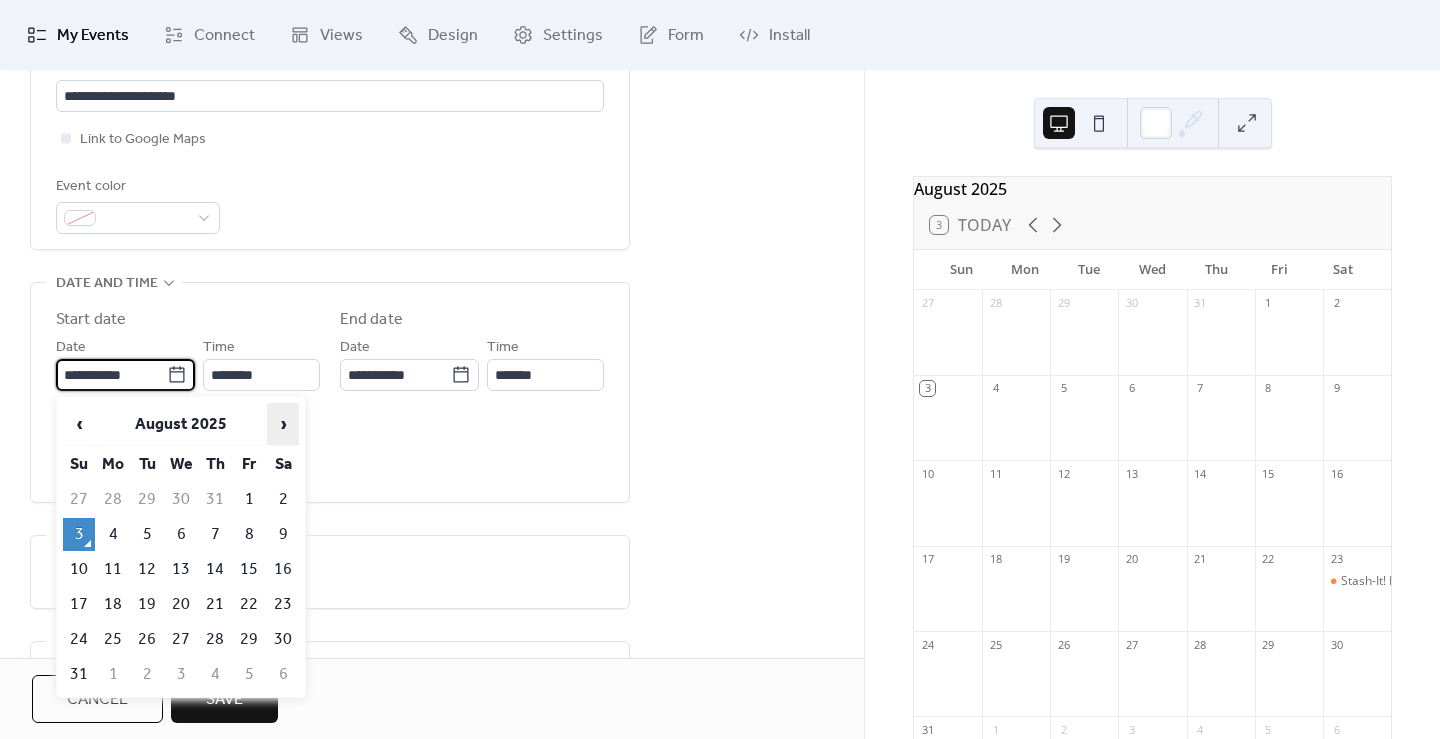 click on "›" at bounding box center [283, 424] 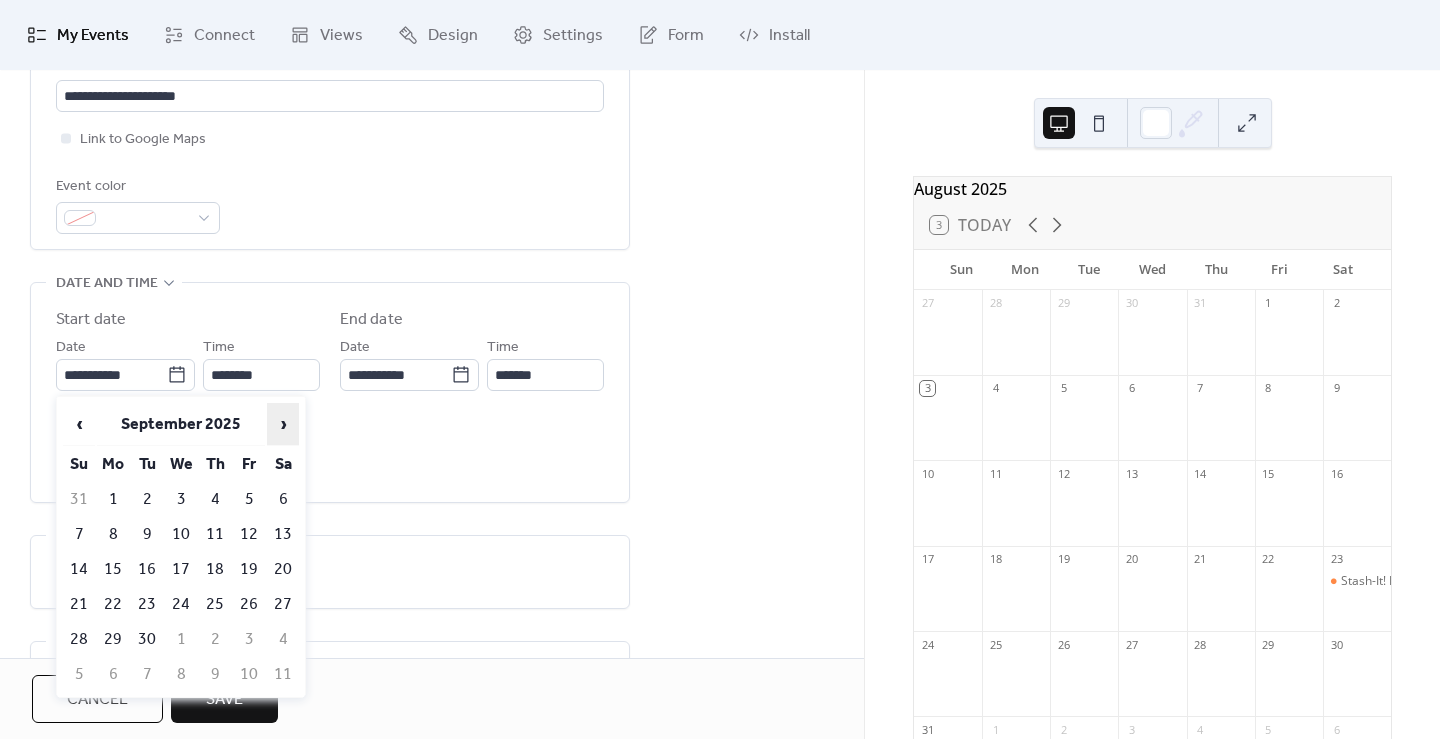 click on "›" at bounding box center (283, 424) 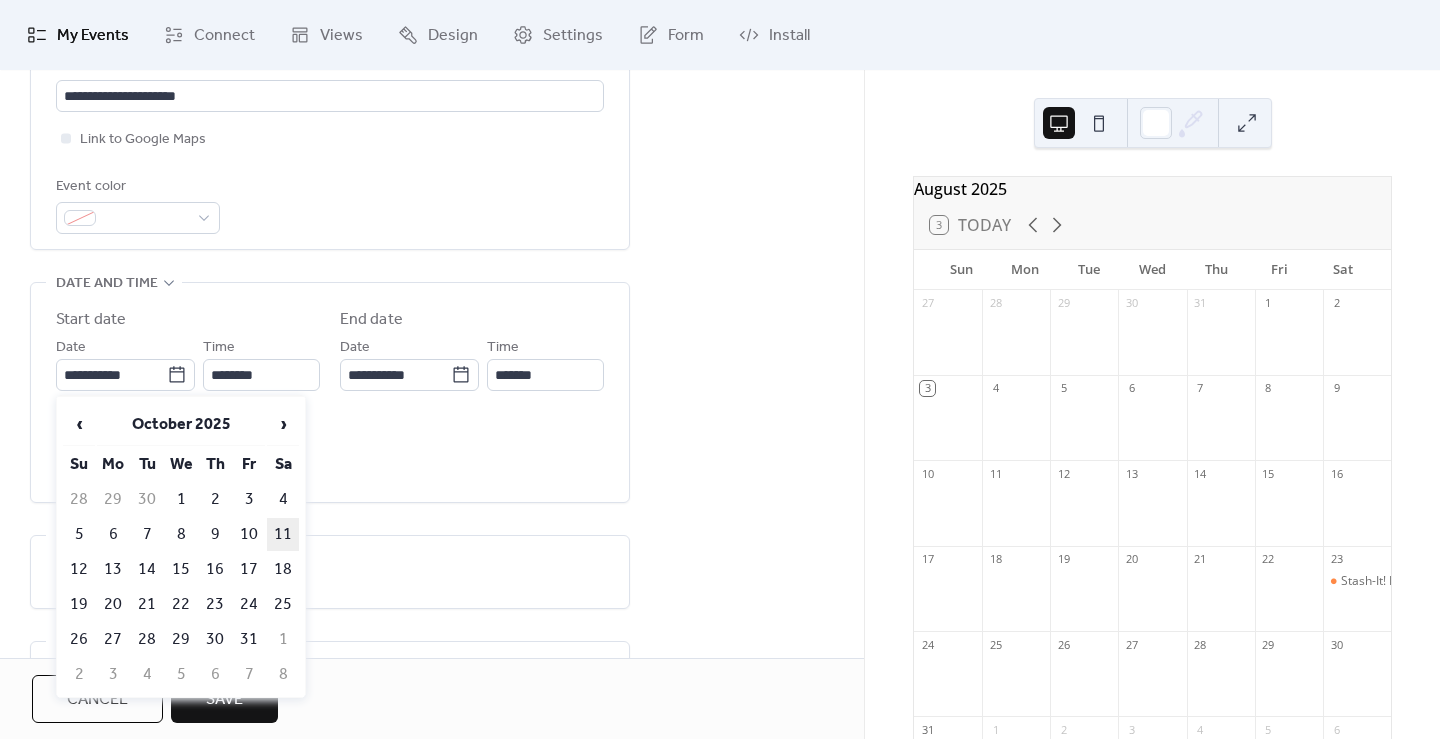 click on "11" at bounding box center (283, 534) 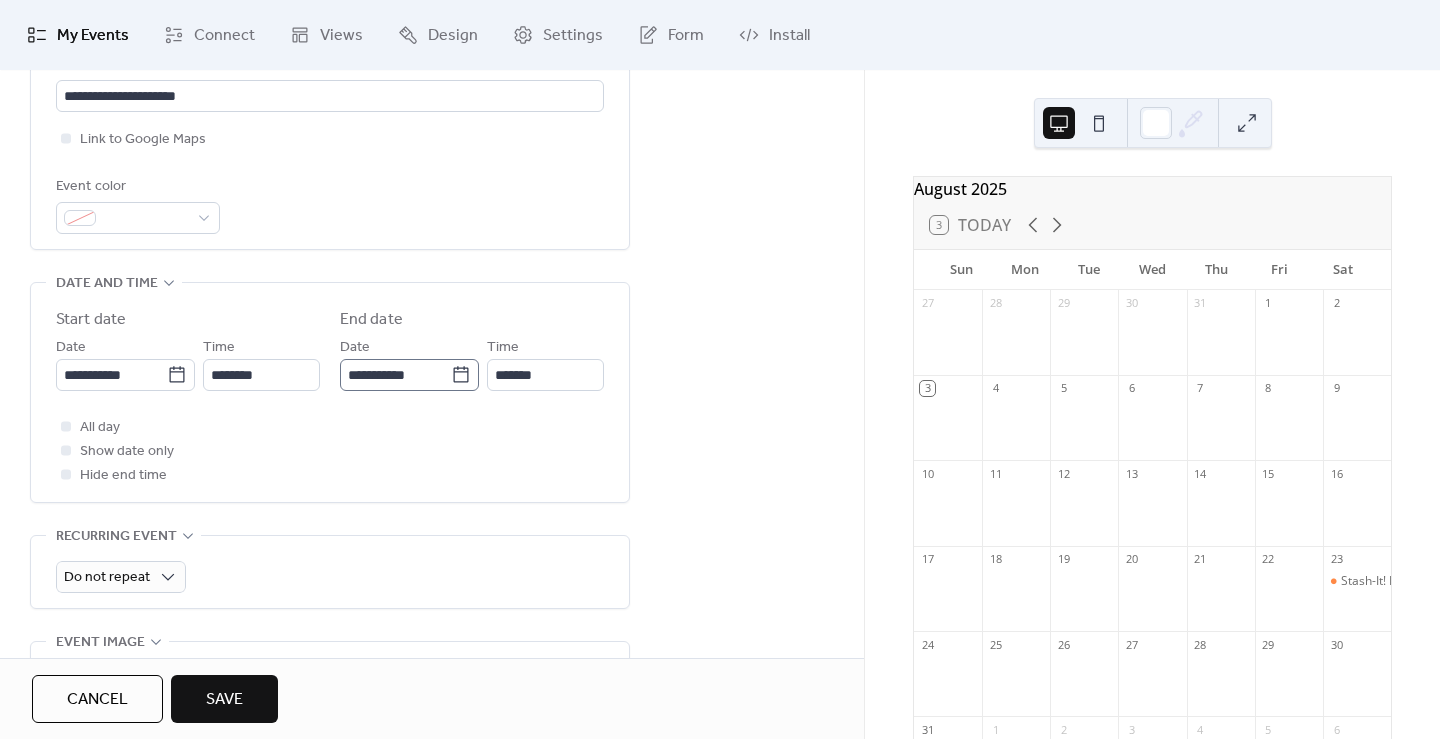 click 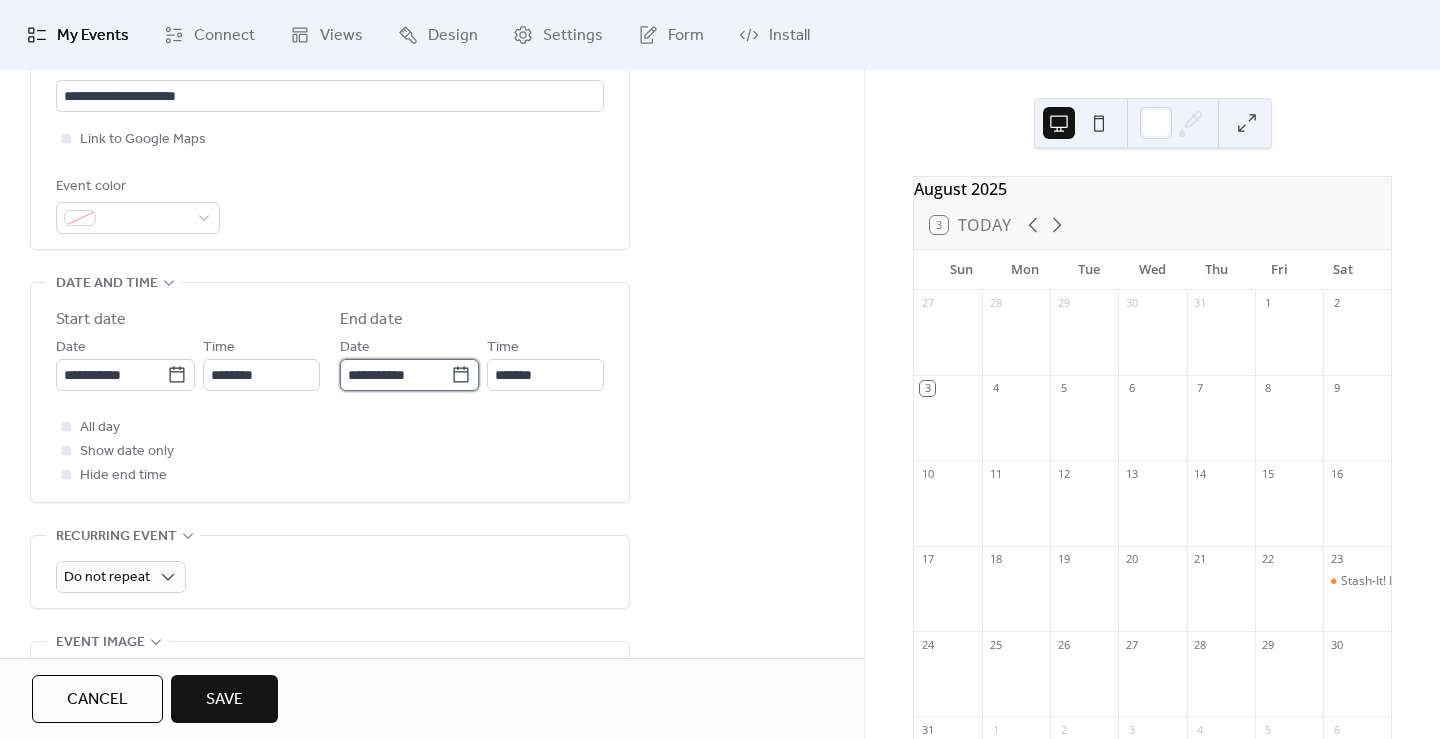 click on "**********" at bounding box center (395, 375) 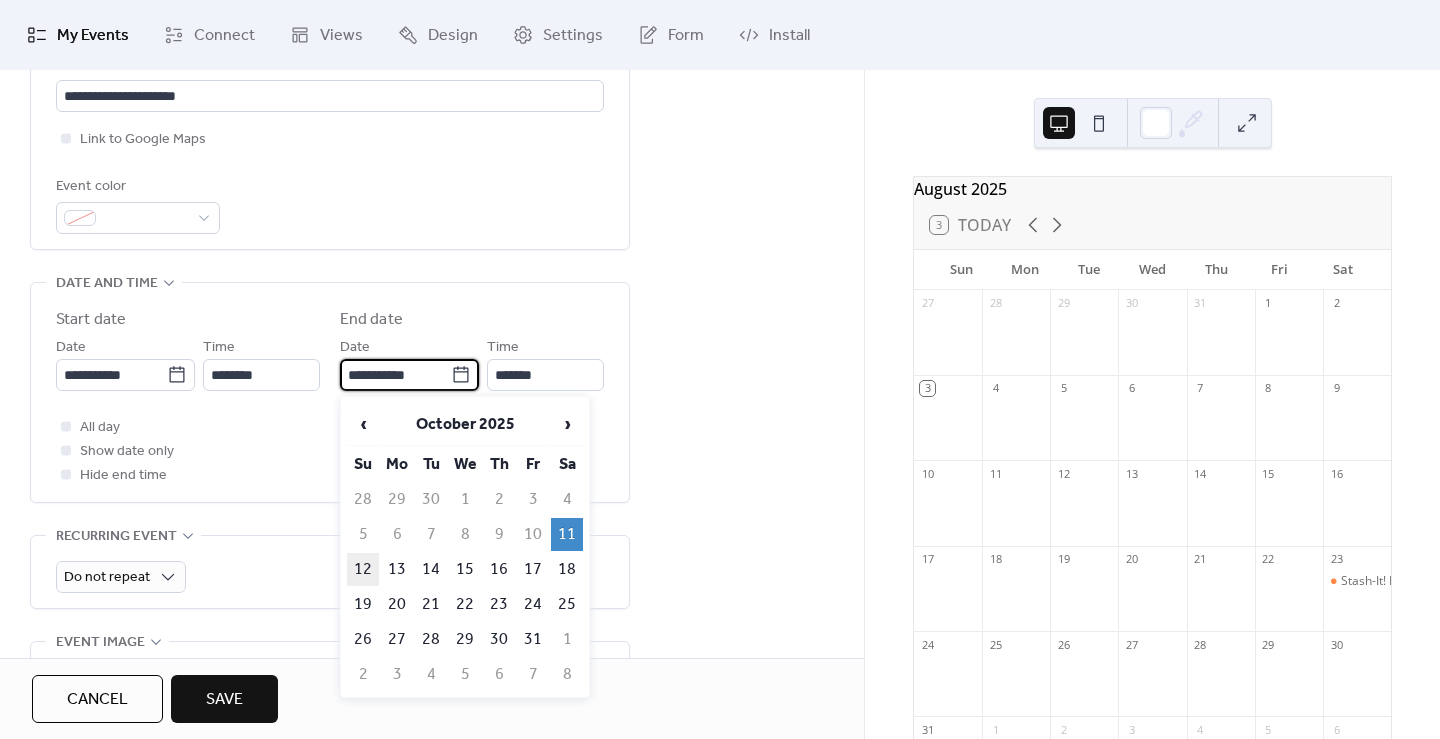 click on "12" at bounding box center [363, 569] 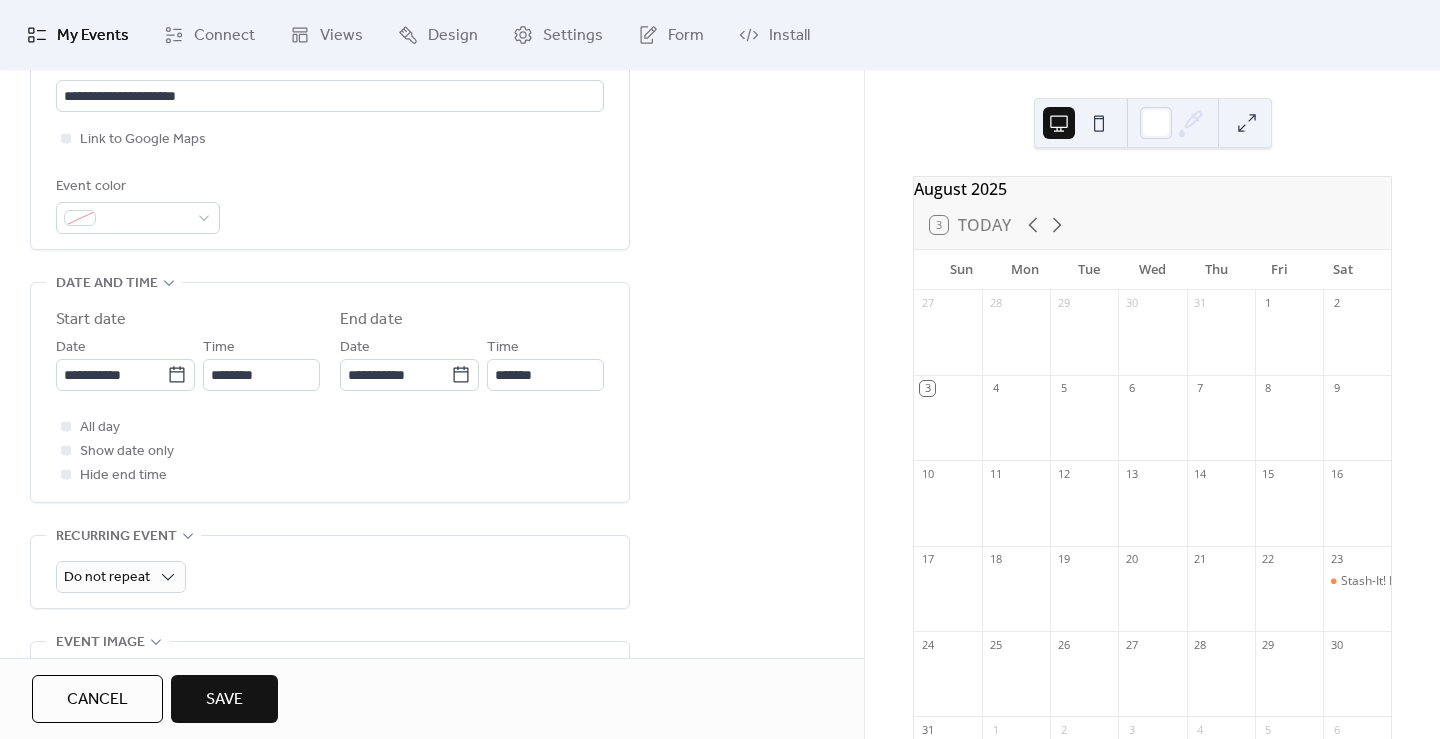 click on "**********" at bounding box center (432, 472) 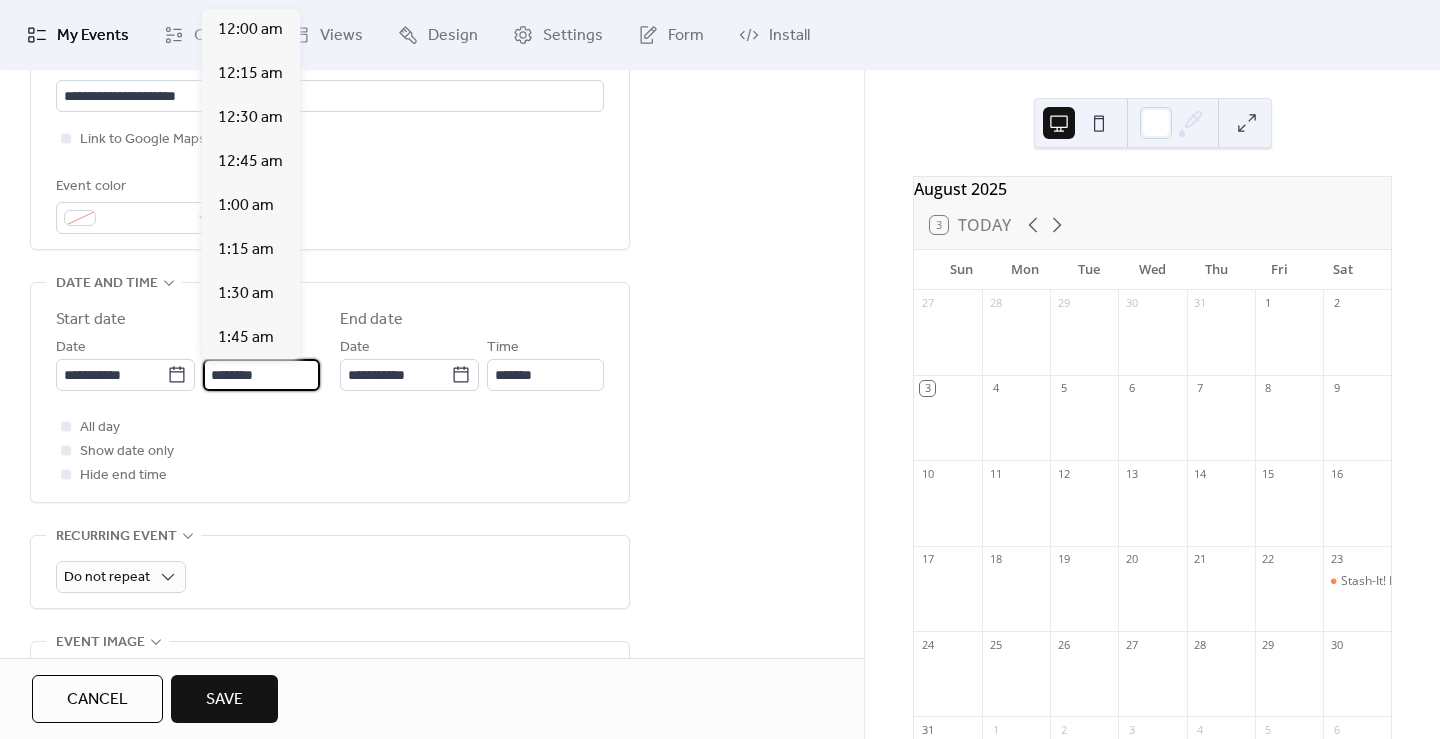 click on "********" at bounding box center [261, 375] 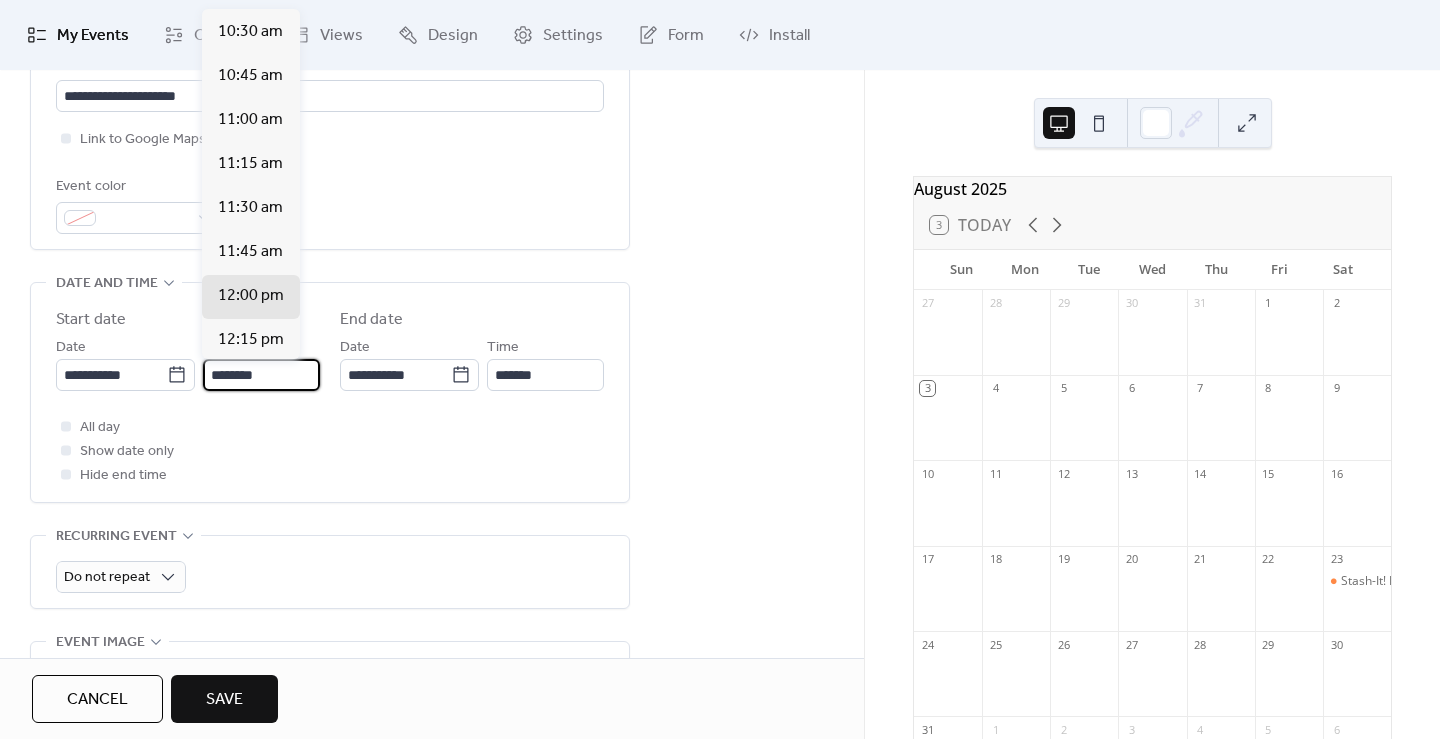 scroll, scrollTop: 1840, scrollLeft: 0, axis: vertical 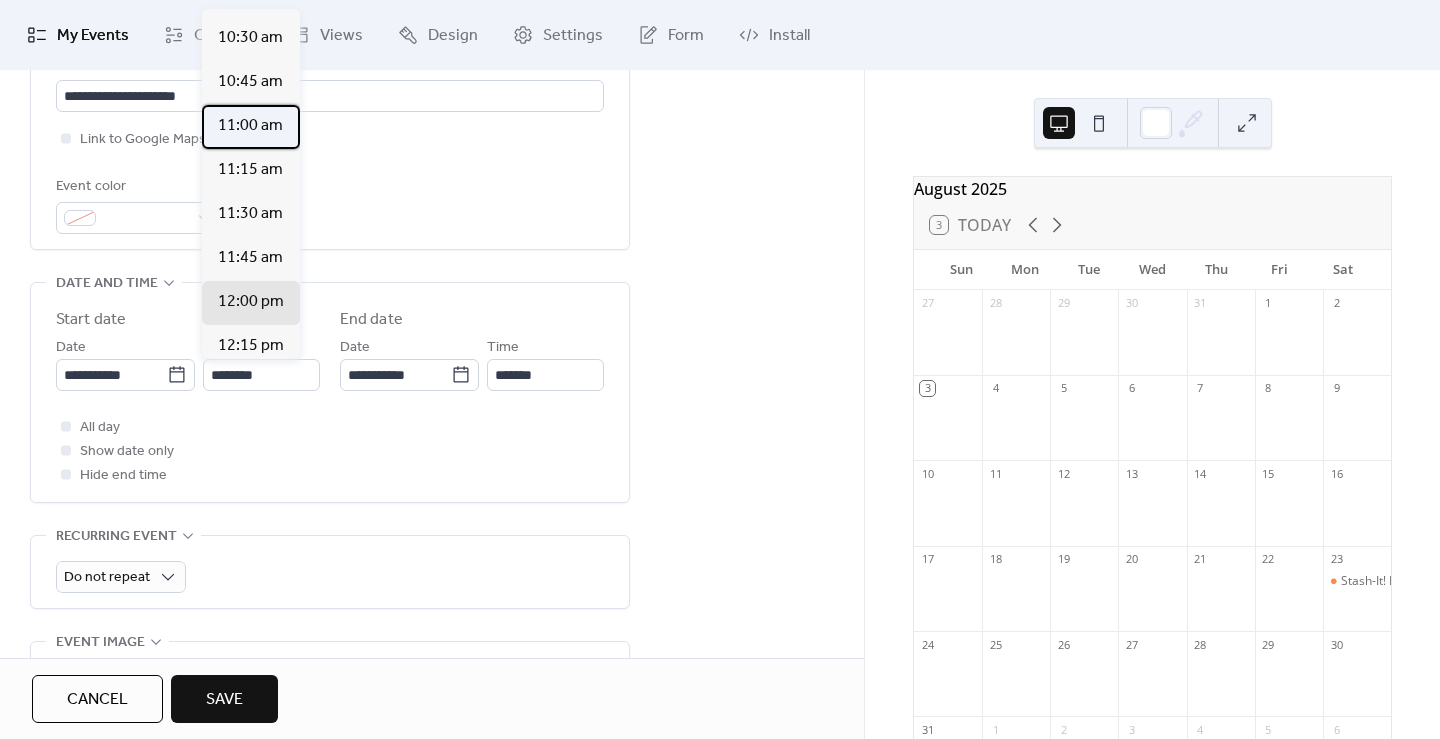 click on "11:00 am" at bounding box center (250, 126) 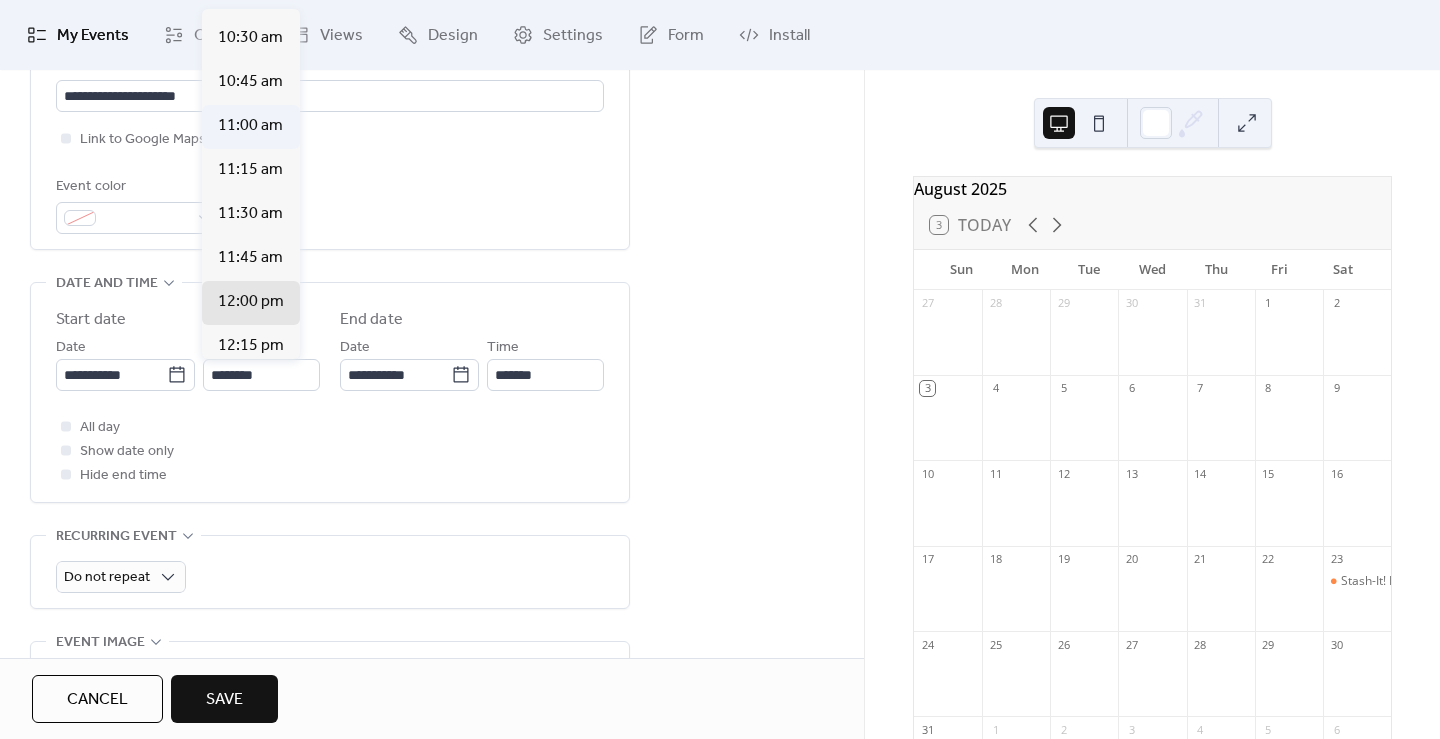 type on "********" 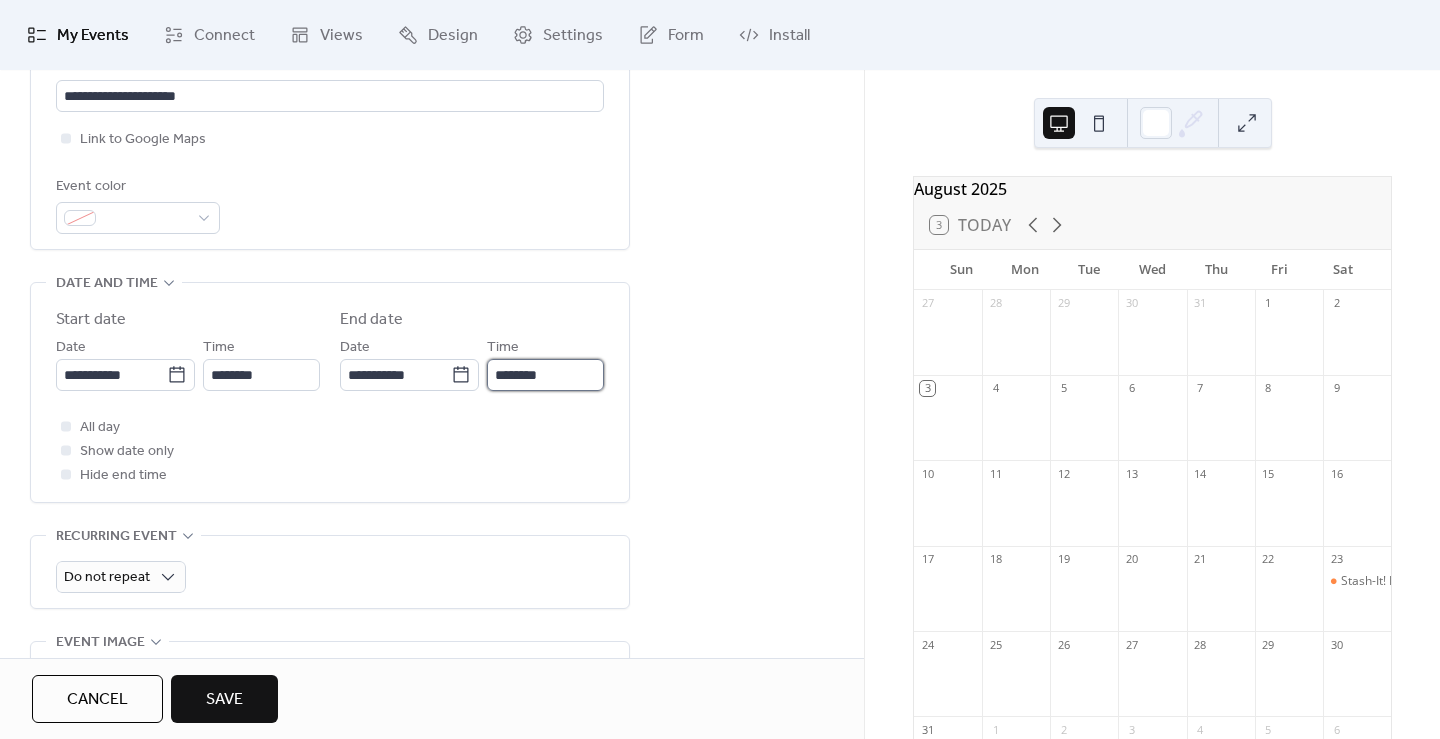click on "********" at bounding box center (545, 375) 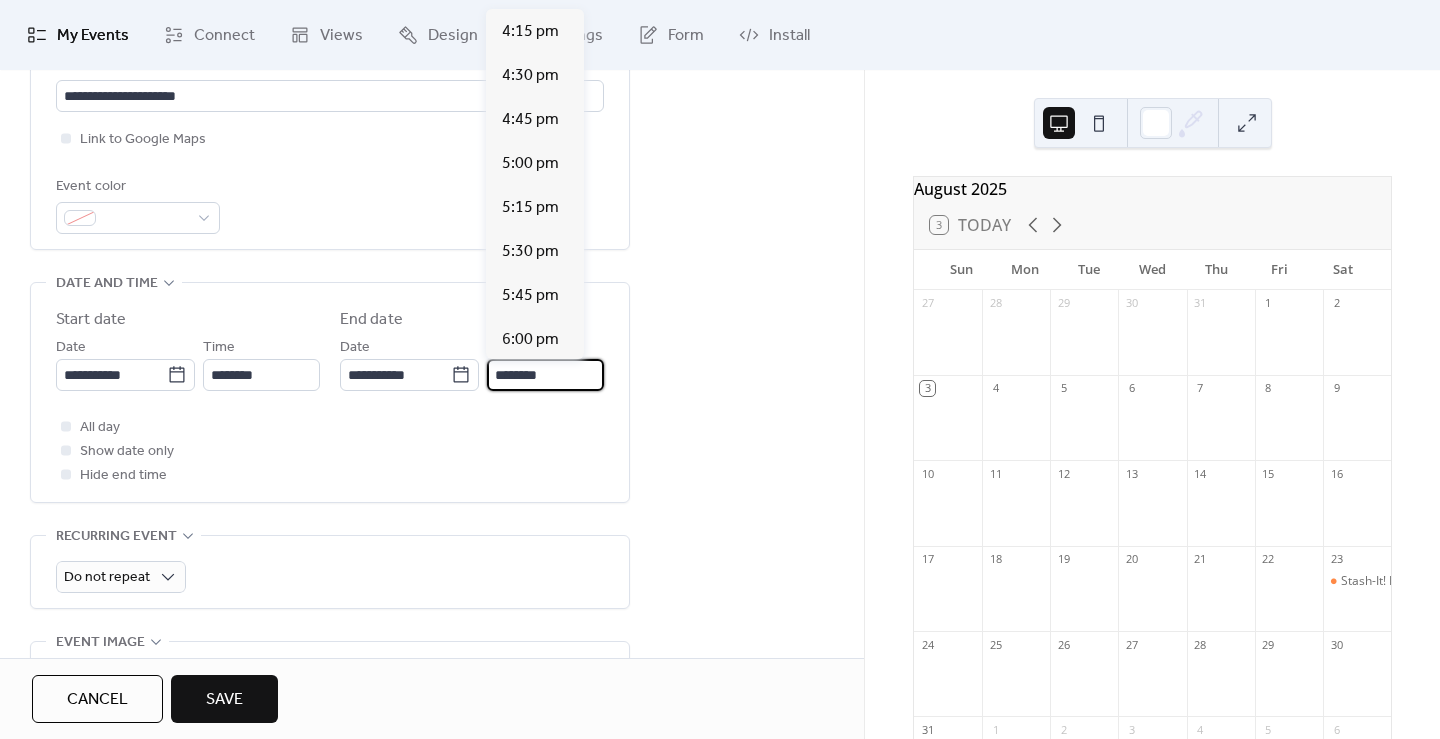 scroll, scrollTop: 2951, scrollLeft: 0, axis: vertical 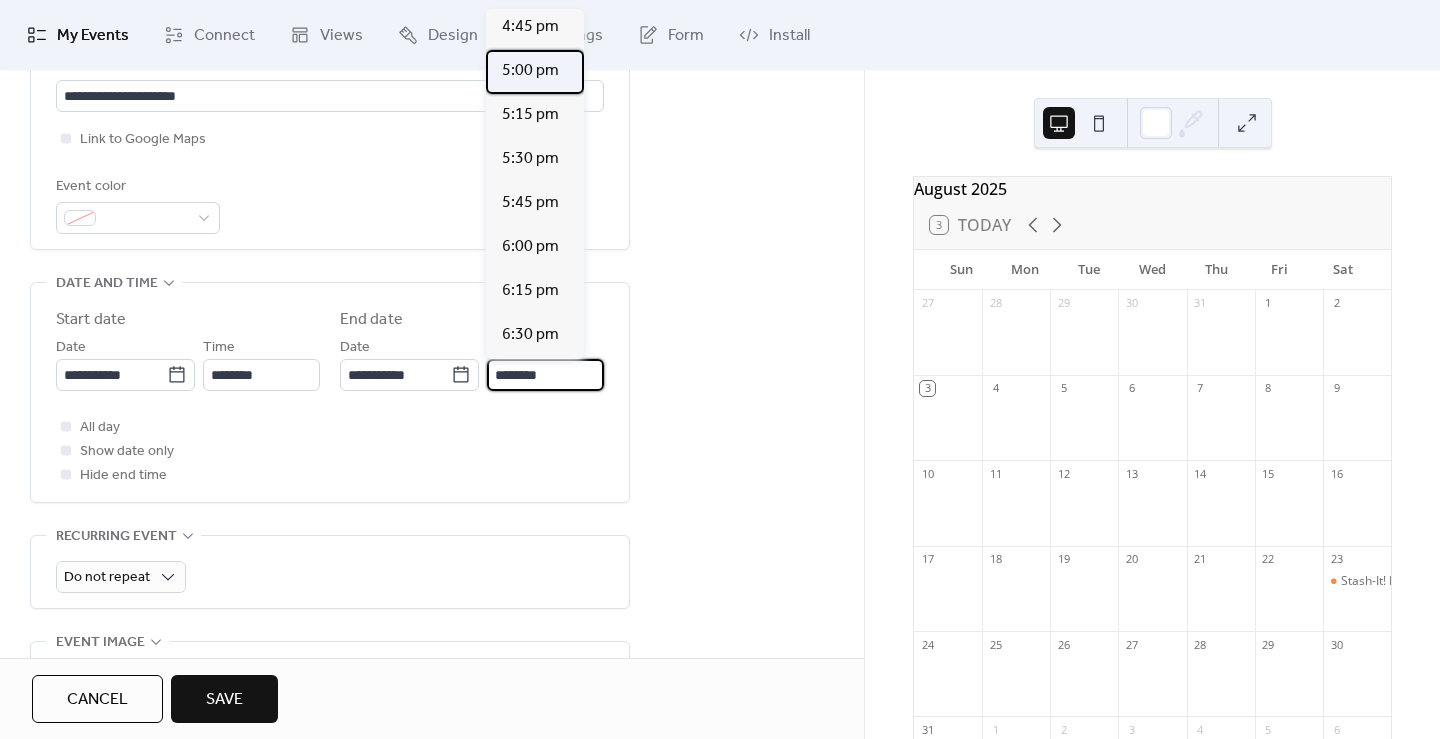 click on "5:00 pm" at bounding box center [530, 71] 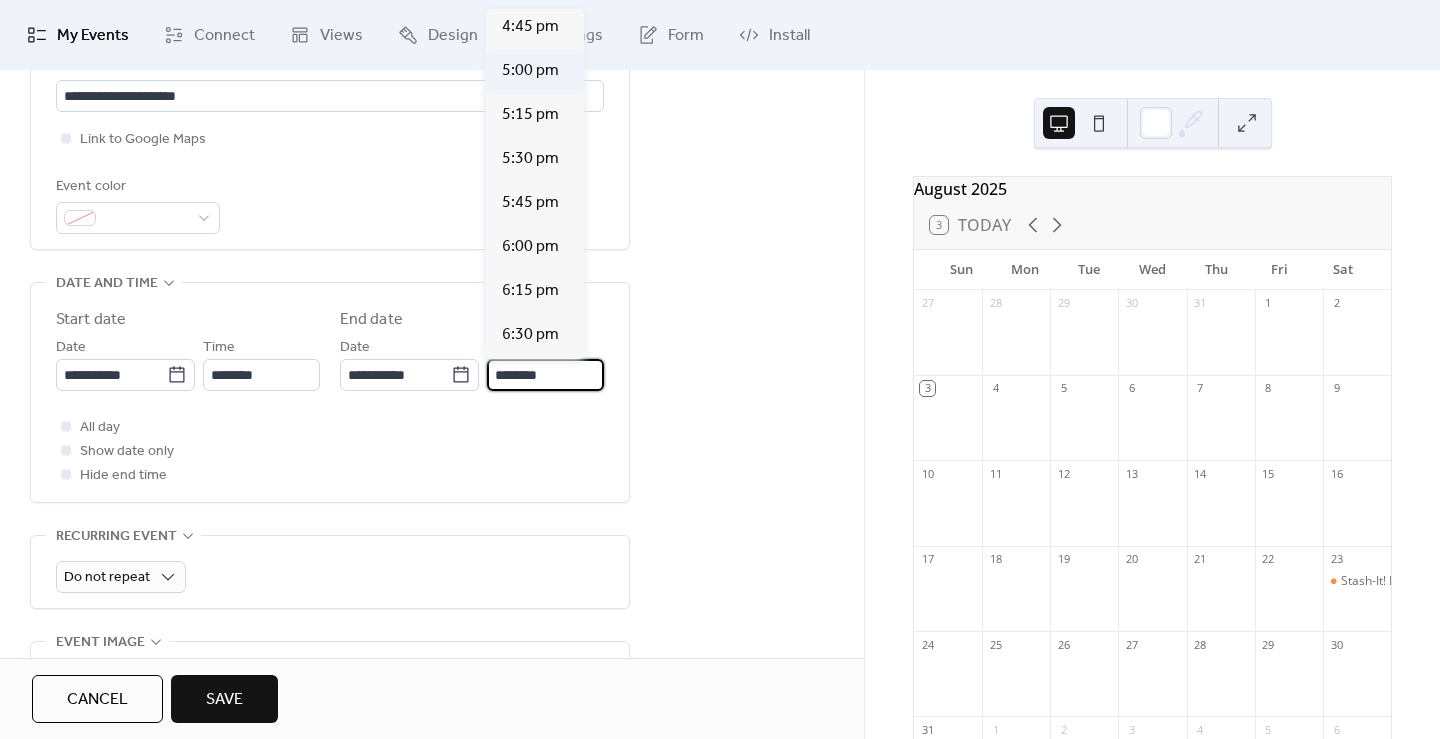 type on "*******" 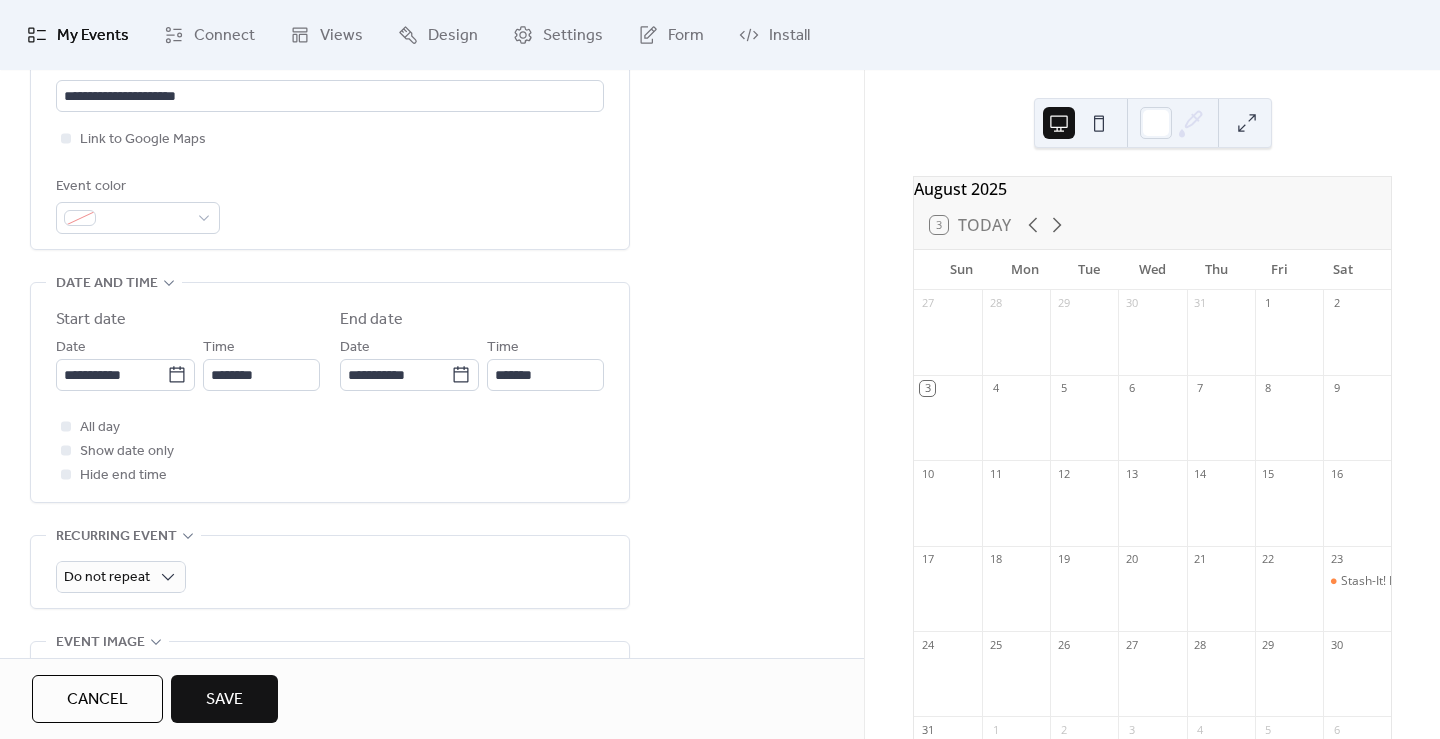 click on "**********" at bounding box center (432, 472) 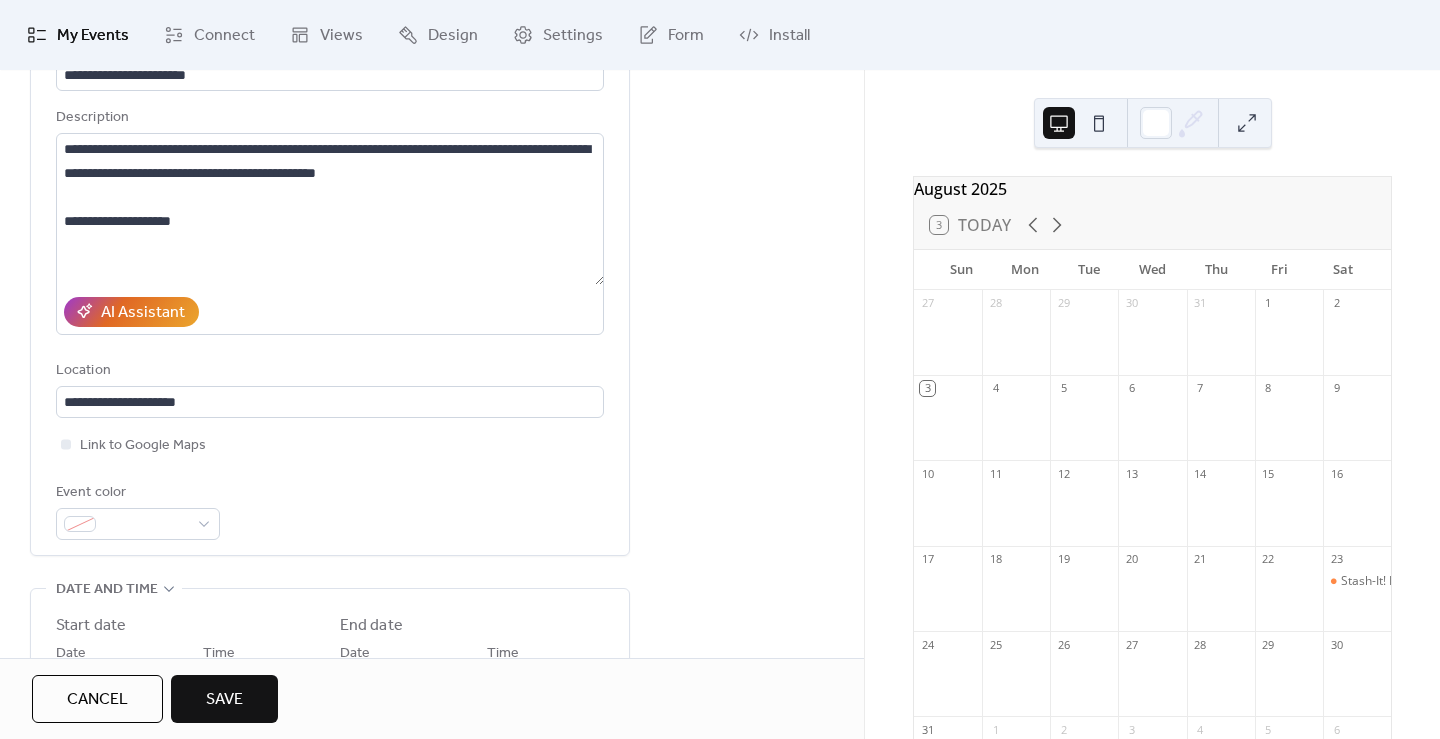scroll, scrollTop: 176, scrollLeft: 0, axis: vertical 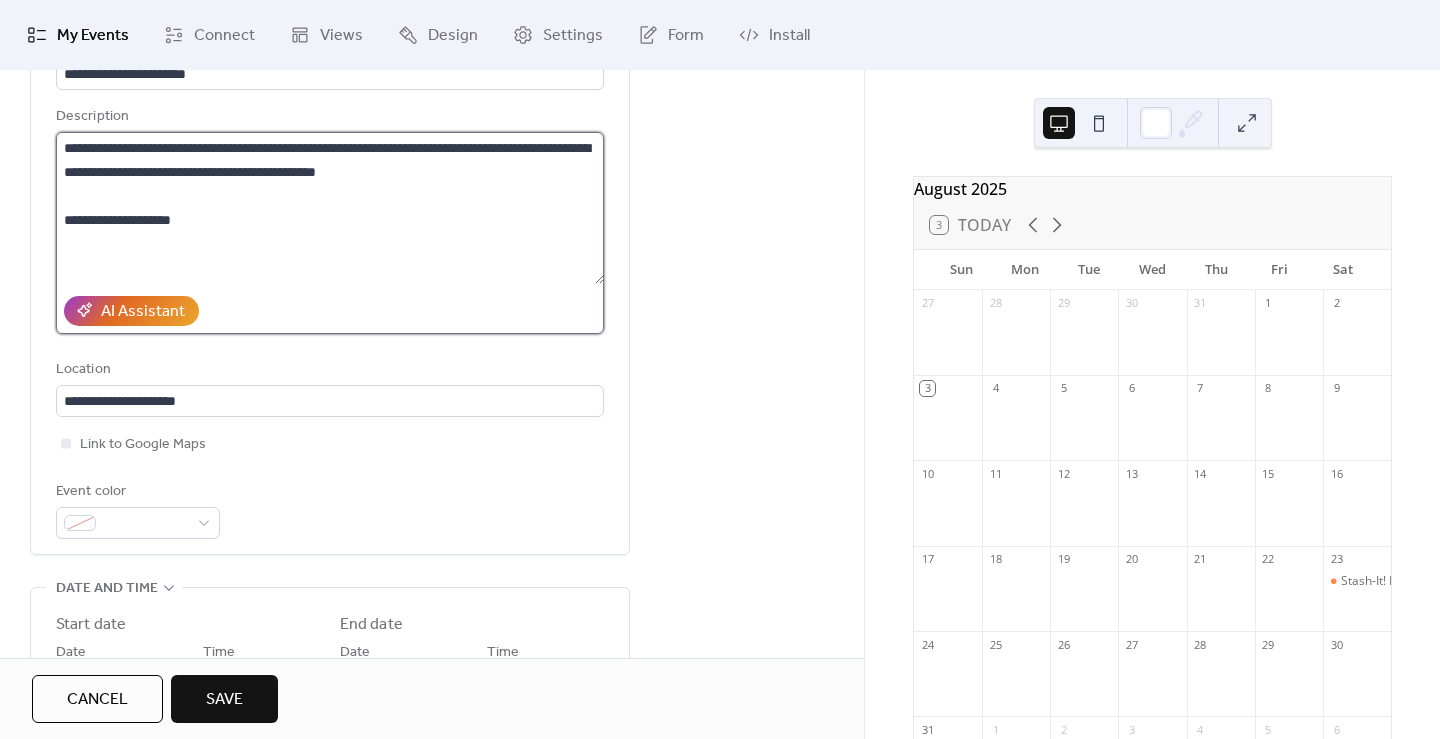 click on "**********" at bounding box center [330, 208] 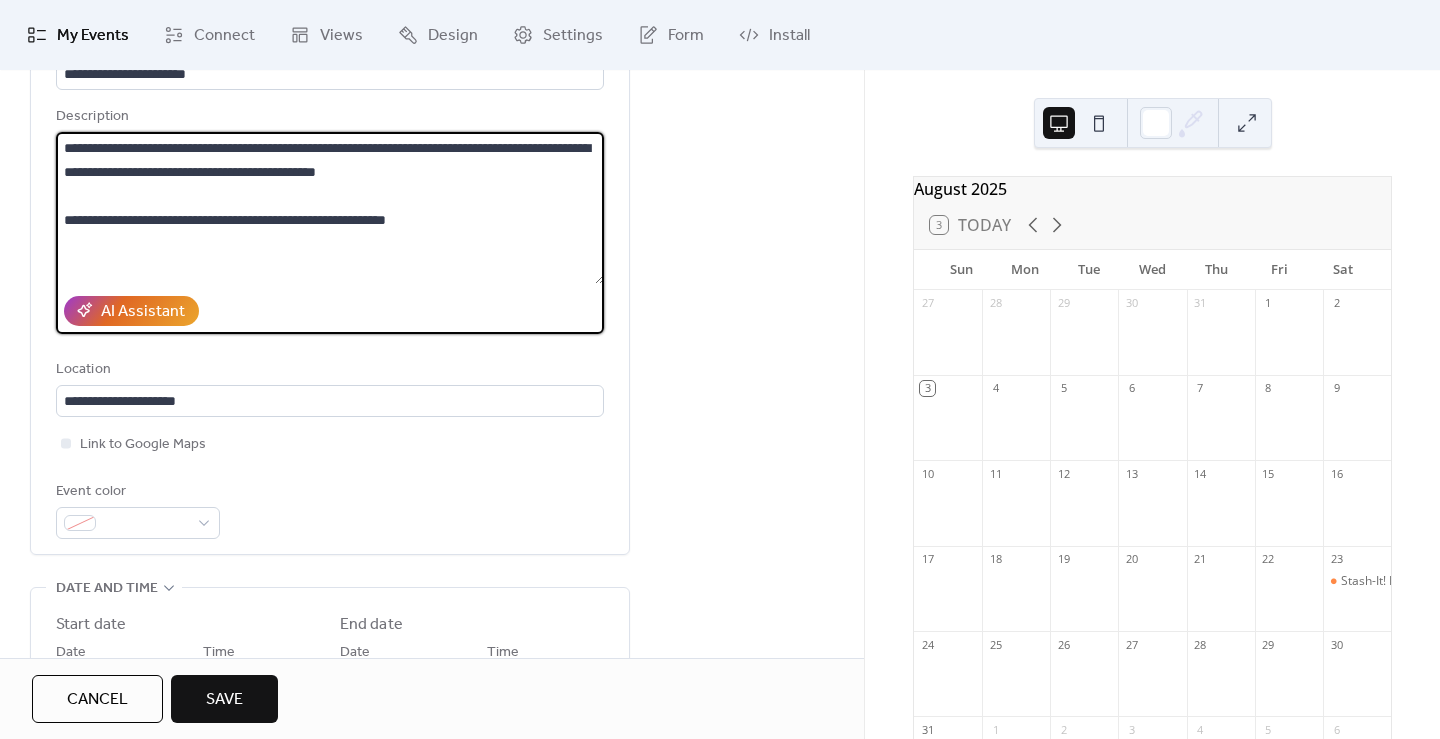 click on "**********" at bounding box center [330, 208] 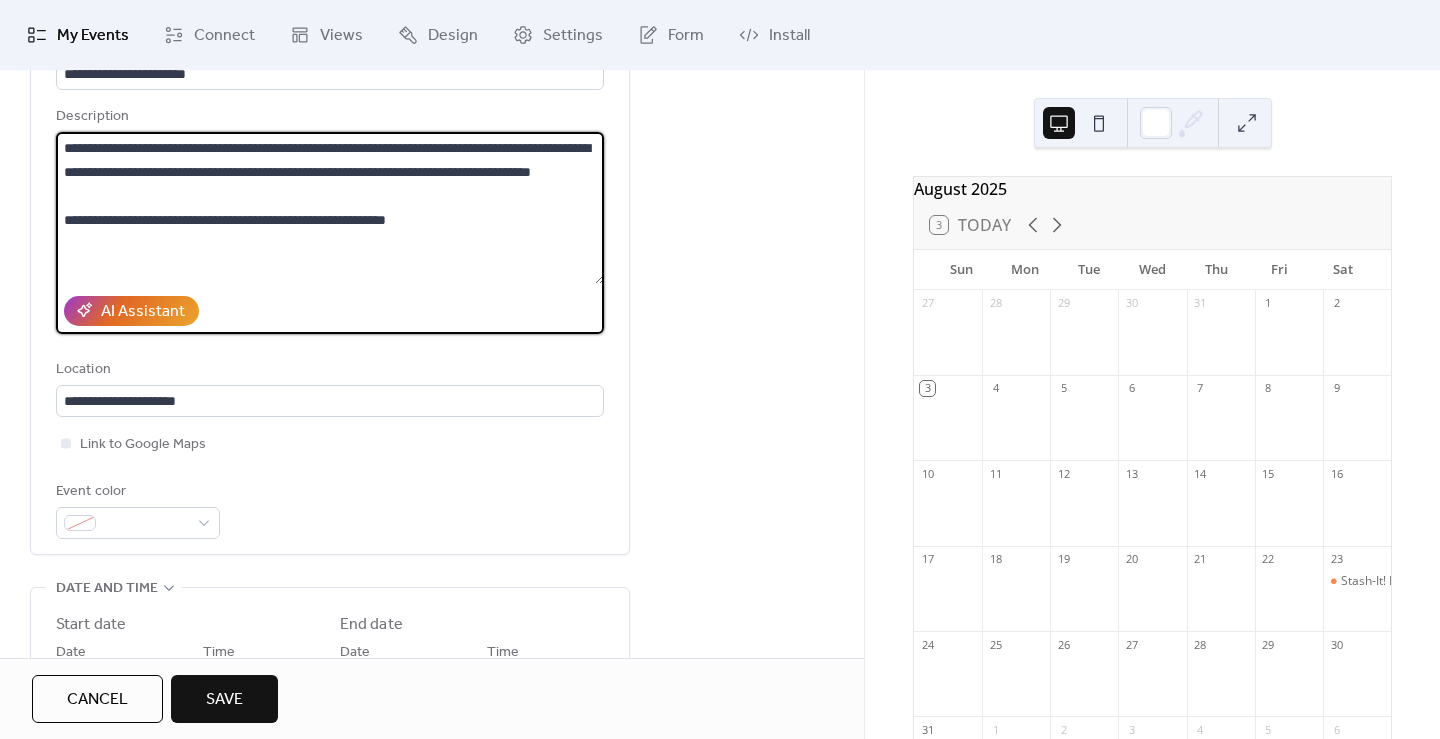 type on "**********" 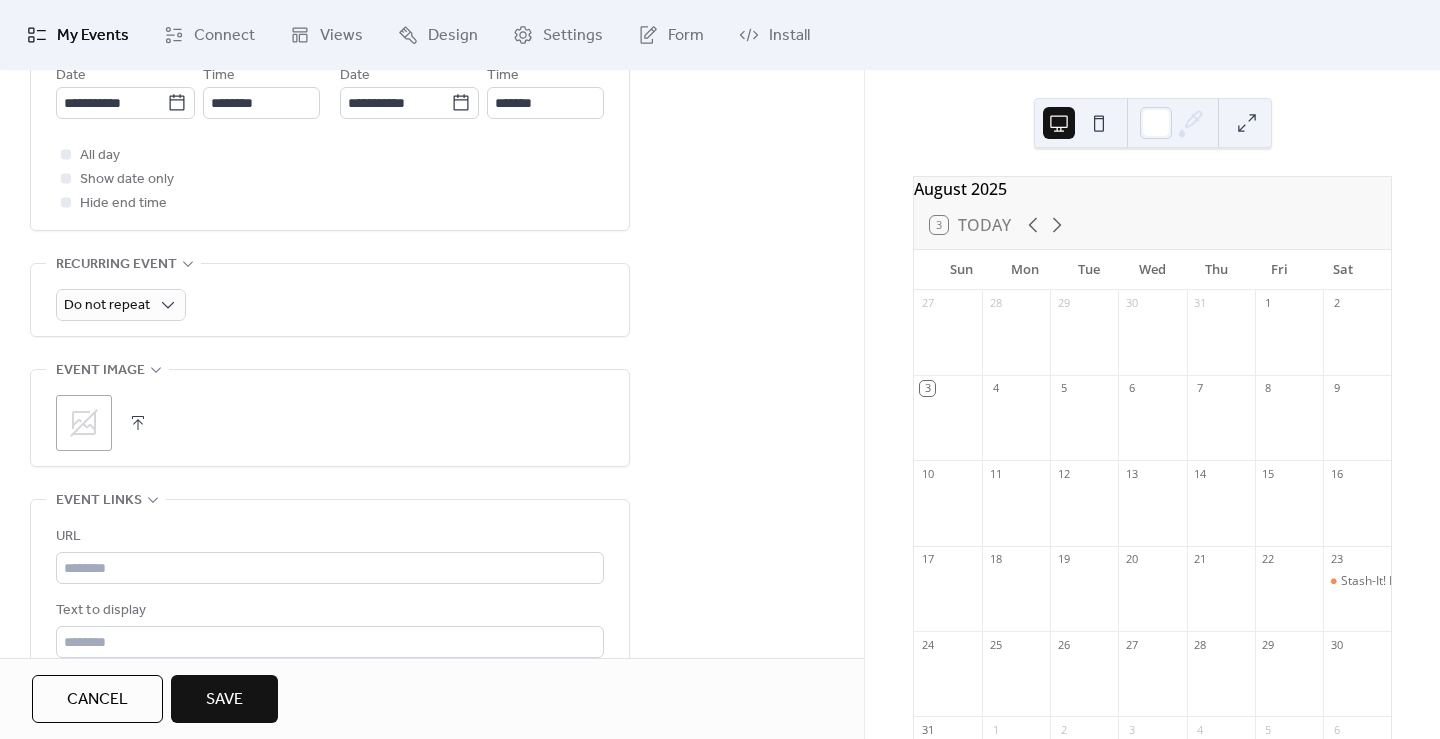 scroll, scrollTop: 755, scrollLeft: 0, axis: vertical 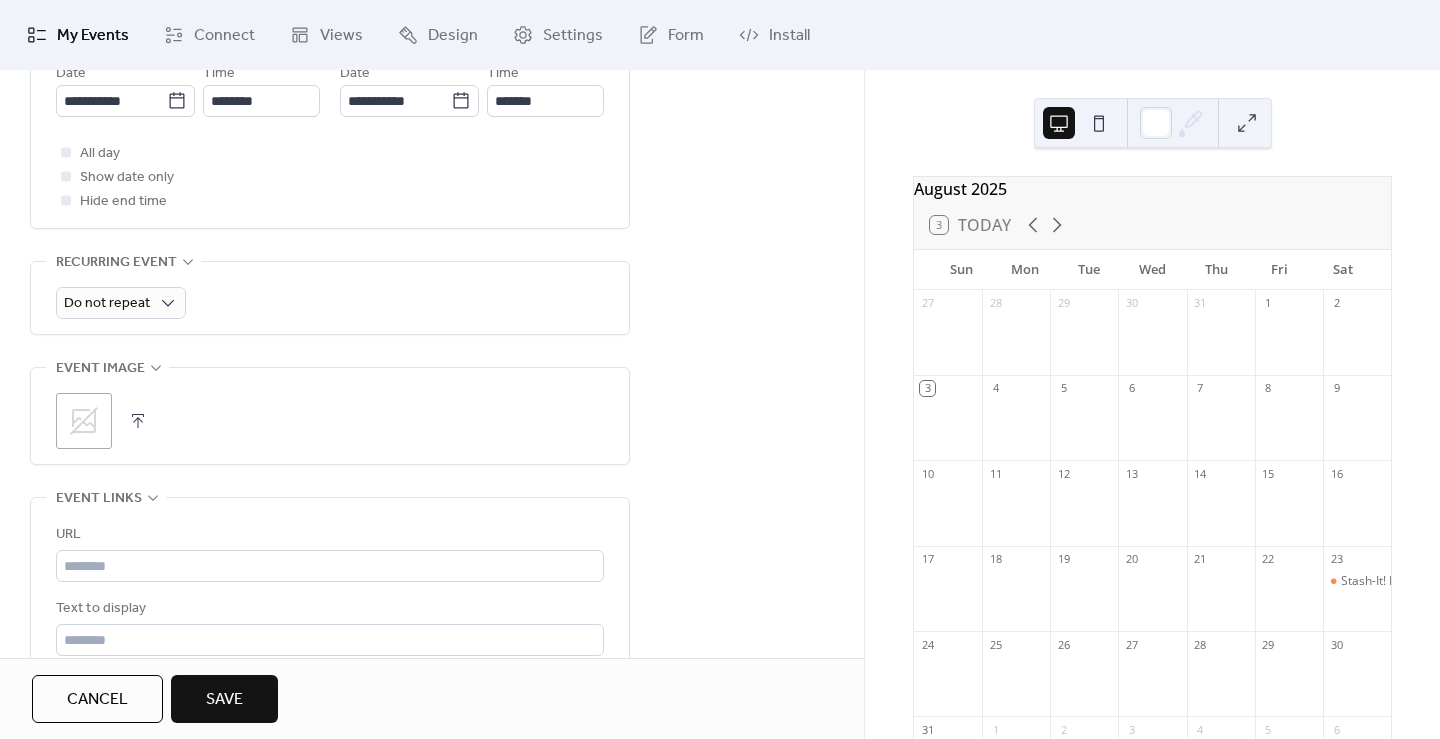 click 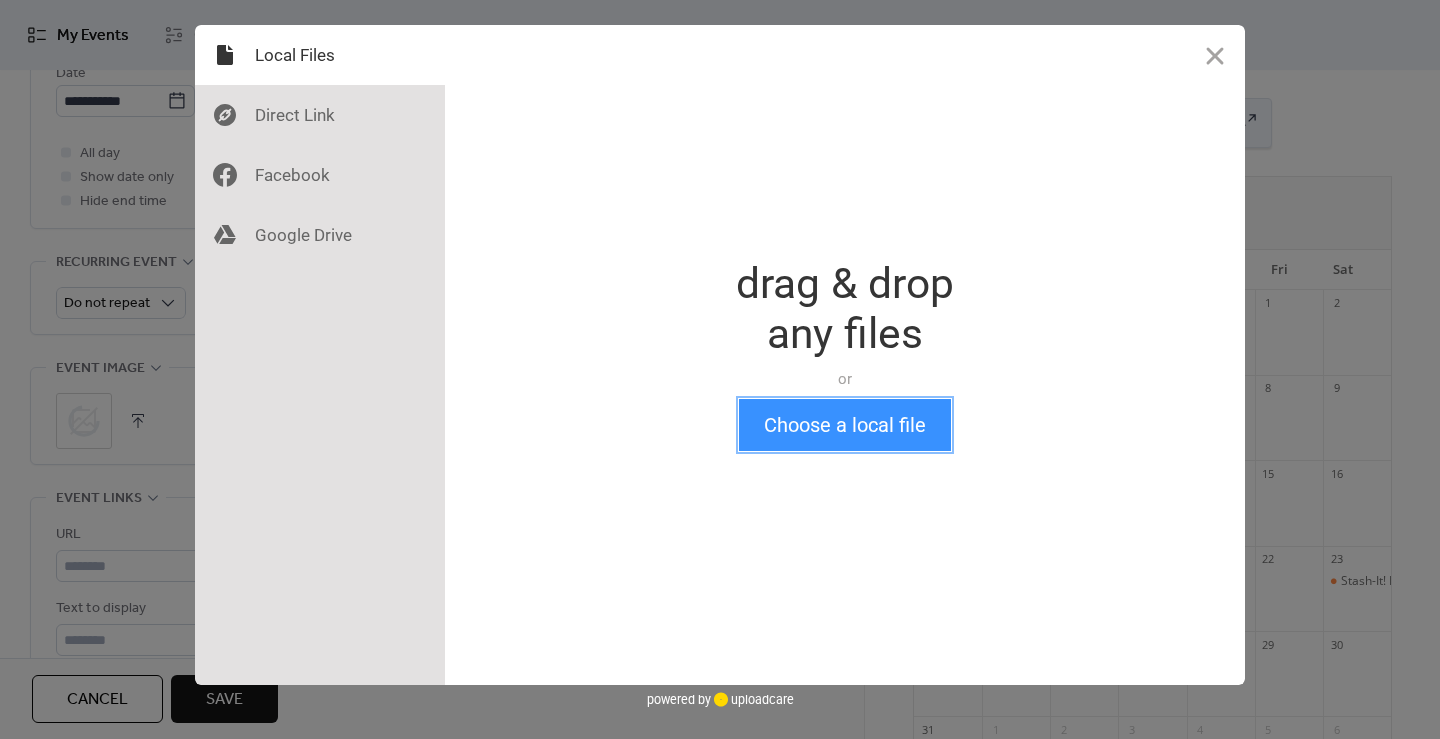 click on "Choose a local file" at bounding box center [845, 425] 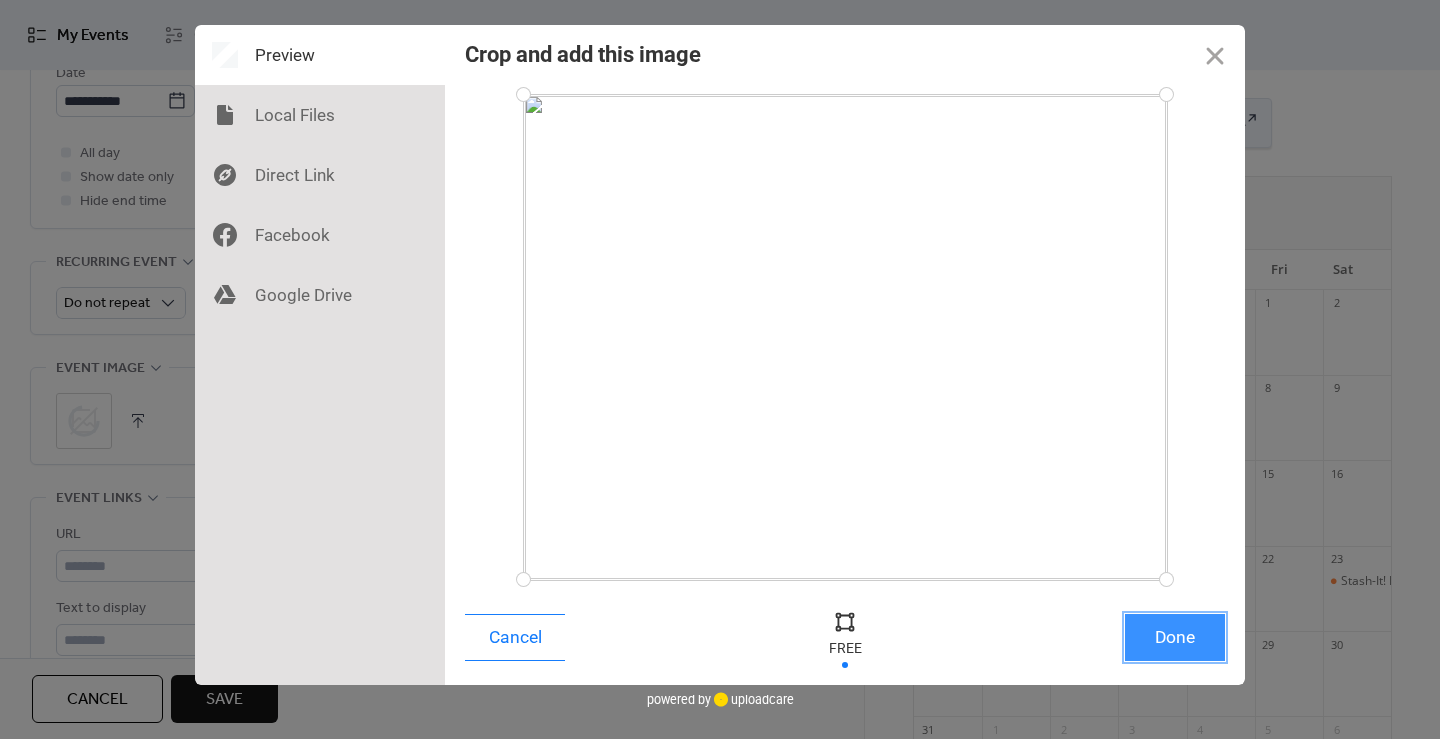 click on "Done" at bounding box center [1175, 637] 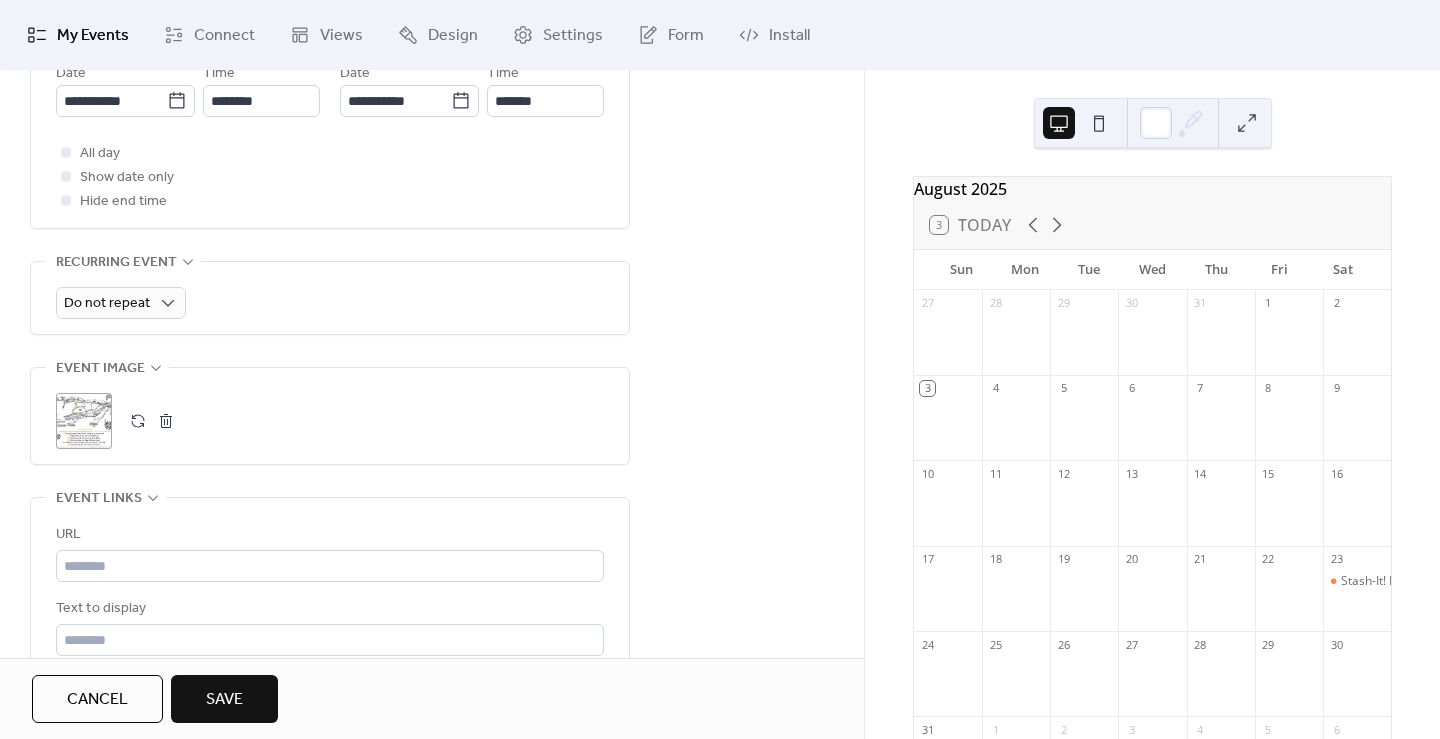click on "Save" at bounding box center (224, 700) 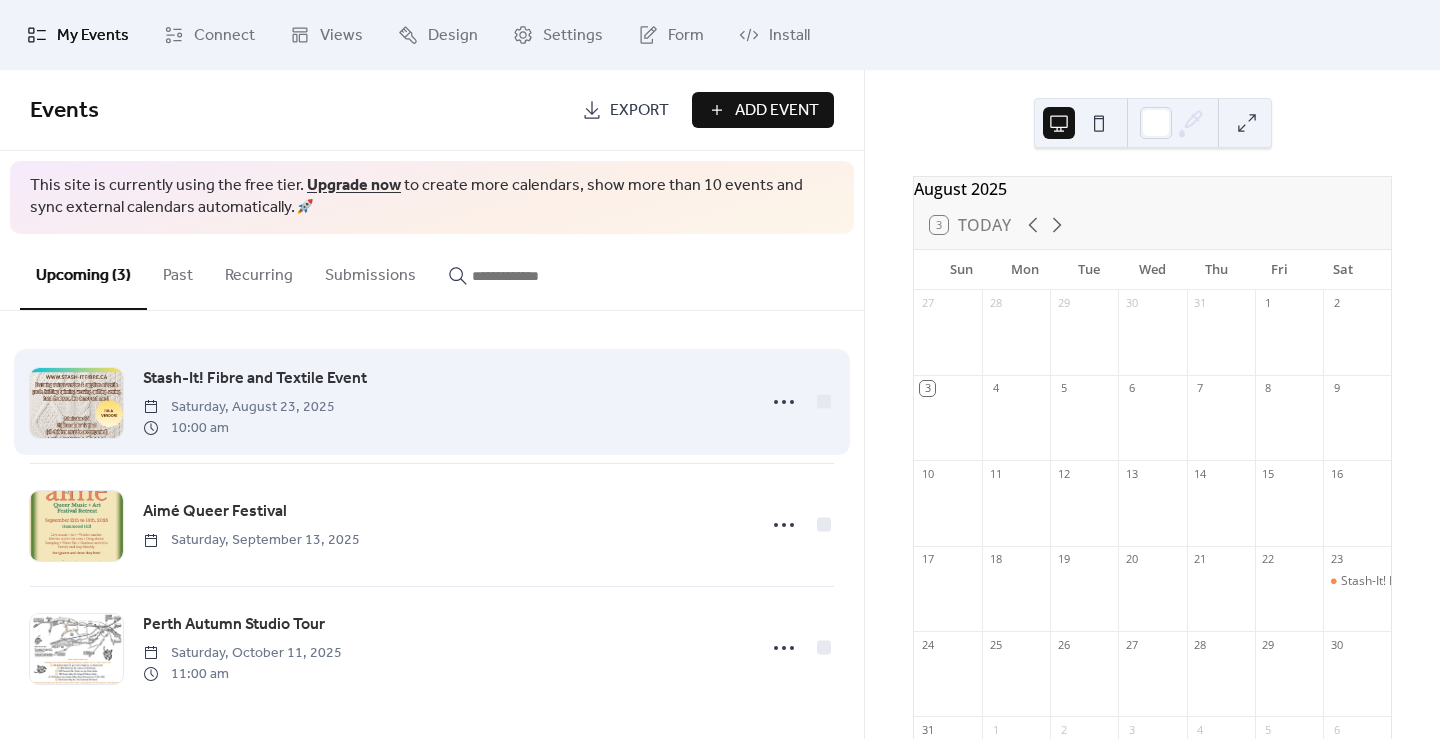 scroll, scrollTop: 1, scrollLeft: 0, axis: vertical 